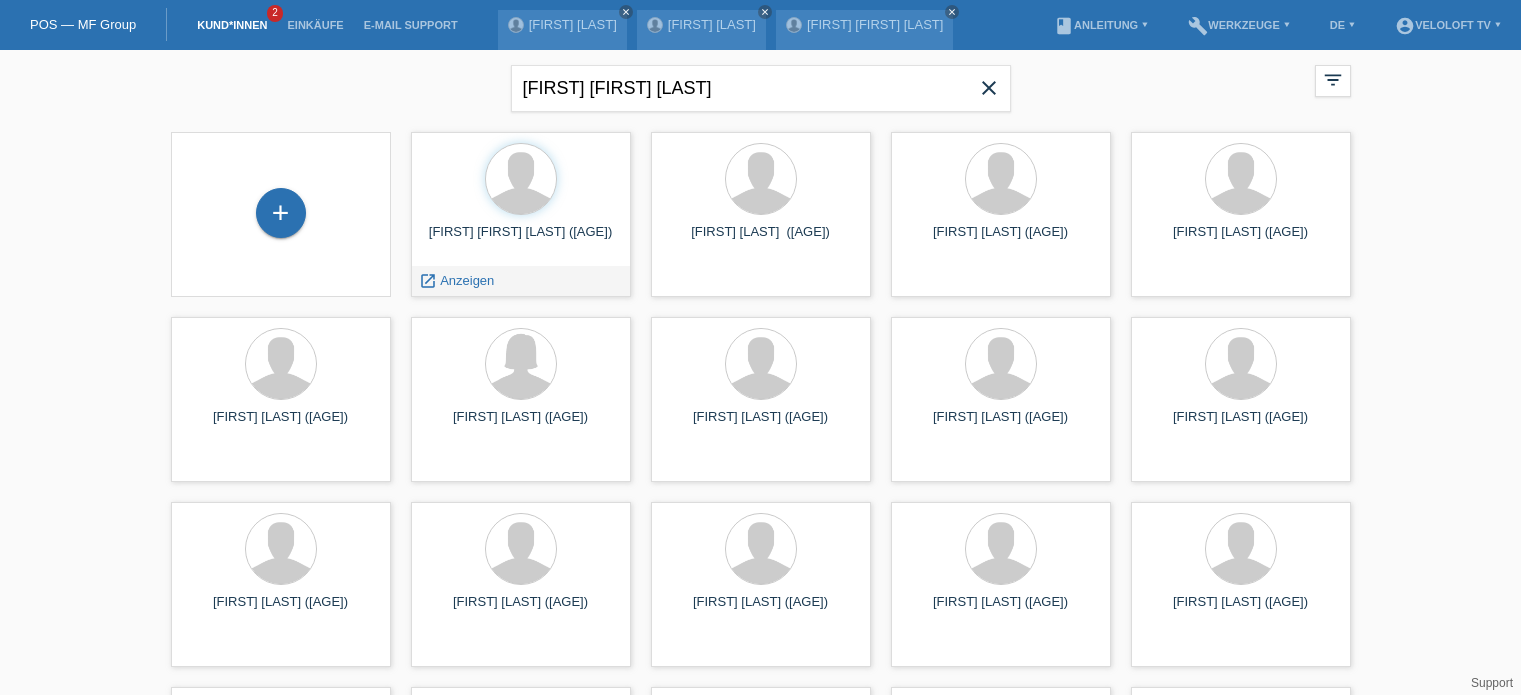 scroll, scrollTop: 0, scrollLeft: 0, axis: both 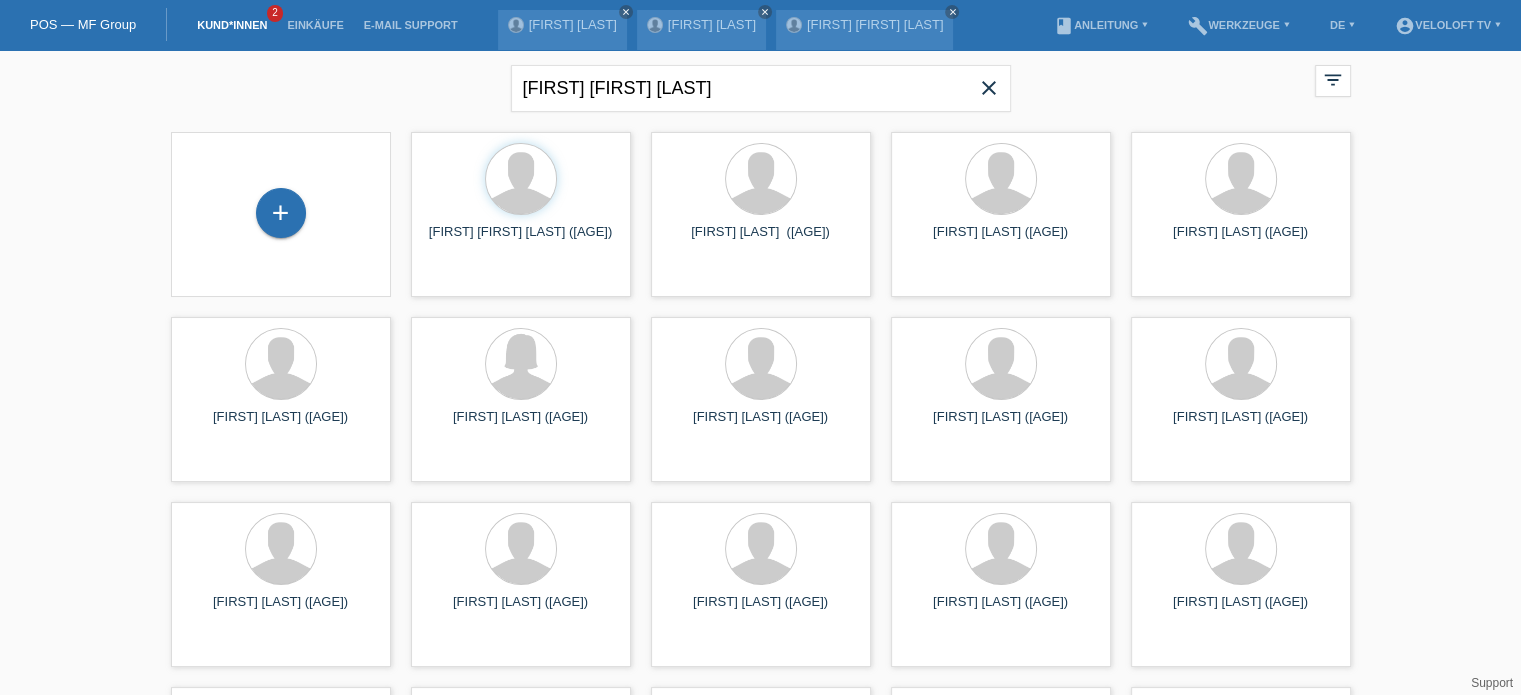 click on "Kund*innen" at bounding box center [232, 25] 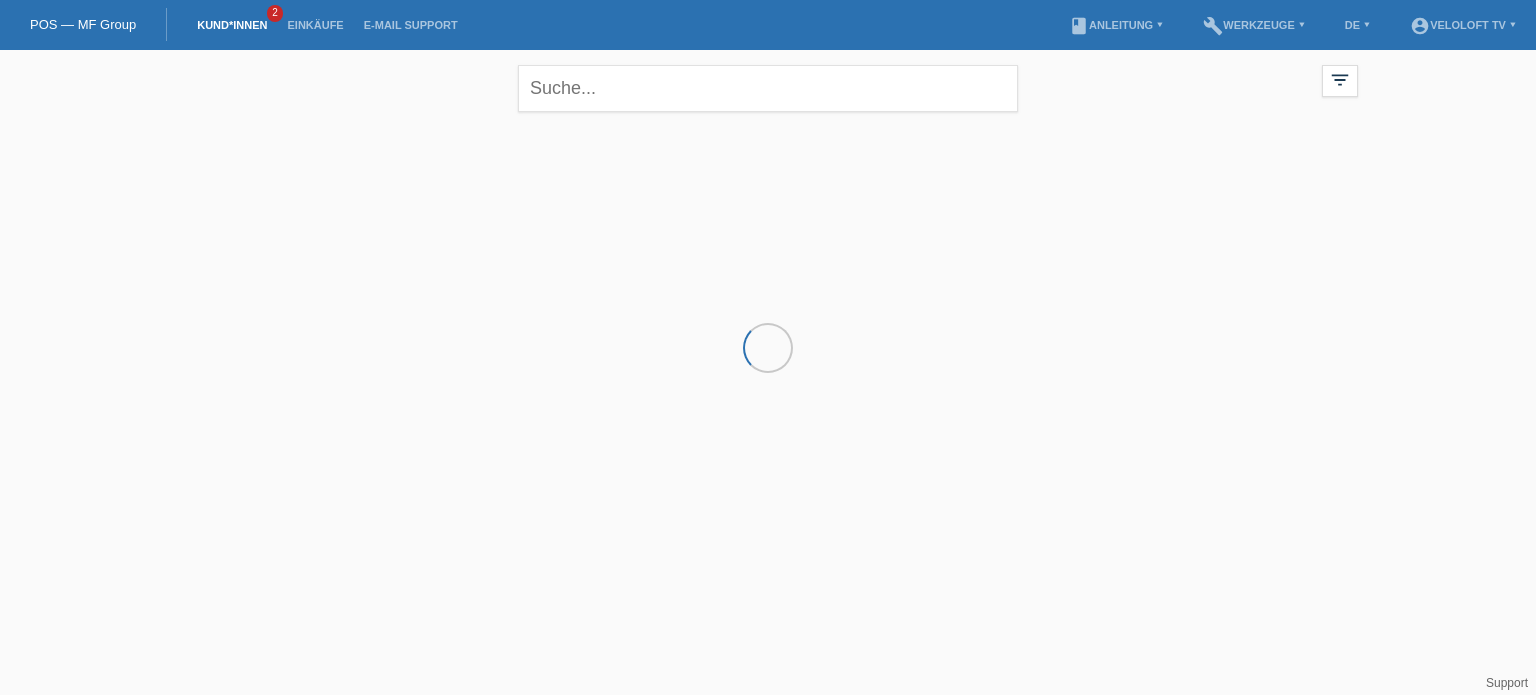 scroll, scrollTop: 0, scrollLeft: 0, axis: both 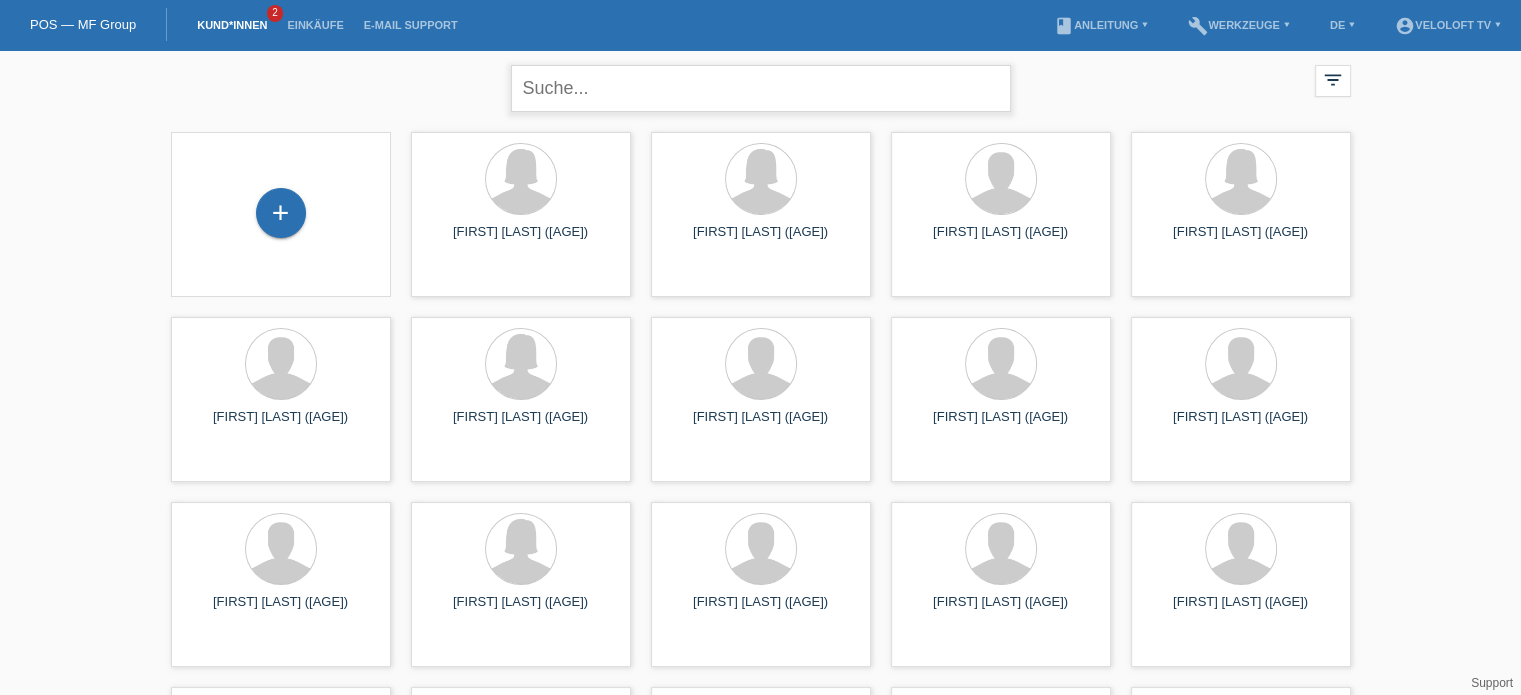 click at bounding box center (761, 88) 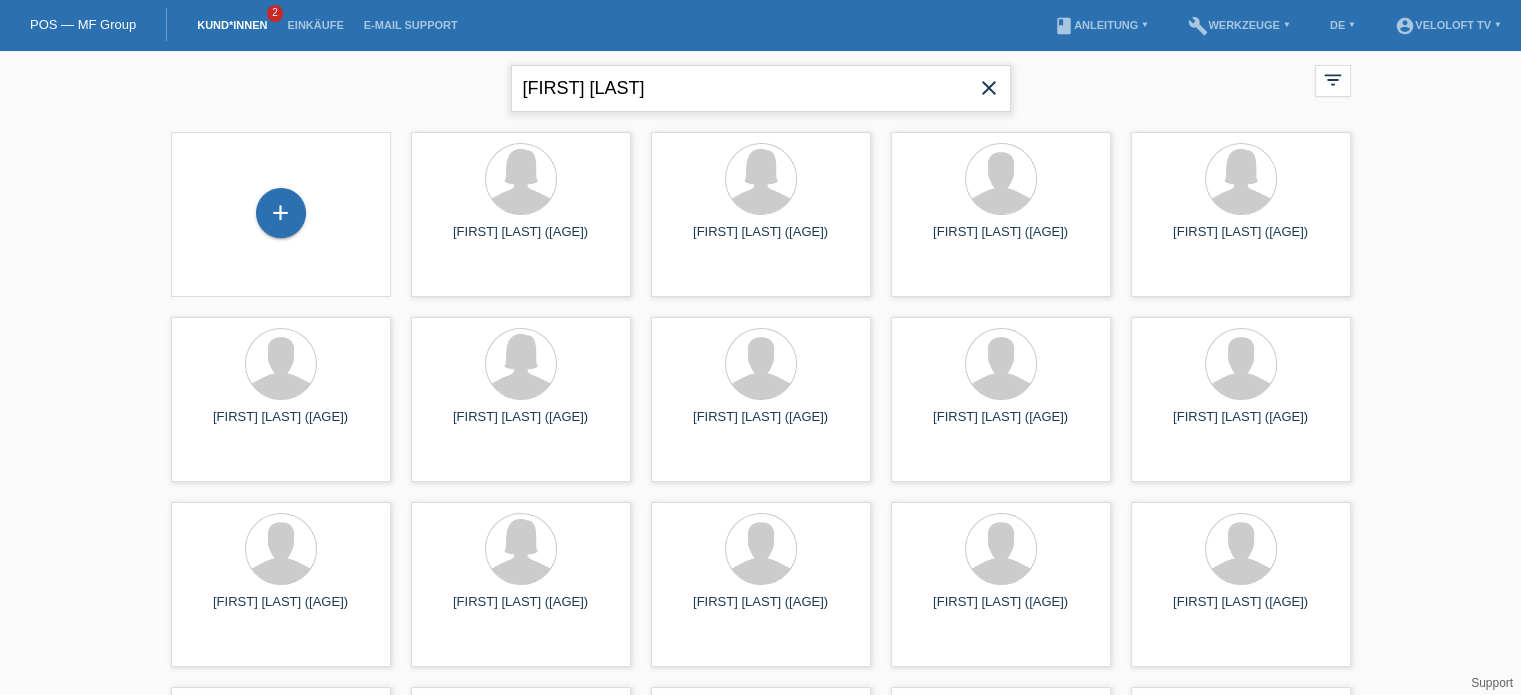 type on "Mircea silvio Lecu" 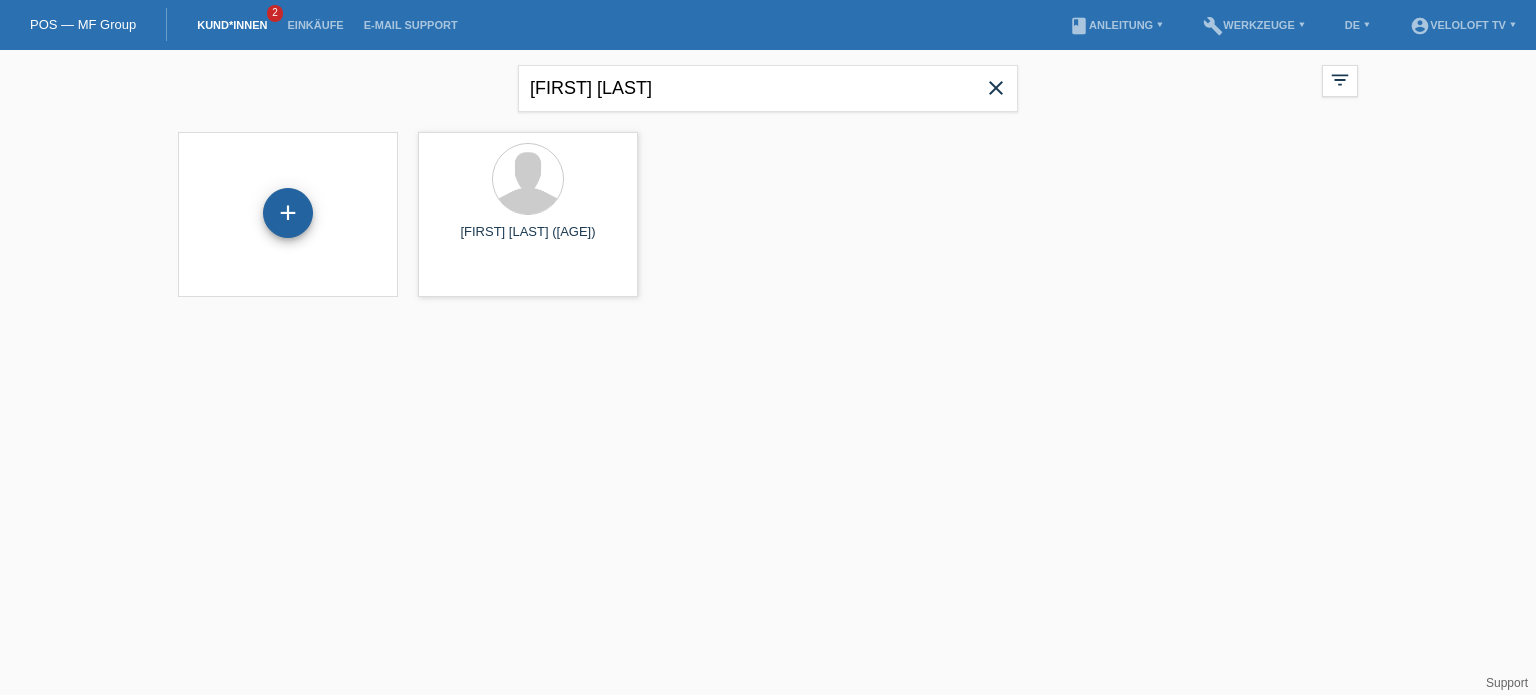 click on "+" at bounding box center [288, 213] 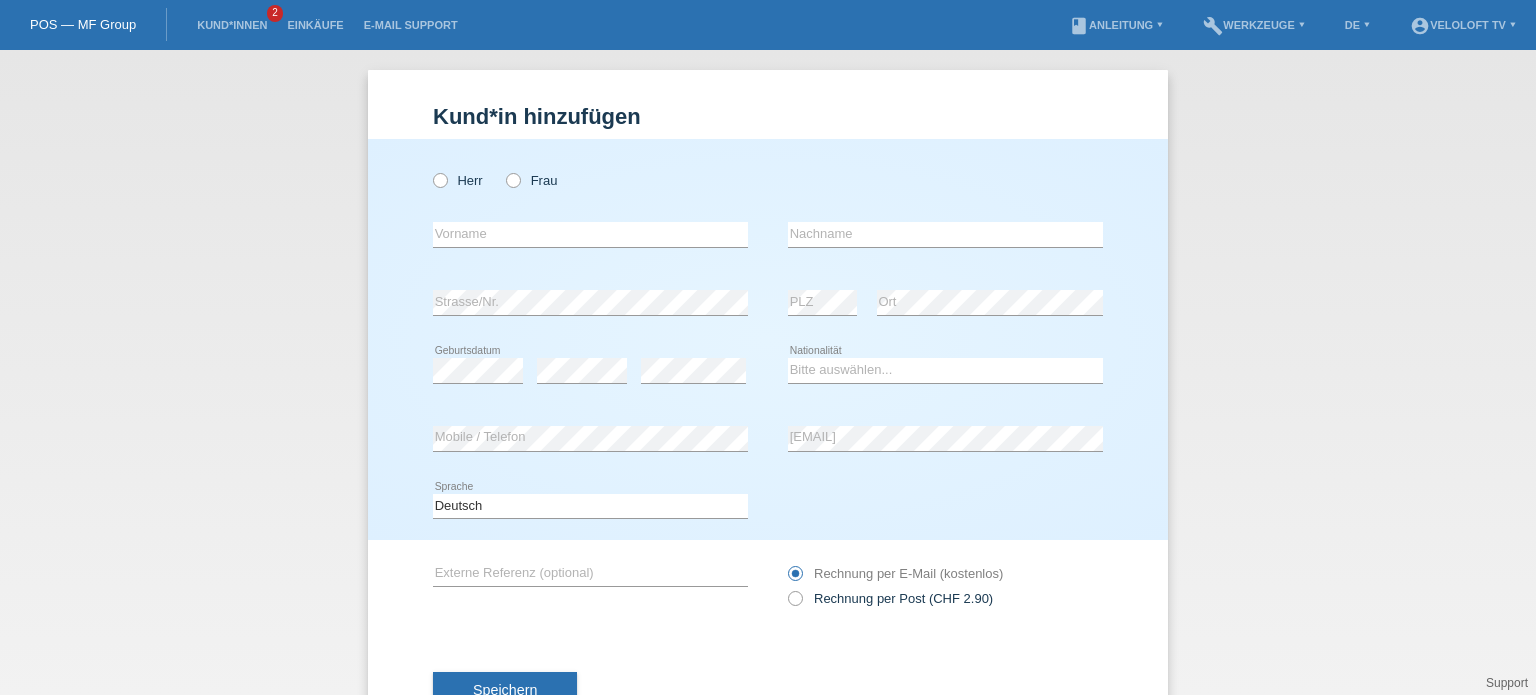 scroll, scrollTop: 0, scrollLeft: 0, axis: both 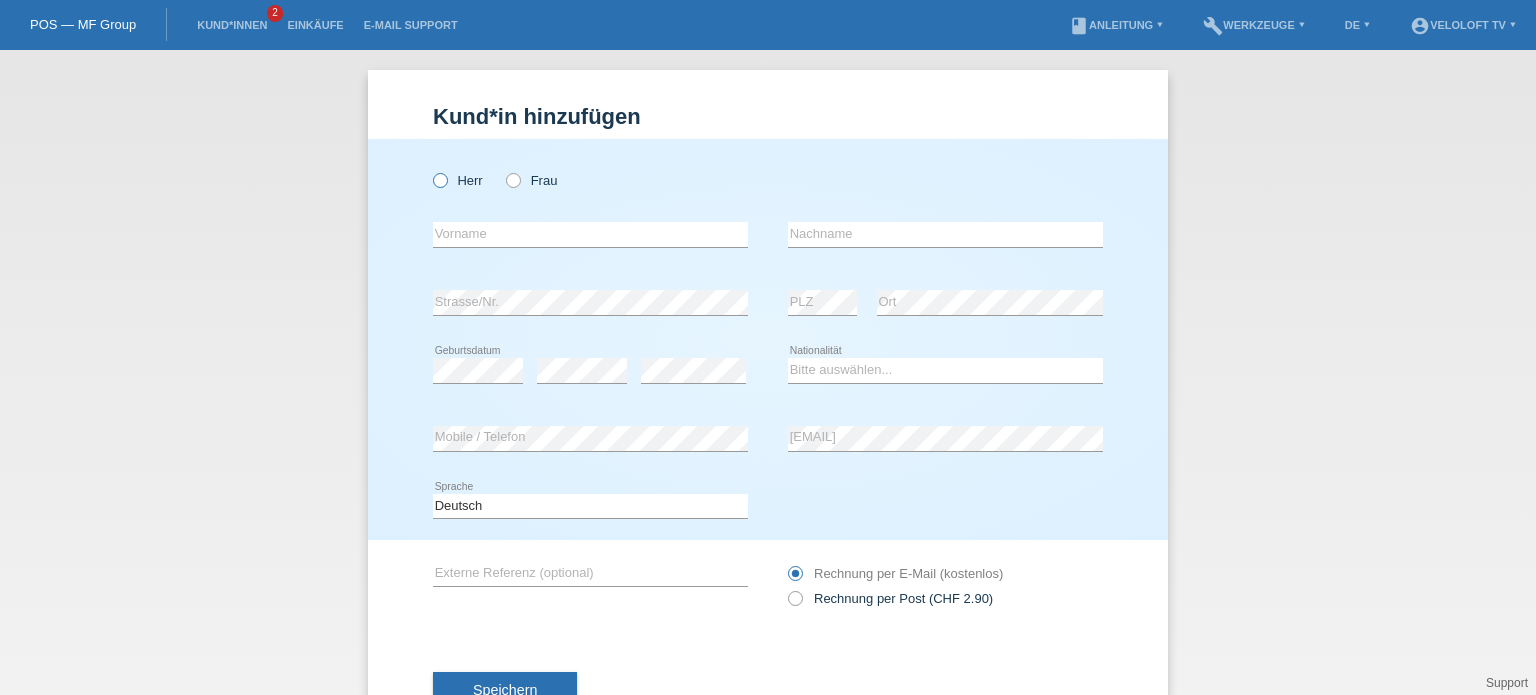 click at bounding box center [430, 170] 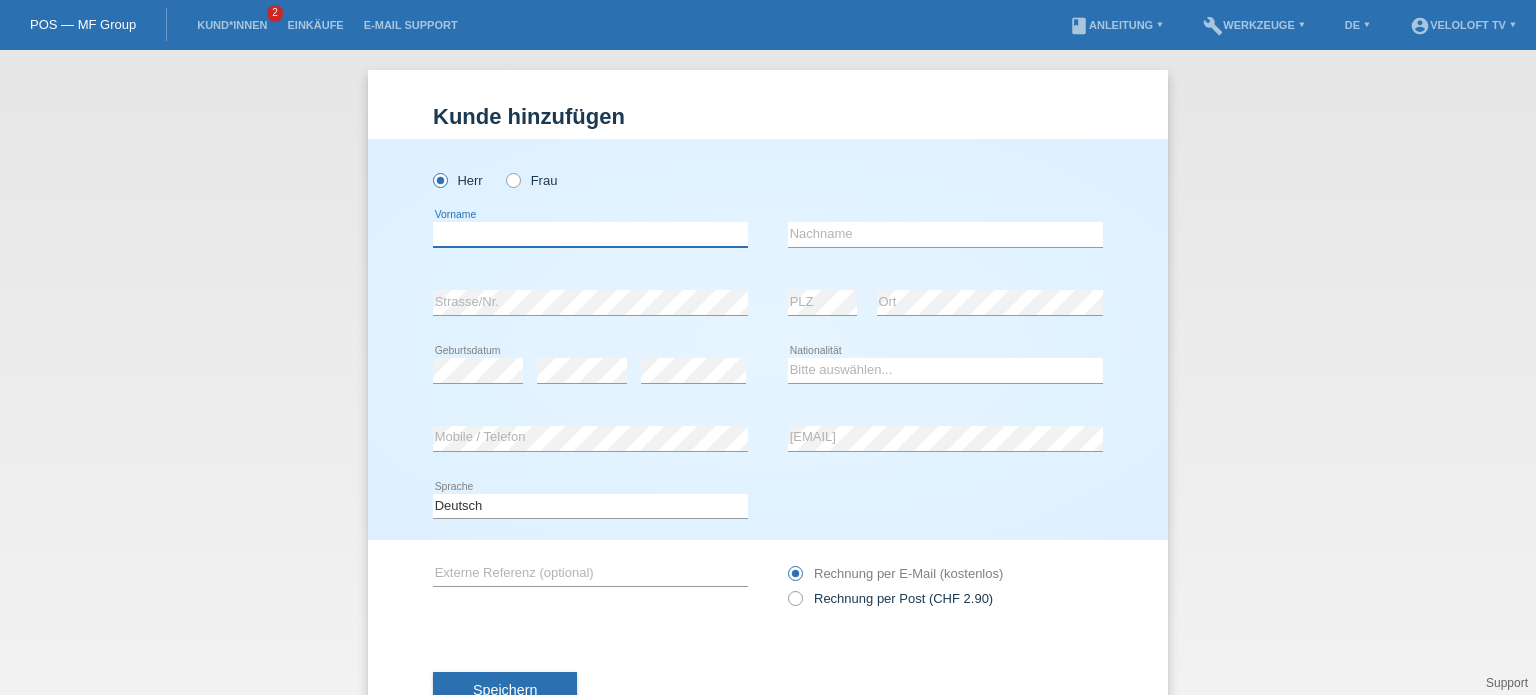 click at bounding box center [590, 234] 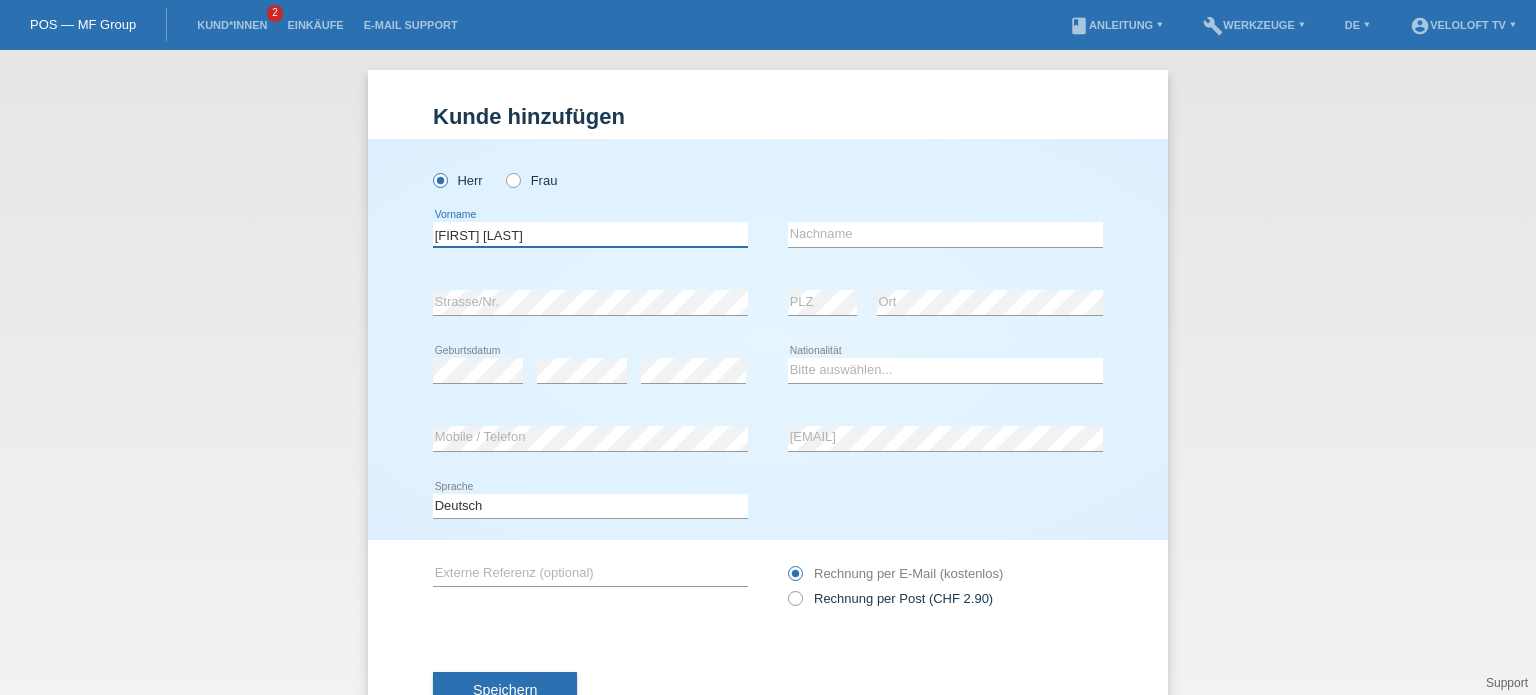 click on "Mircea silvio Lecu" at bounding box center (590, 234) 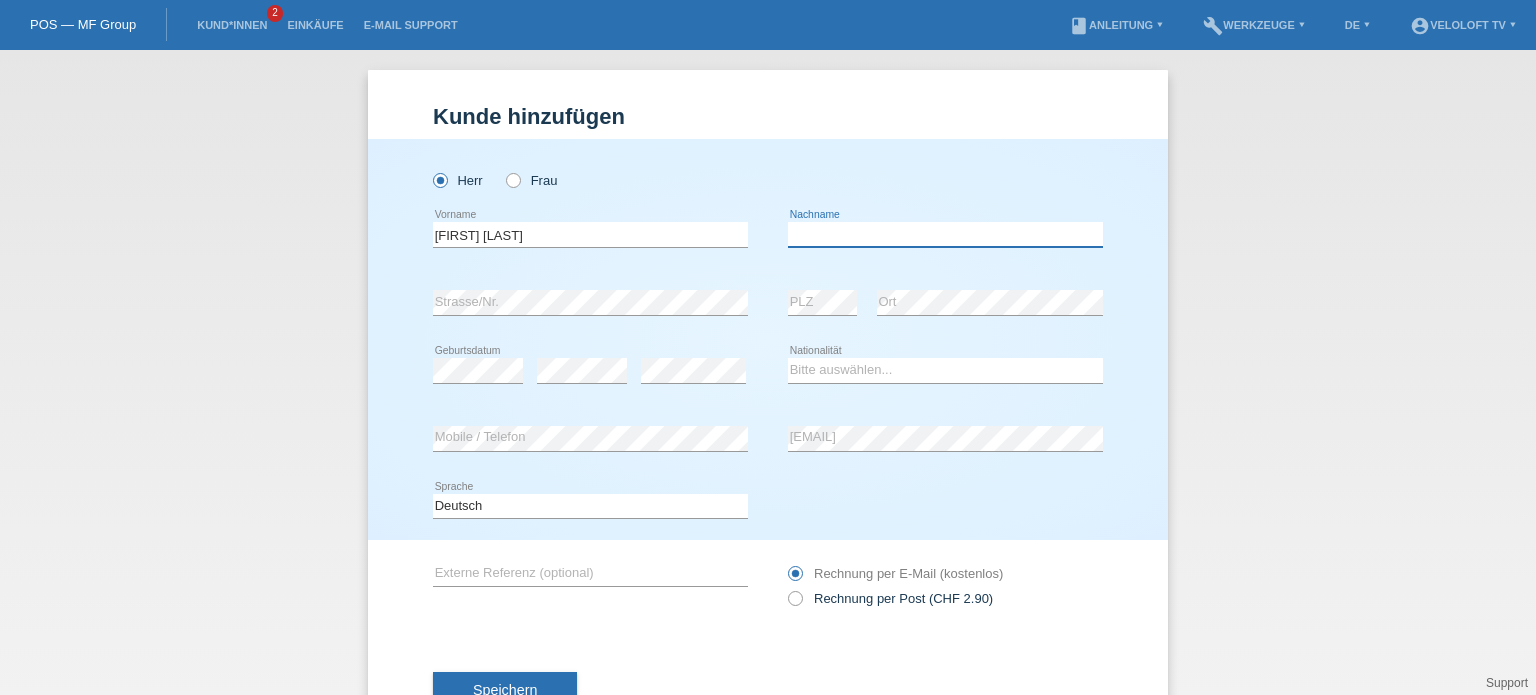 click at bounding box center [945, 234] 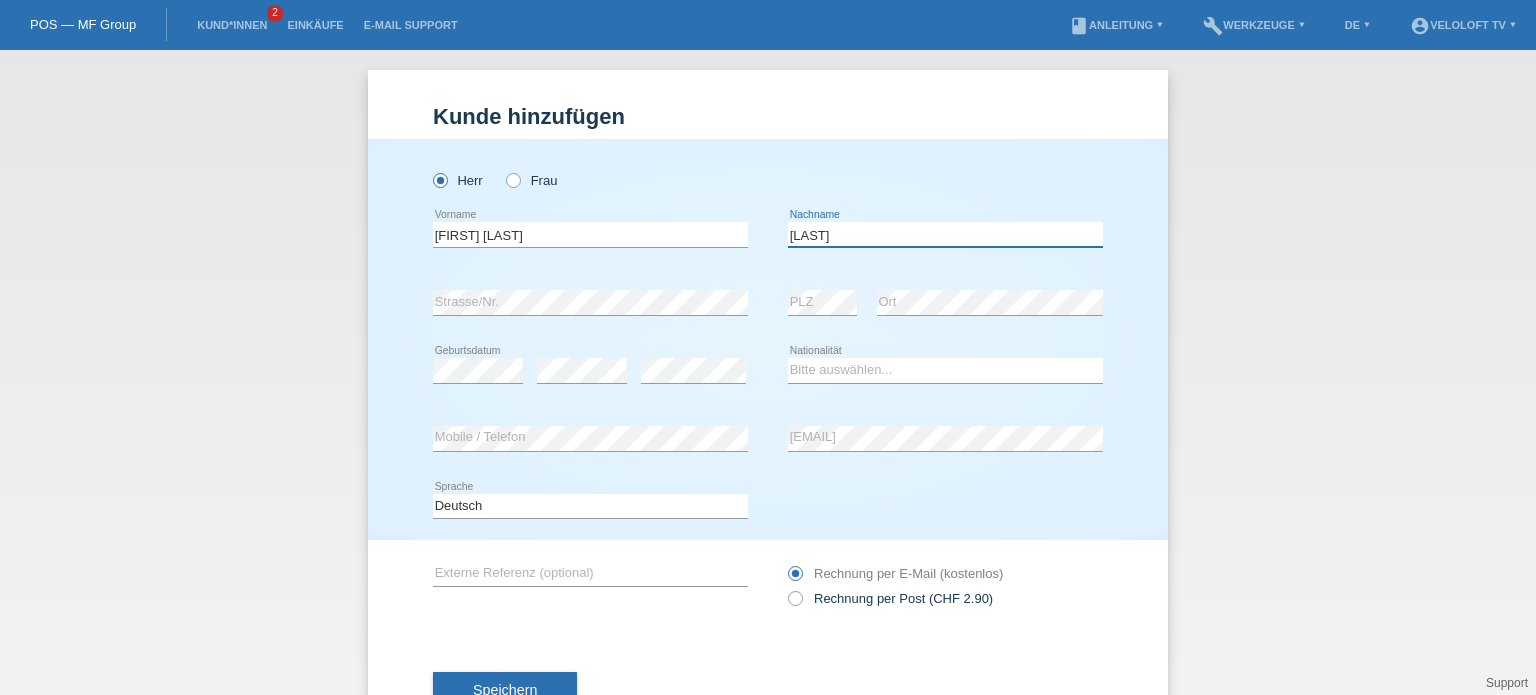 type on "Lecu" 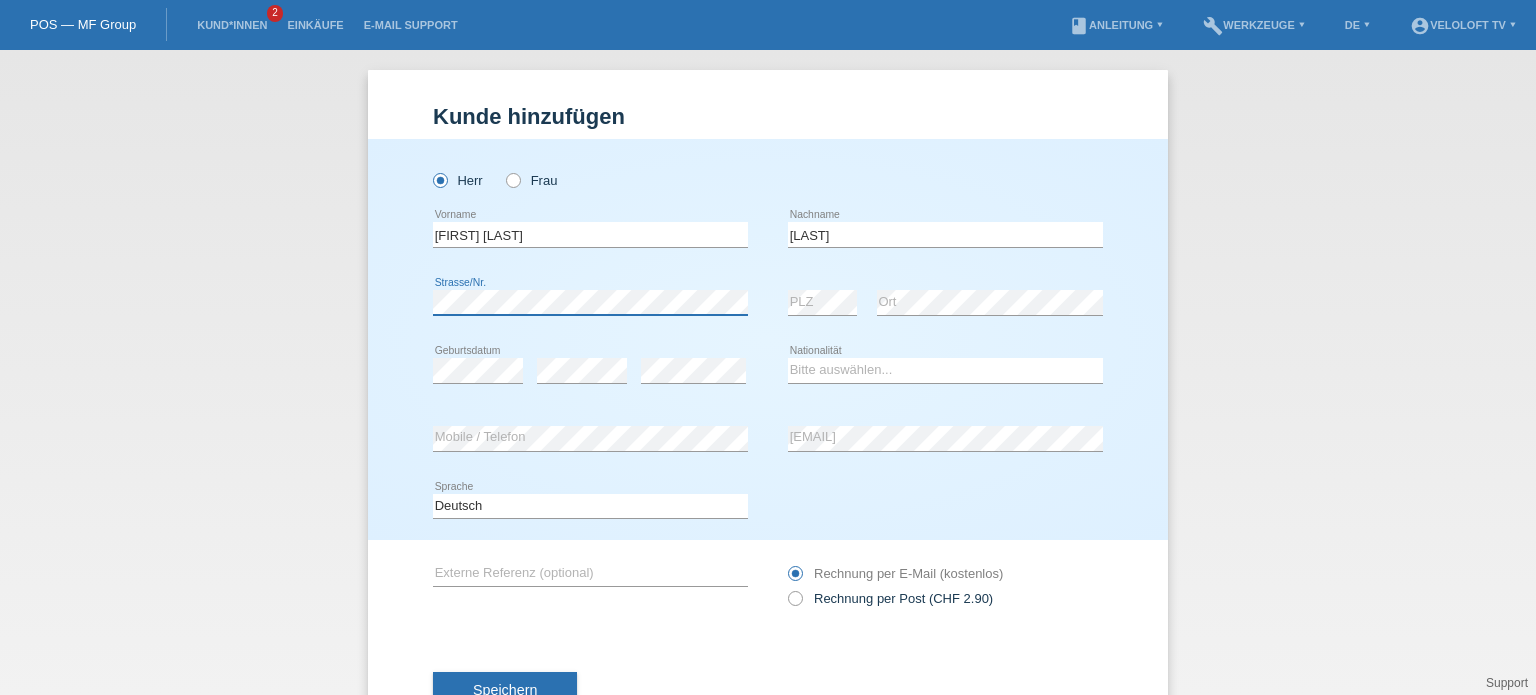 click on "Herr
Frau
Mircea silvio
error
Vorname" at bounding box center (768, 339) 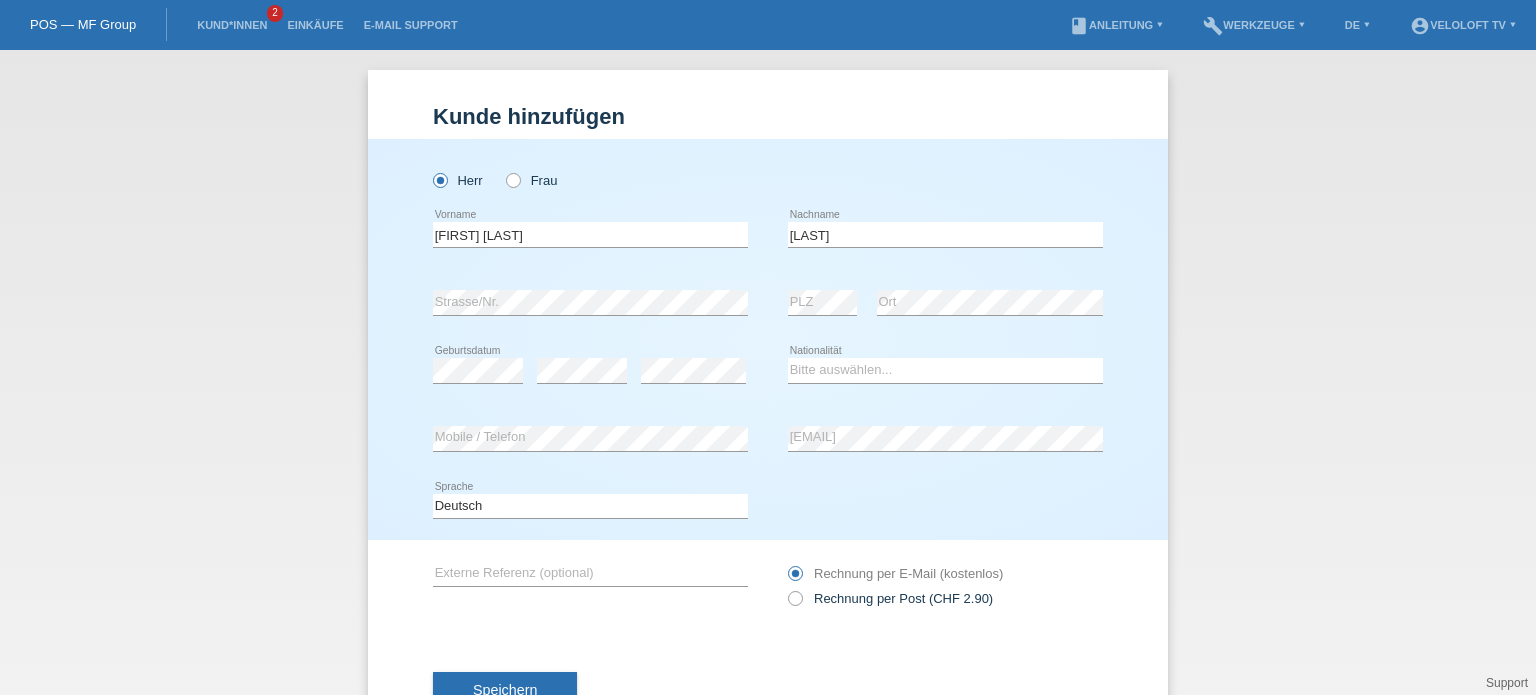 click on "Speichern" at bounding box center (768, 691) 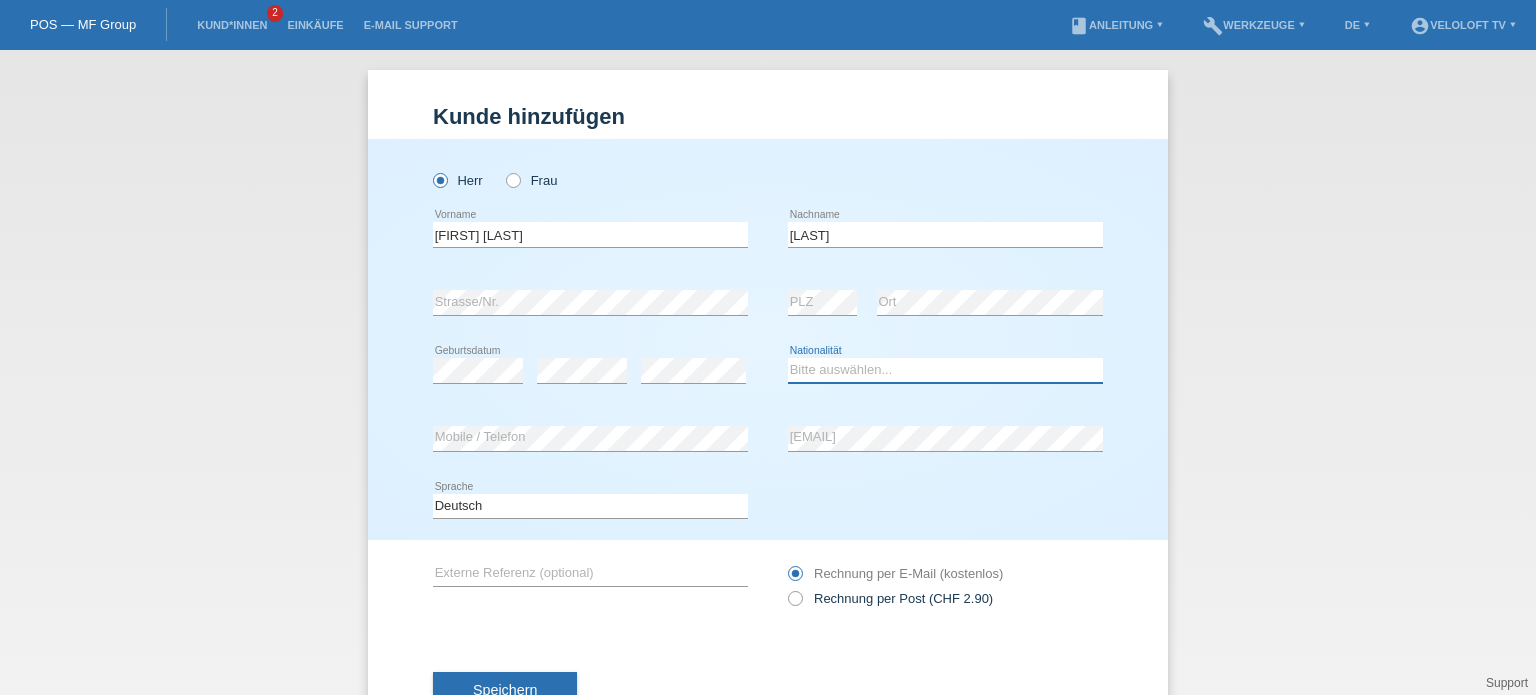 click on "Bitte auswählen...
Schweiz
Deutschland
Liechtenstein
Österreich
------------
Afghanistan
Ägypten
Åland
Albanien
Algerien" at bounding box center [945, 370] 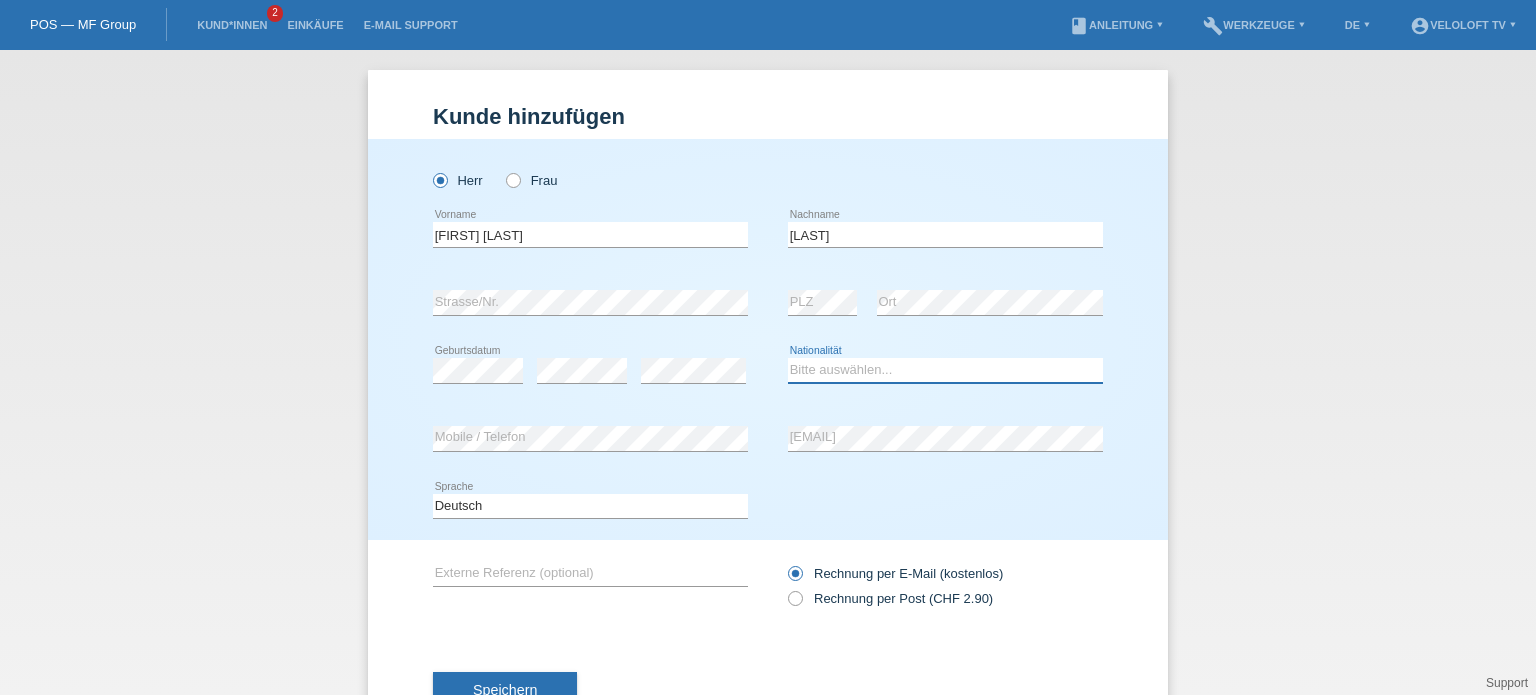 click on "Bitte auswählen...
Schweiz
Deutschland
Liechtenstein
Österreich
------------
Afghanistan
Ägypten
Åland
Albanien
Algerien" at bounding box center [945, 370] 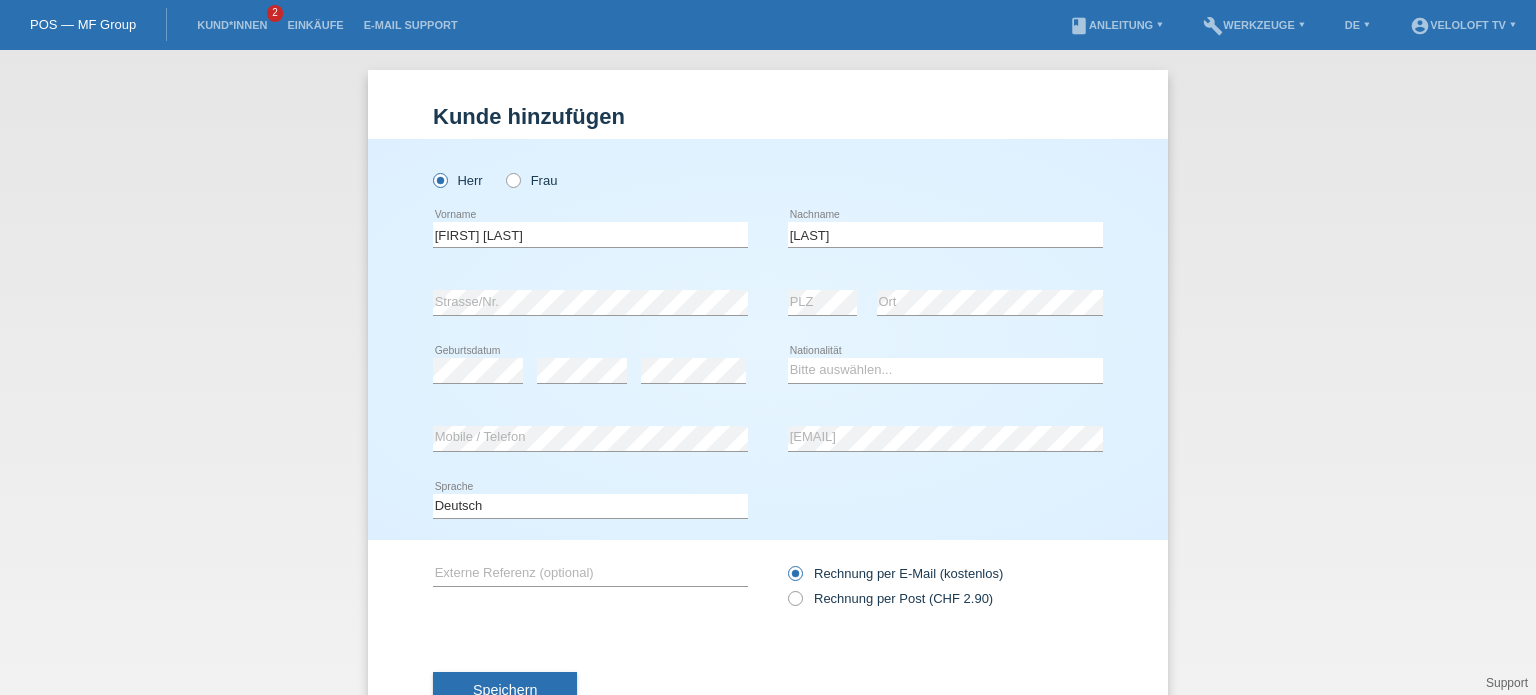 click on "Kund*in hinzufügen
Kunde hinzufügen
Kundin hinzufügen
Herr
Frau
Mircea silvio error C" at bounding box center (768, 372) 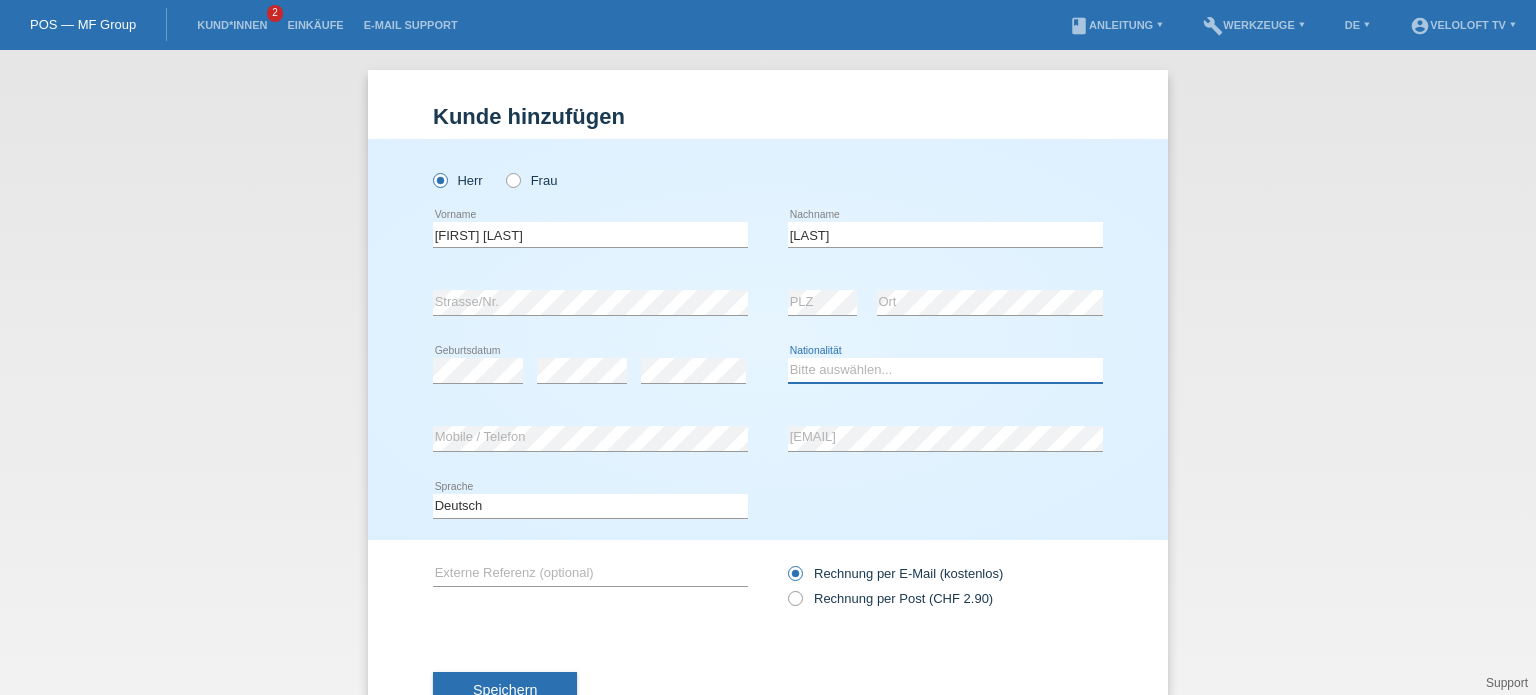 click on "Bitte auswählen...
Schweiz
Deutschland
Liechtenstein
Österreich
------------
Afghanistan
Ägypten
Åland
Albanien
Algerien" at bounding box center (945, 370) 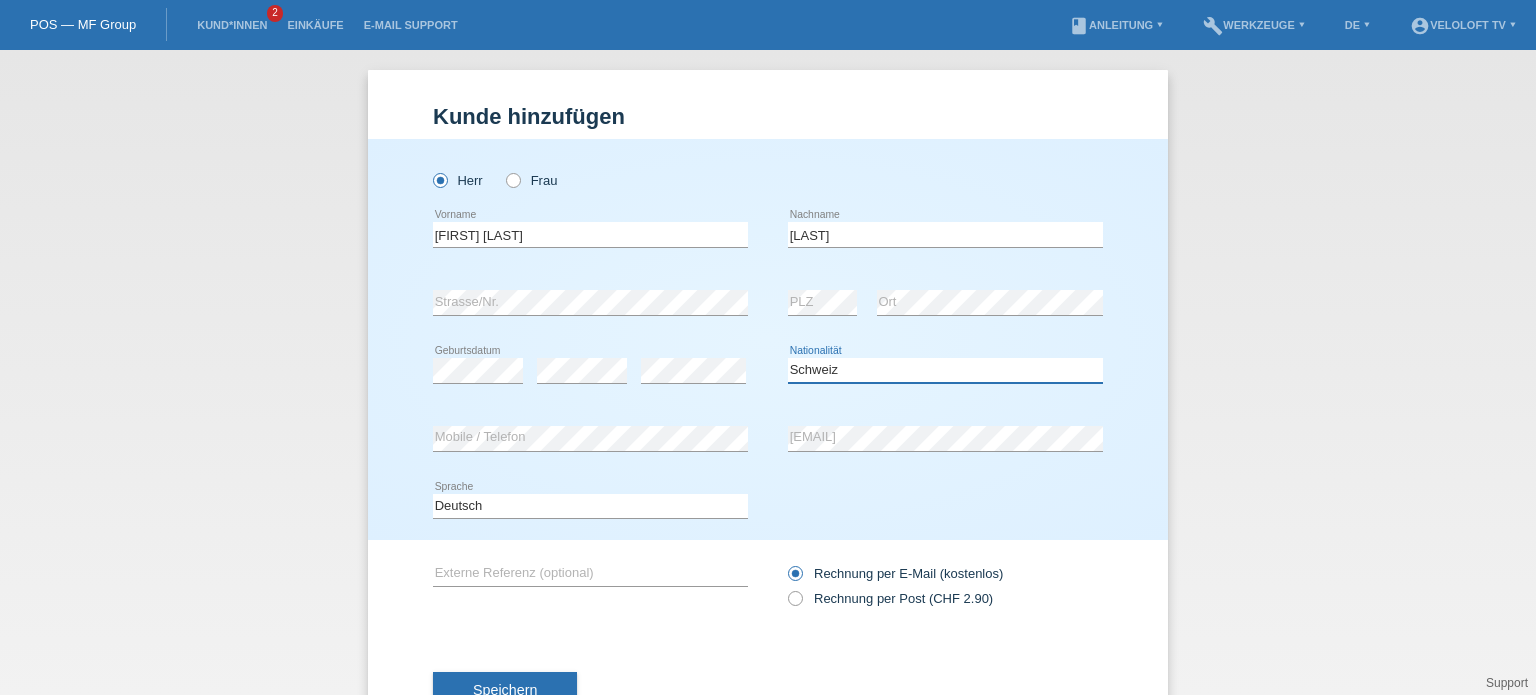 click on "Bitte auswählen...
Schweiz
Deutschland
Liechtenstein
Österreich
------------
Afghanistan
Ägypten
Åland
Albanien
Algerien" at bounding box center (945, 370) 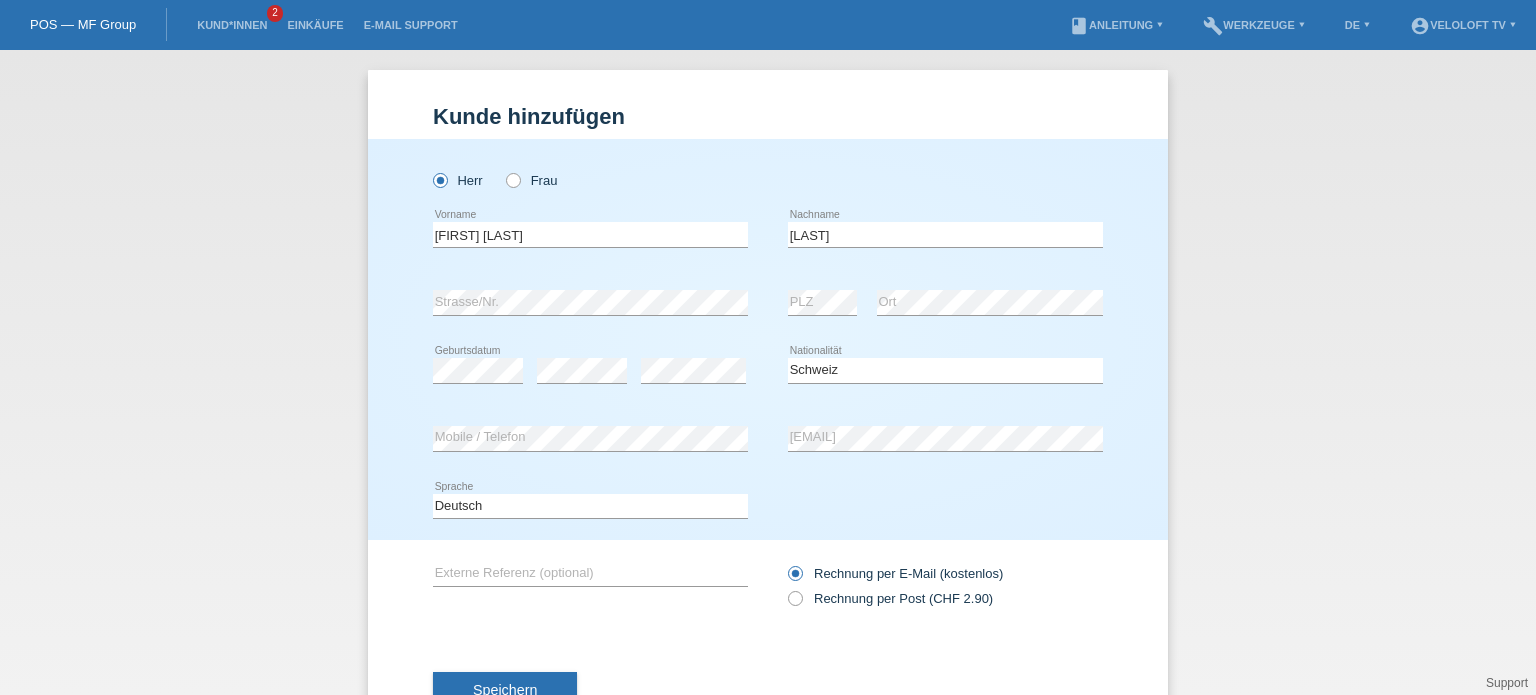 click on "Speichern" at bounding box center (768, 691) 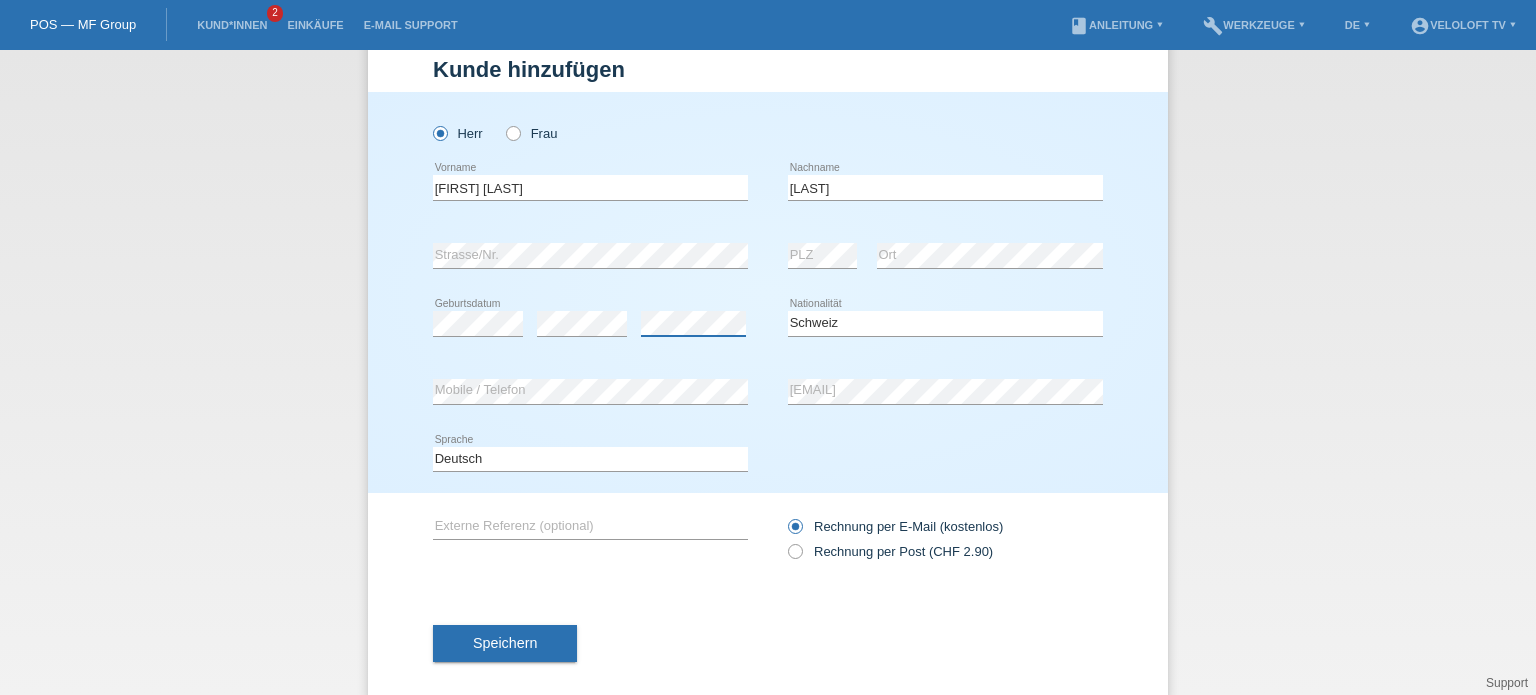 scroll, scrollTop: 72, scrollLeft: 0, axis: vertical 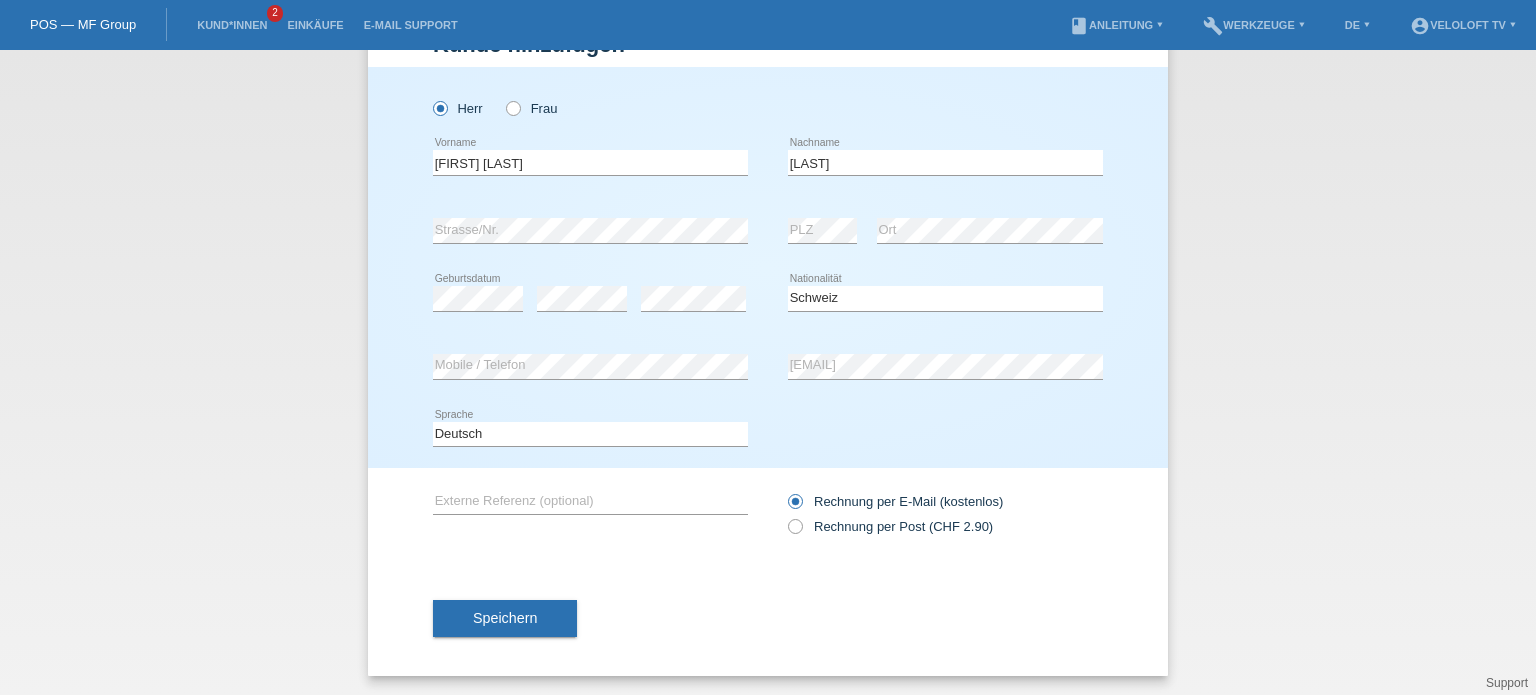 click on "Speichern" at bounding box center [505, 618] 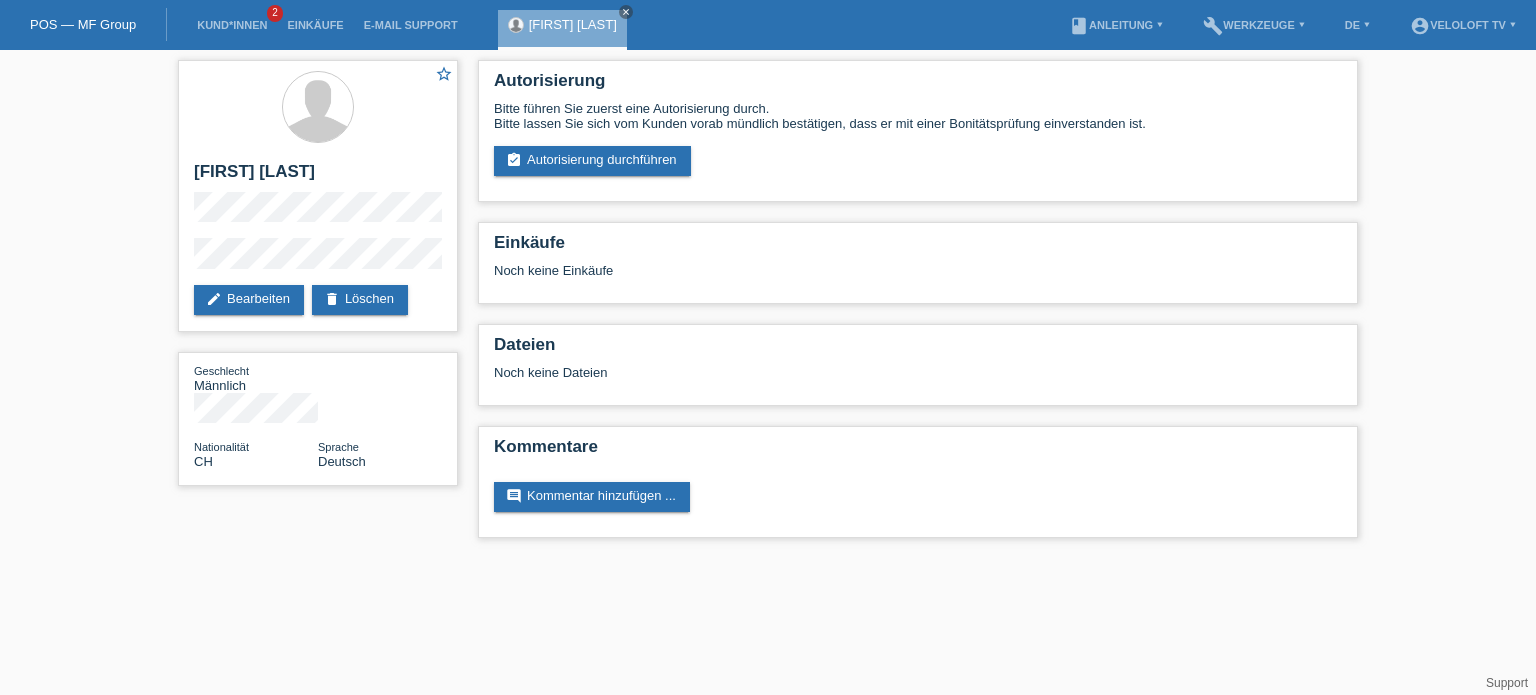 scroll, scrollTop: 0, scrollLeft: 0, axis: both 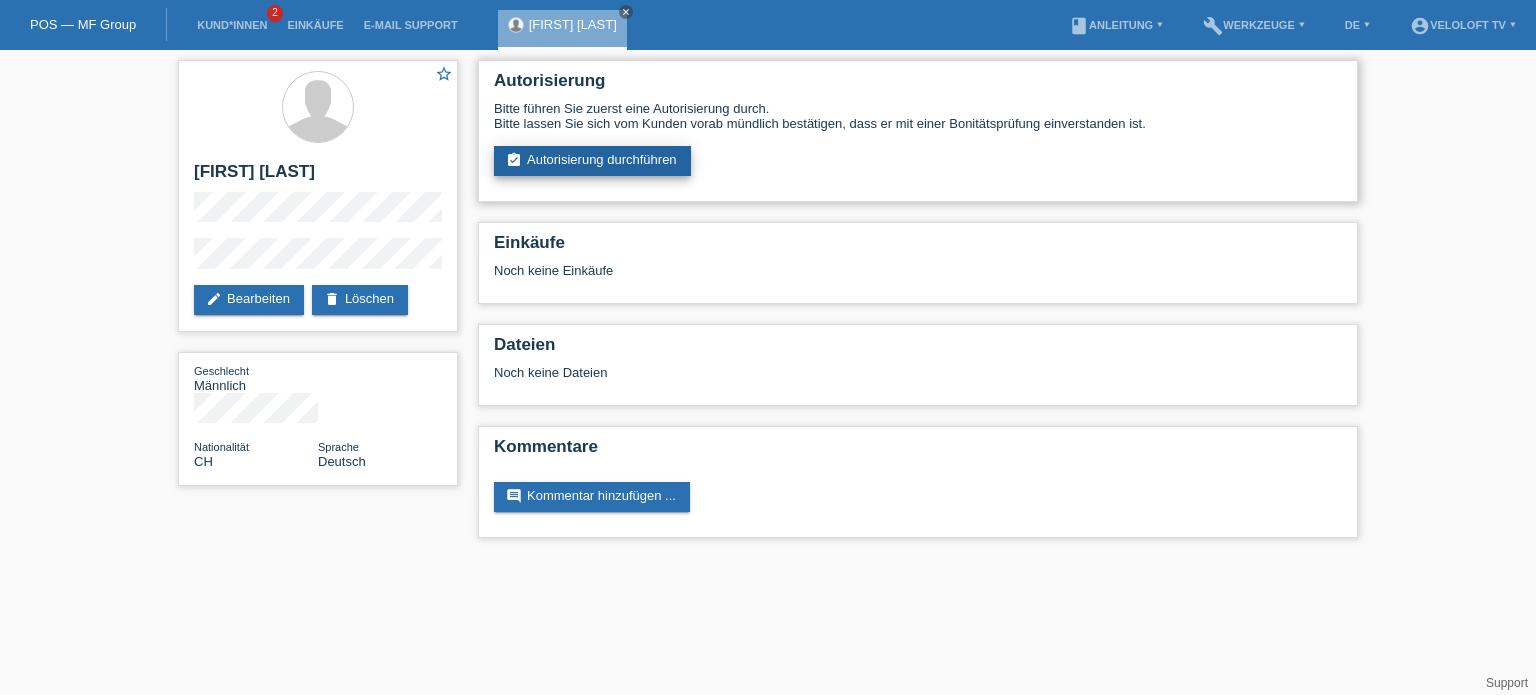 click on "assignment_turned_in  Autorisierung durchführen" at bounding box center (592, 161) 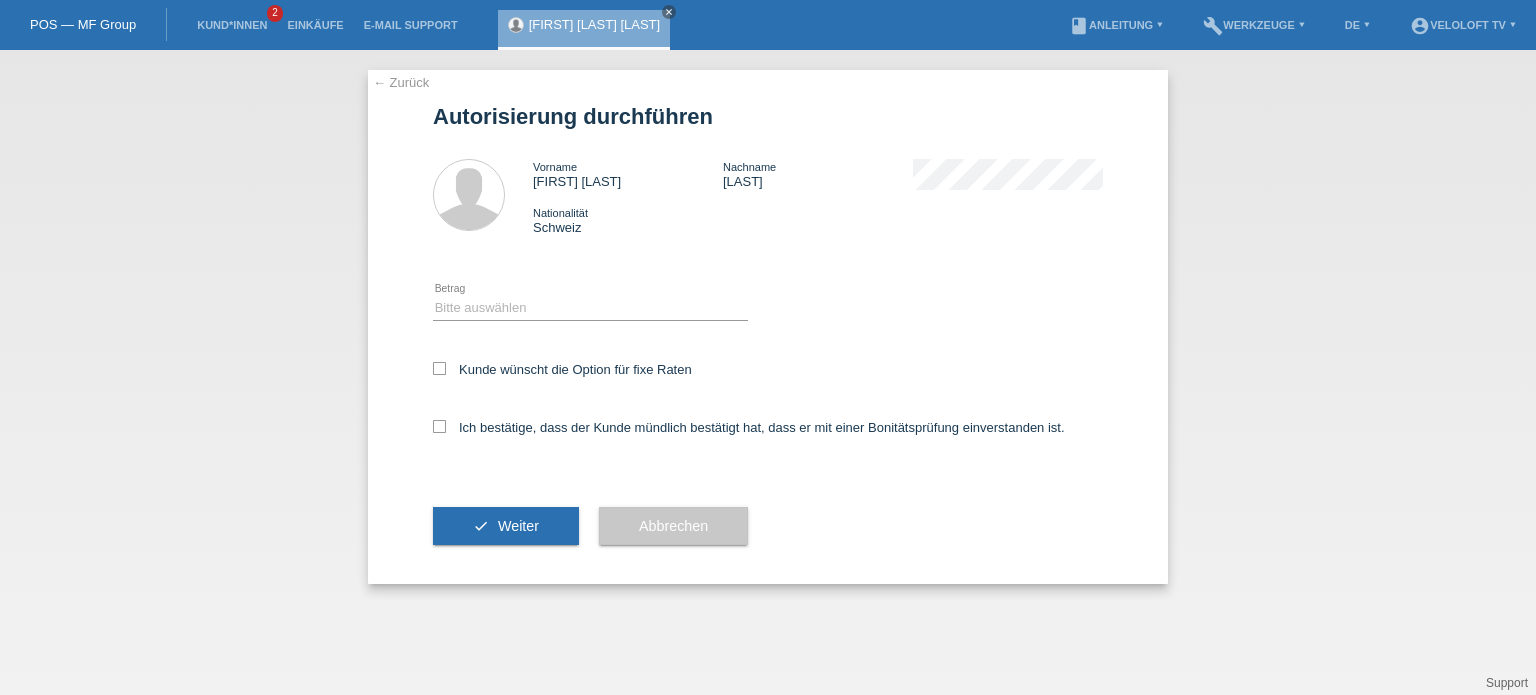 scroll, scrollTop: 0, scrollLeft: 0, axis: both 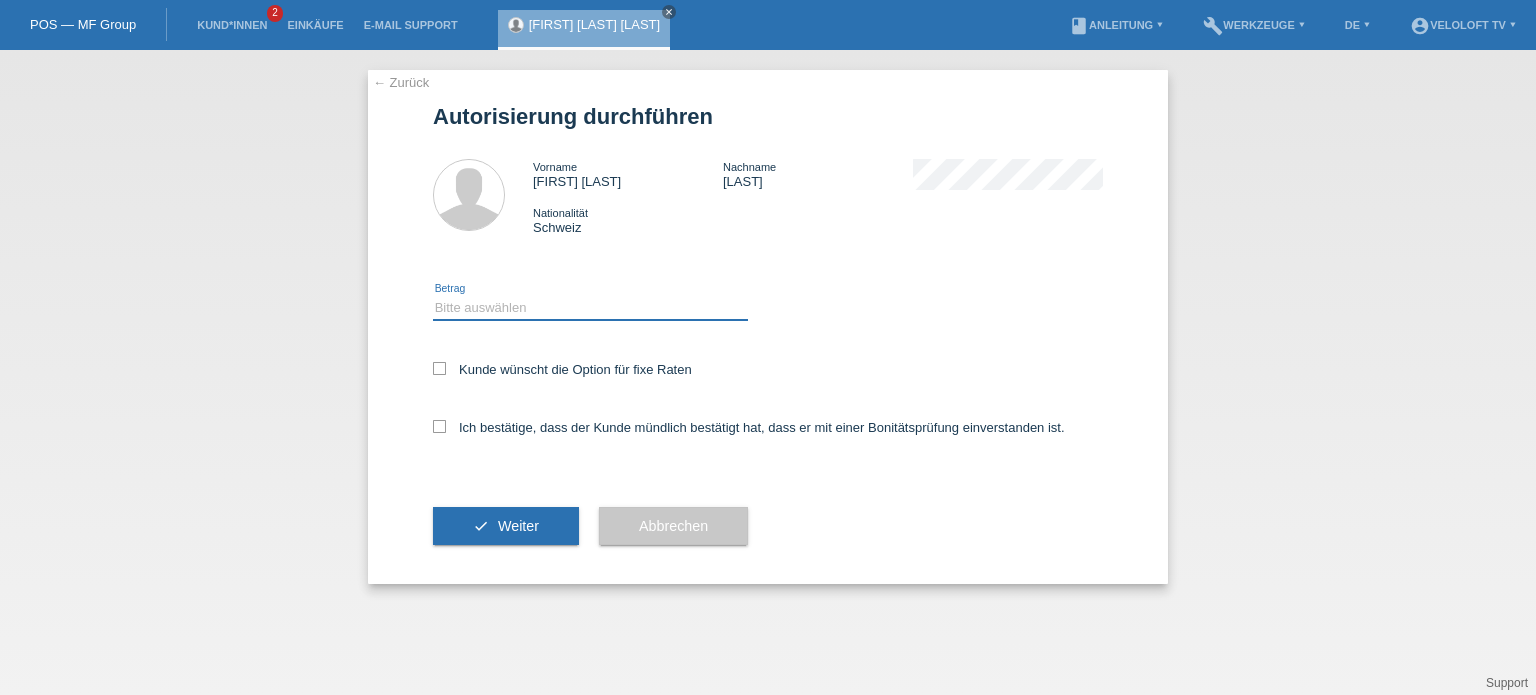 drag, startPoint x: 484, startPoint y: 299, endPoint x: 493, endPoint y: 307, distance: 12.0415945 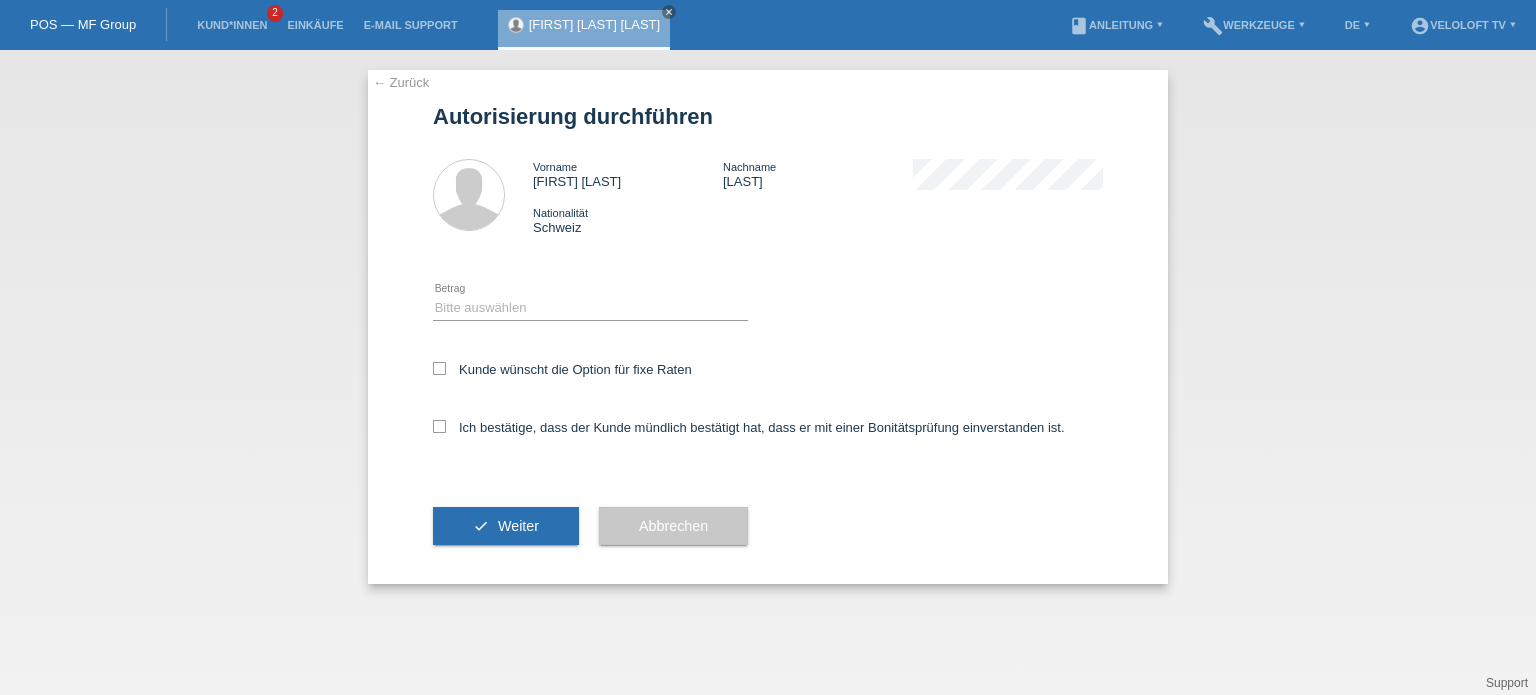 click on "← Zurück
Autorisierung durchführen
Vorname
Mircea silvio
Nachname
Lecu
Nationalität
Schweiz
error" at bounding box center (768, 372) 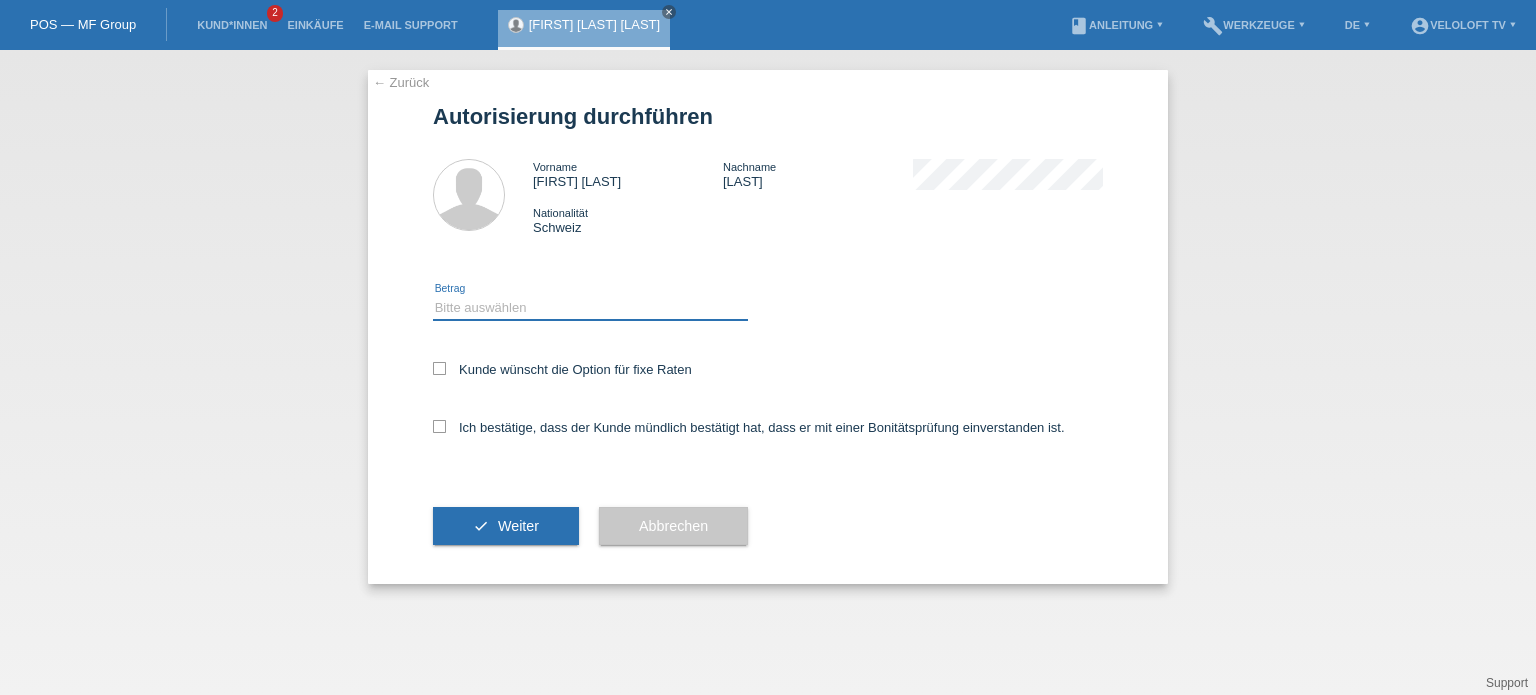 click on "Bitte auswählen
CHF 1.00 - CHF 499.00
CHF 500.00 - CHF 1'999.00
CHF 2'000.00 - CHF 15'000.00" at bounding box center (590, 308) 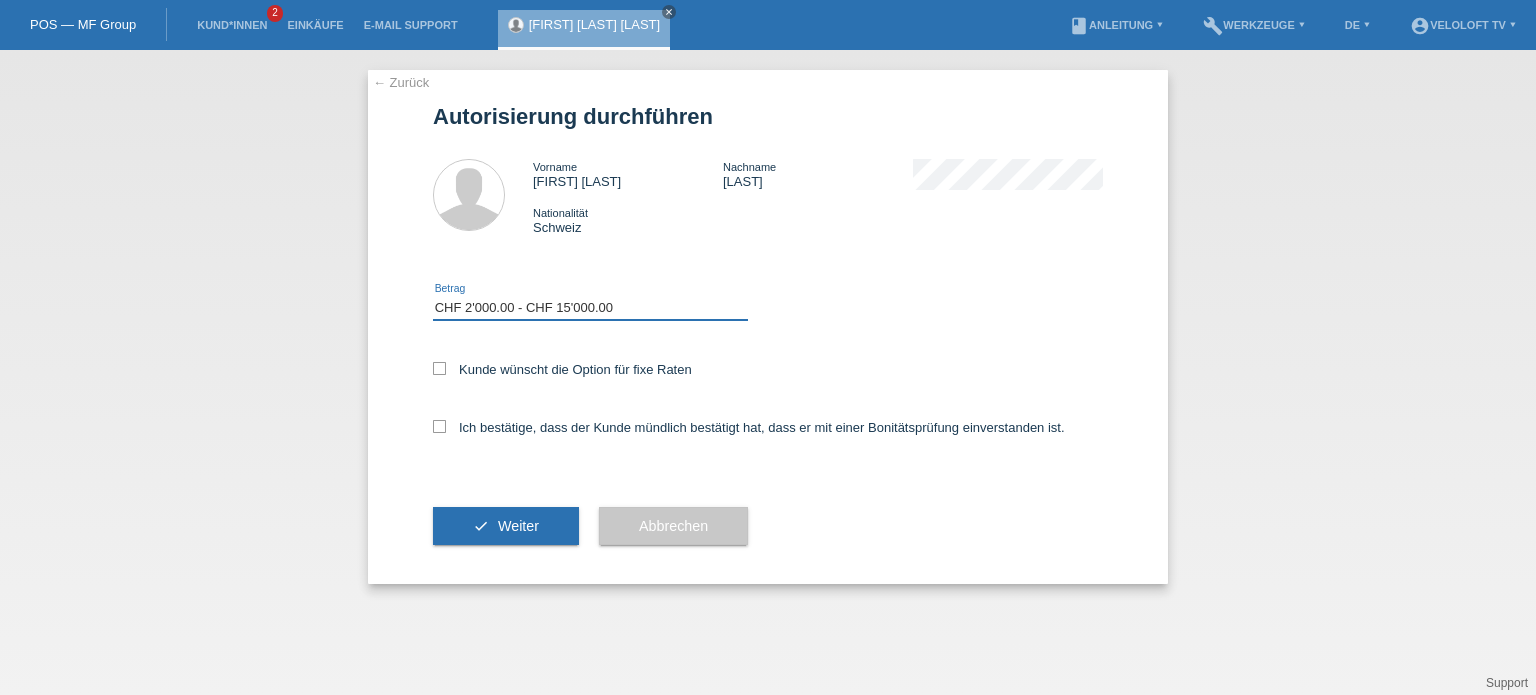 click on "Bitte auswählen
CHF 1.00 - CHF 499.00
CHF 500.00 - CHF 1'999.00
CHF 2'000.00 - CHF 15'000.00" at bounding box center [590, 308] 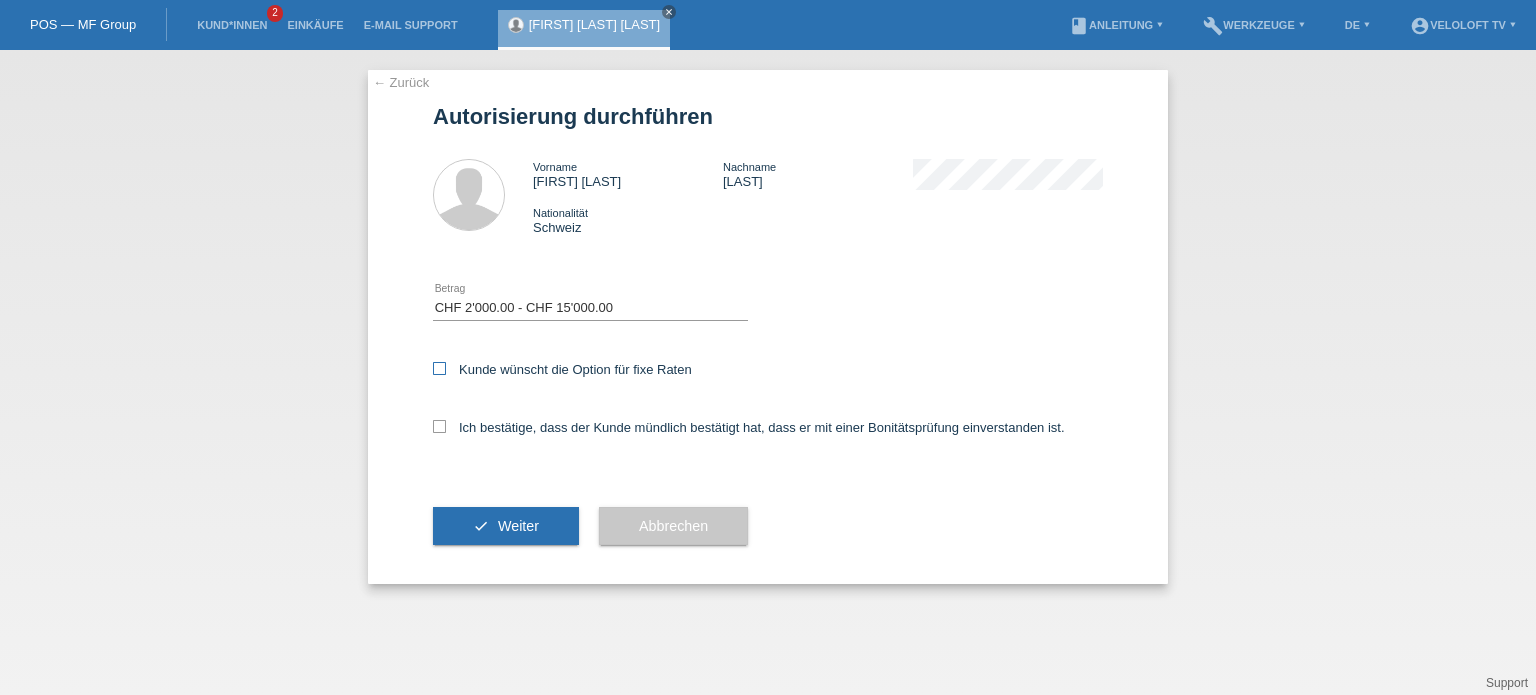 drag, startPoint x: 451, startPoint y: 367, endPoint x: 436, endPoint y: 374, distance: 16.552946 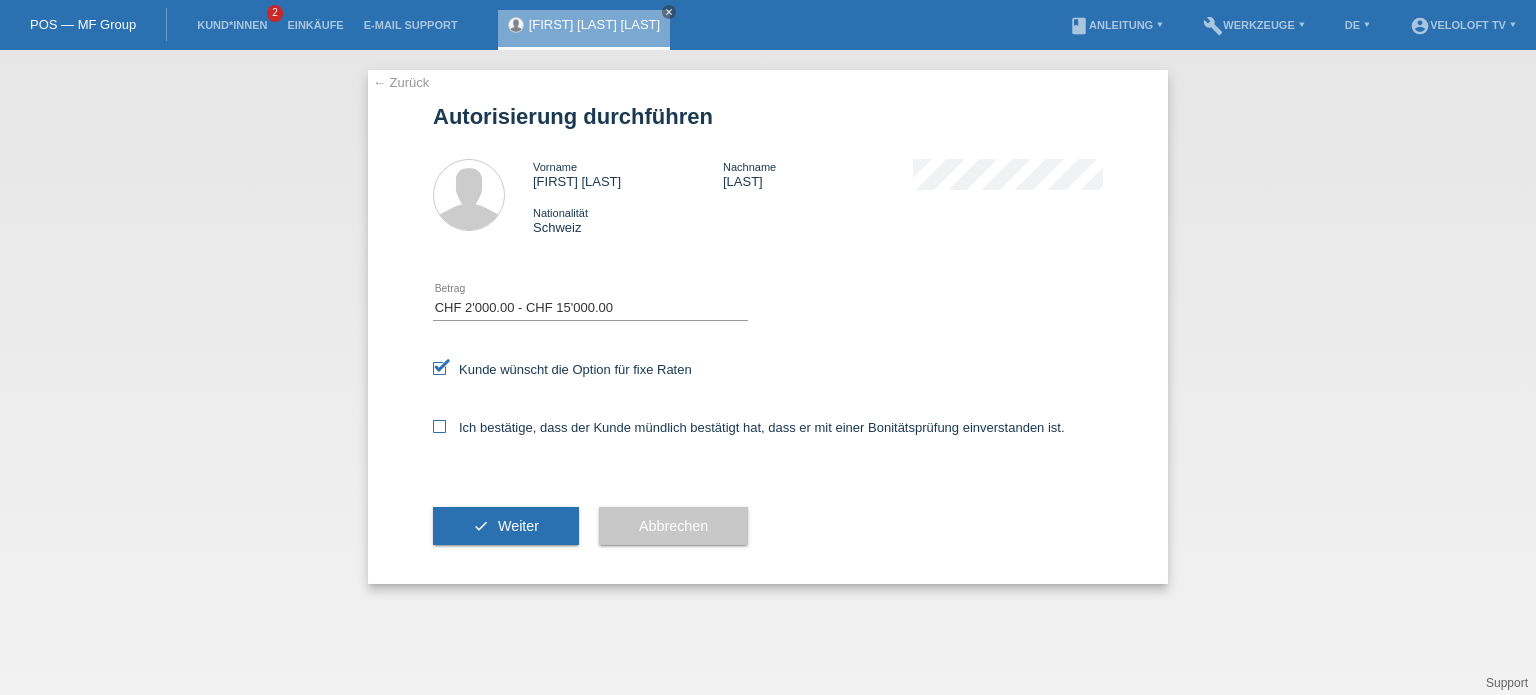 click at bounding box center [439, 426] 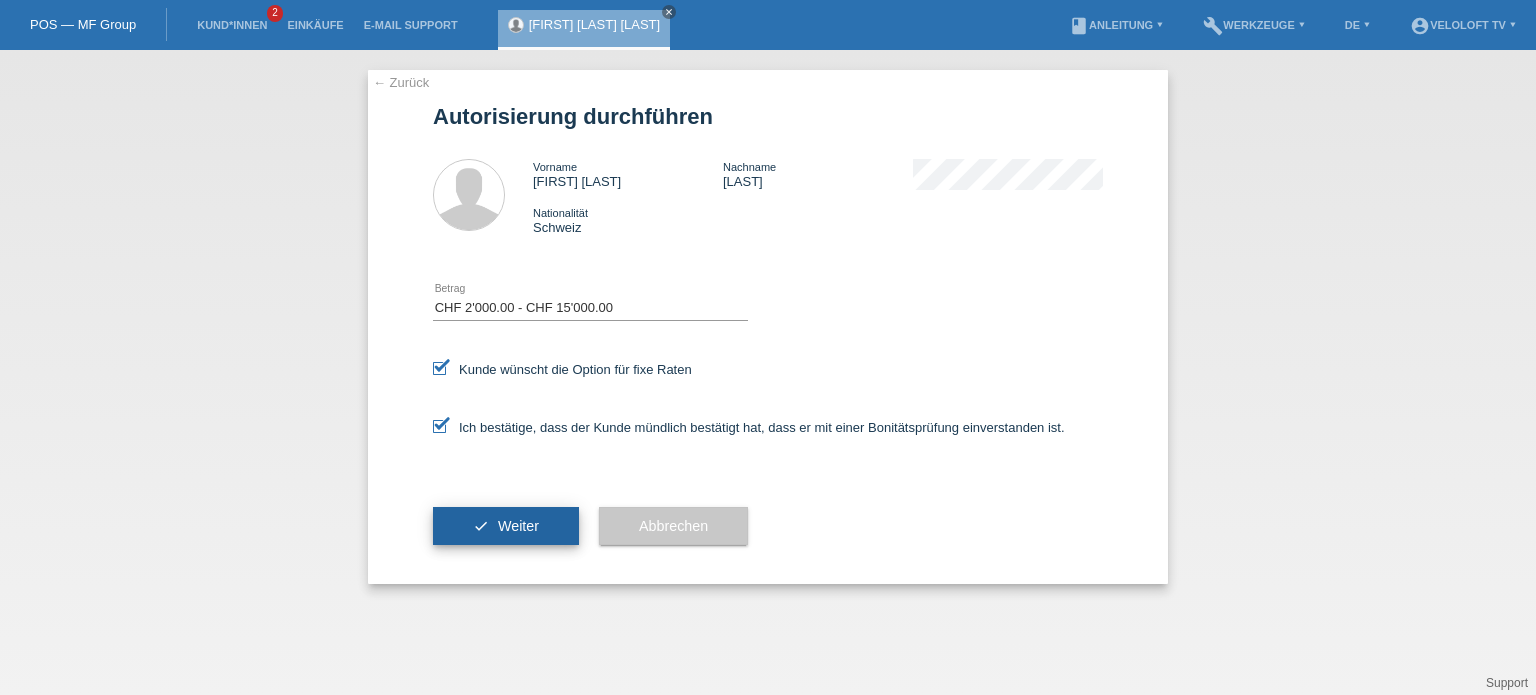 click on "check   Weiter" at bounding box center [506, 526] 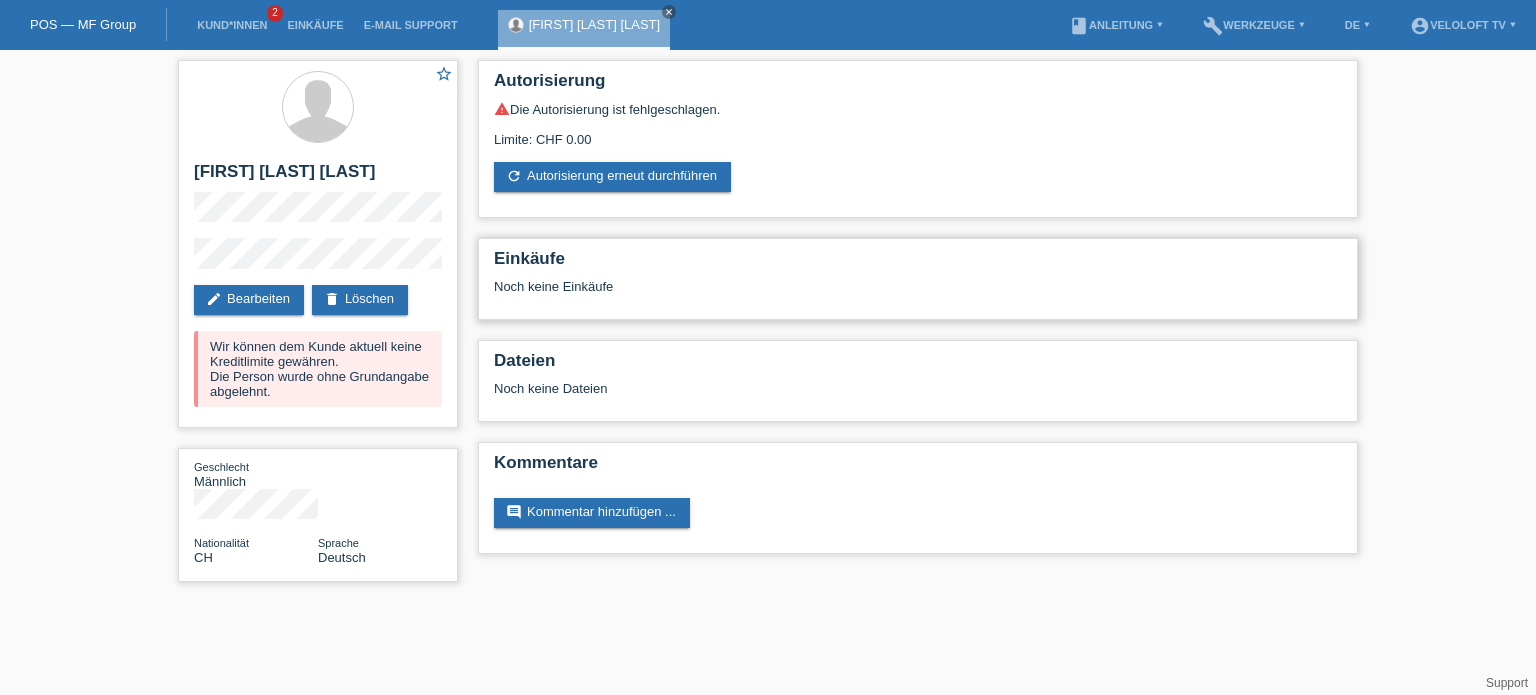 scroll, scrollTop: 0, scrollLeft: 0, axis: both 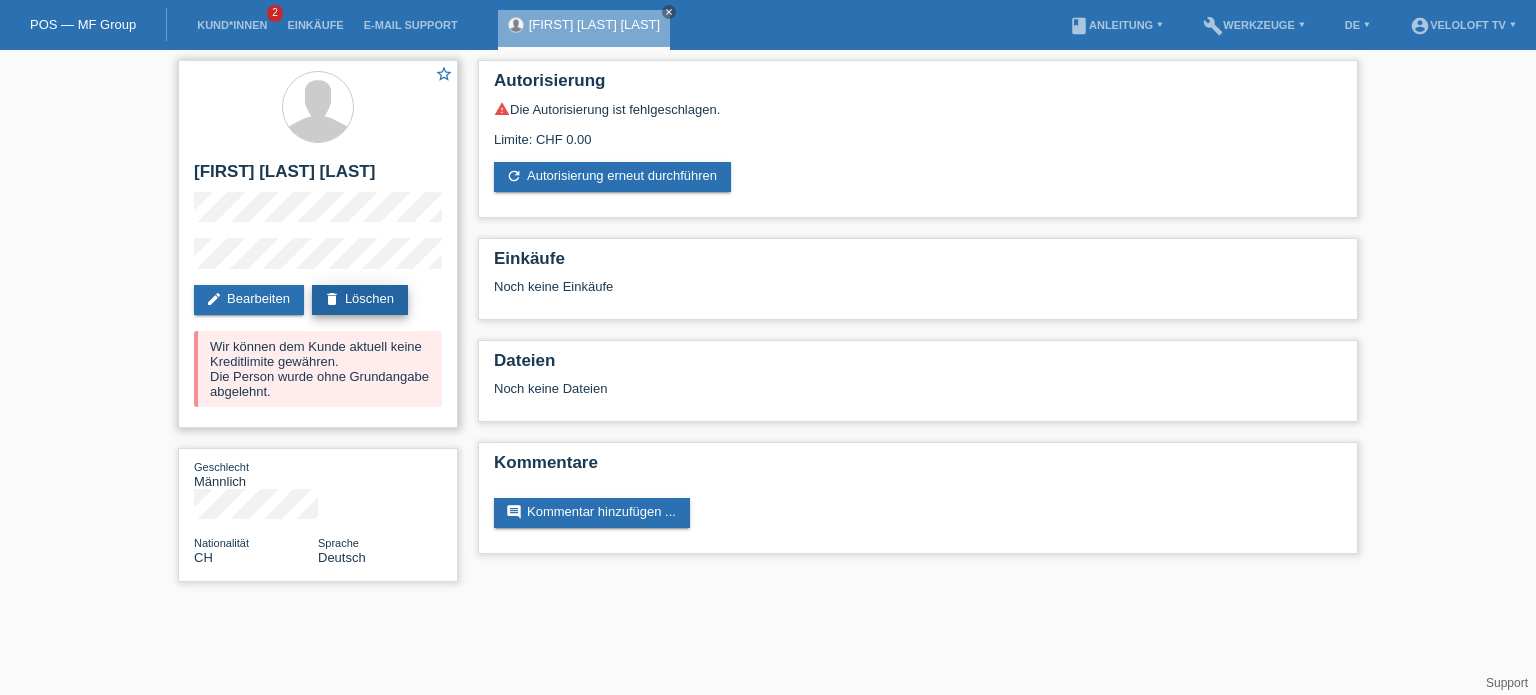 click on "delete  Löschen" at bounding box center (360, 300) 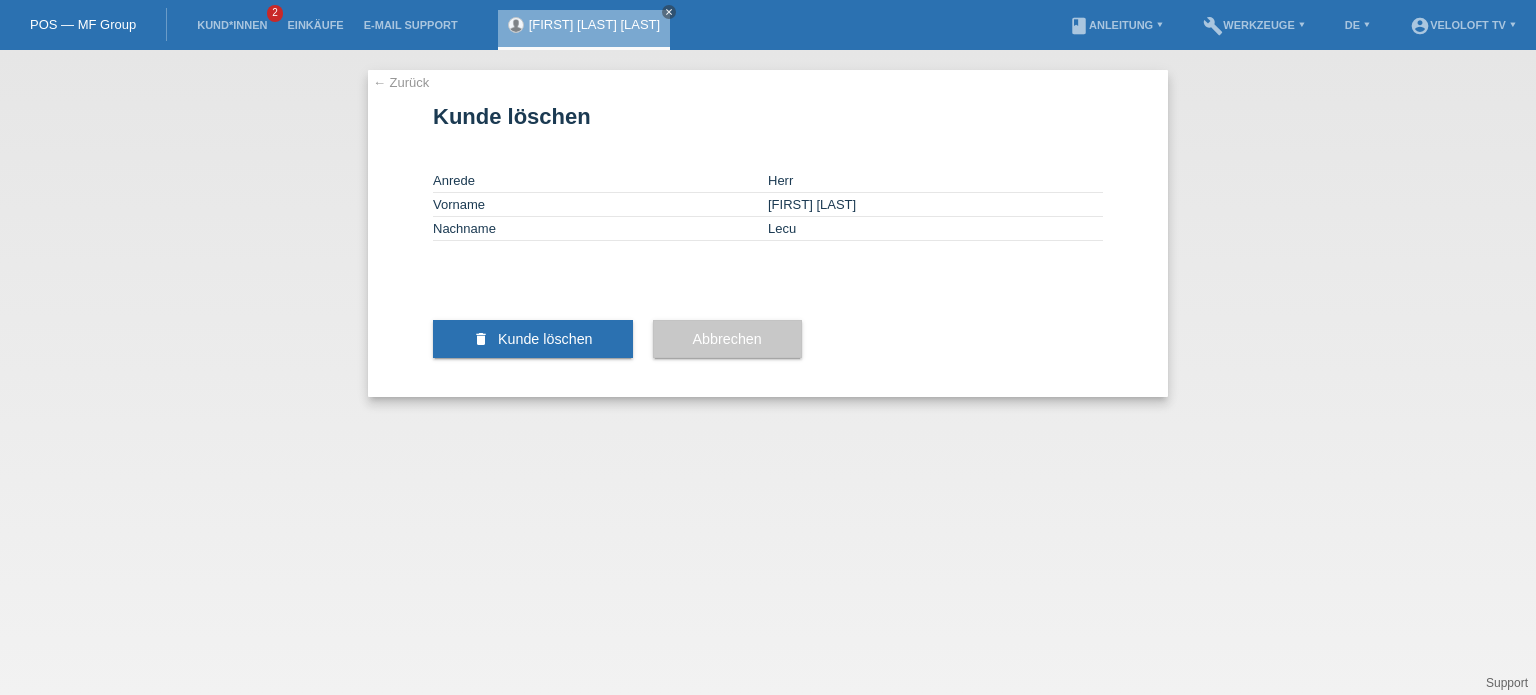 scroll, scrollTop: 0, scrollLeft: 0, axis: both 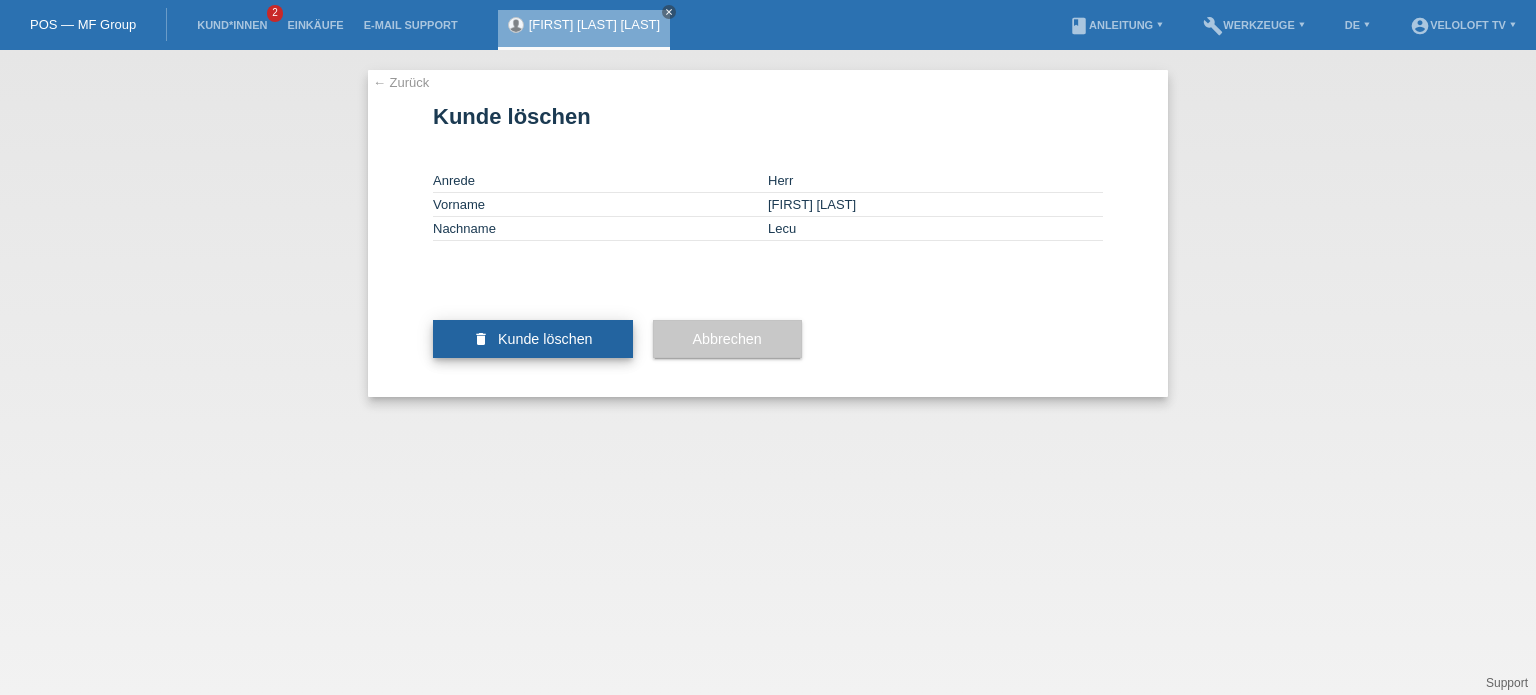 click on "Kunde löschen" at bounding box center (545, 339) 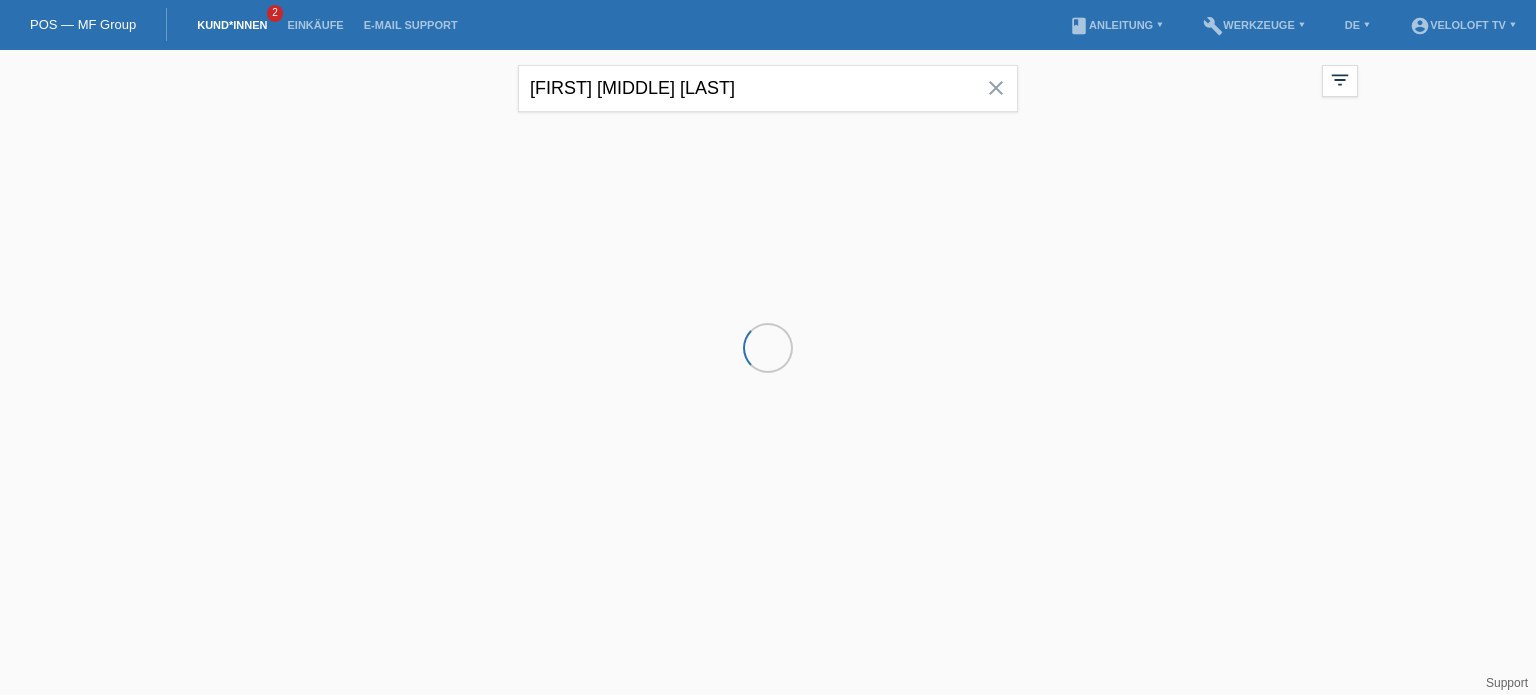 scroll, scrollTop: 0, scrollLeft: 0, axis: both 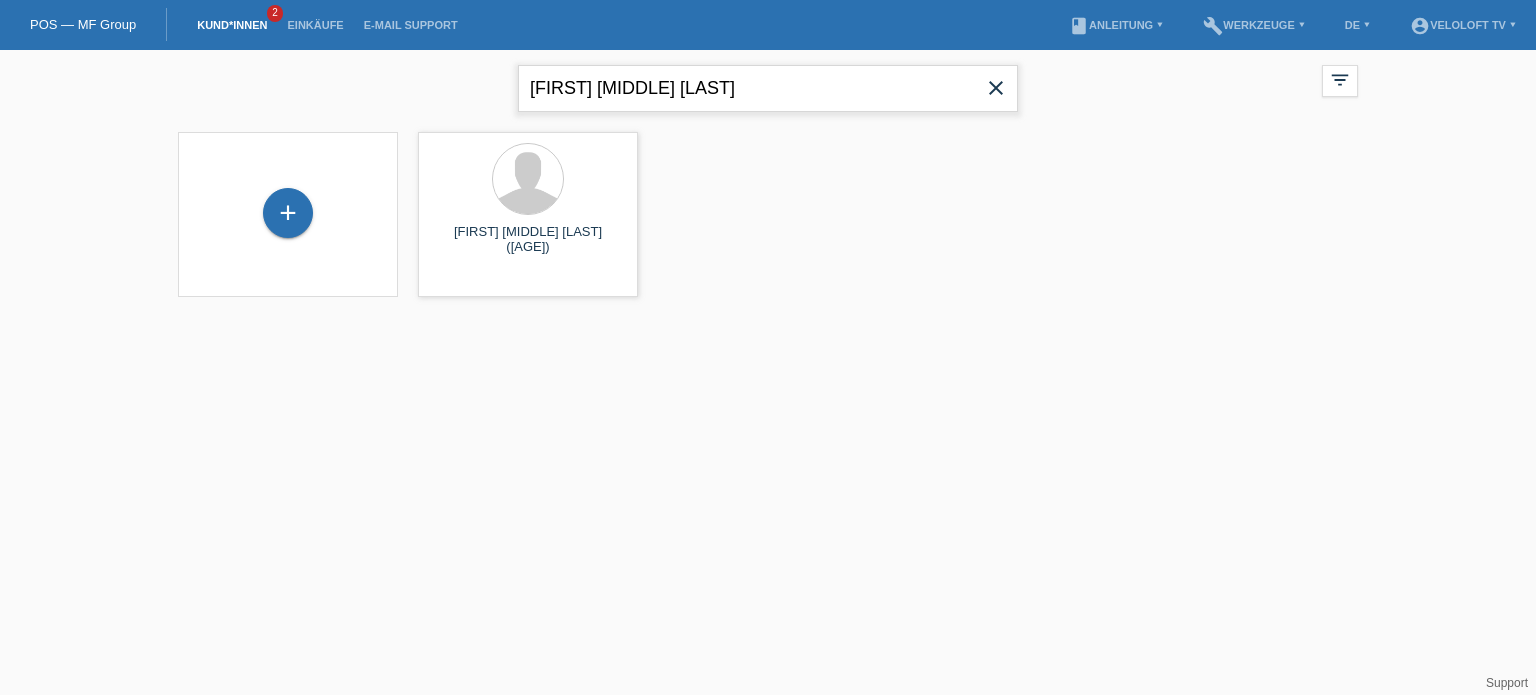 drag, startPoint x: 776, startPoint y: 87, endPoint x: 427, endPoint y: 72, distance: 349.3222 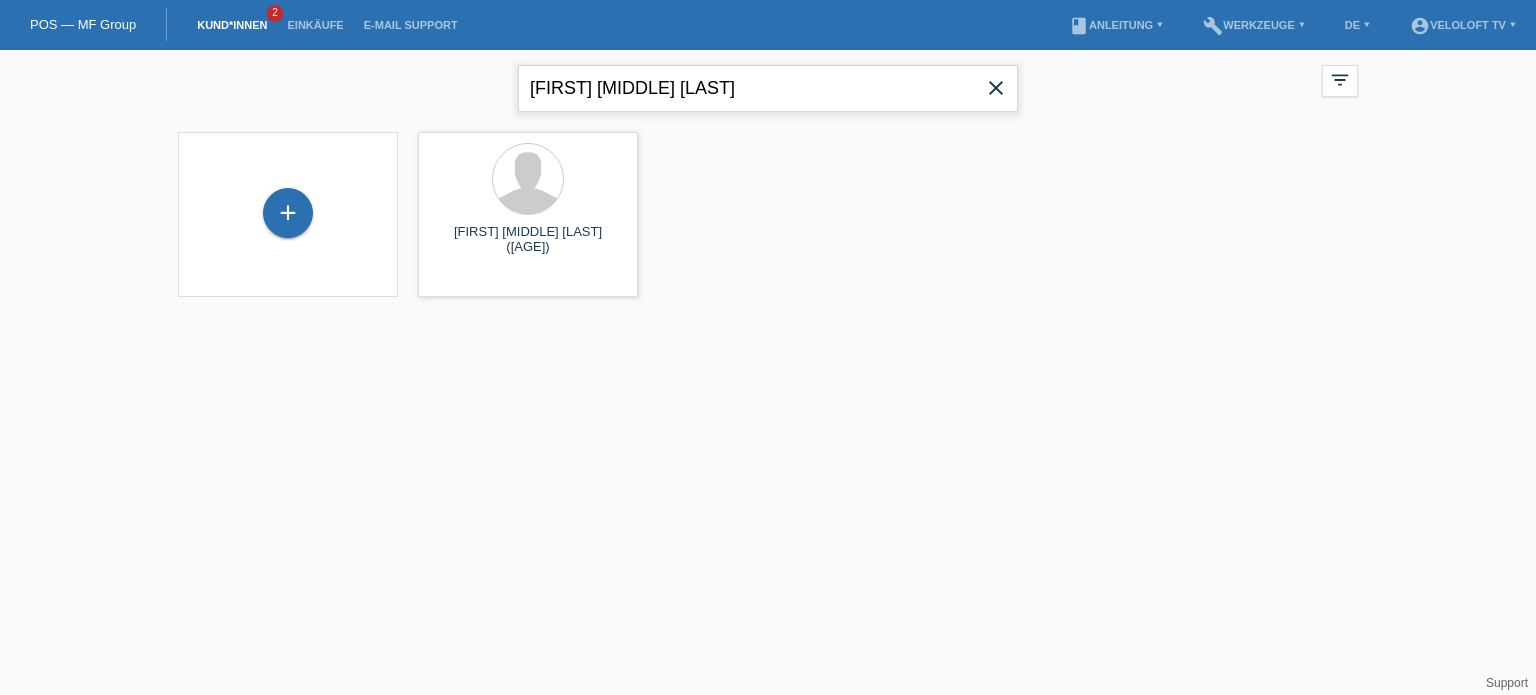 paste on "Alois Lorenz" 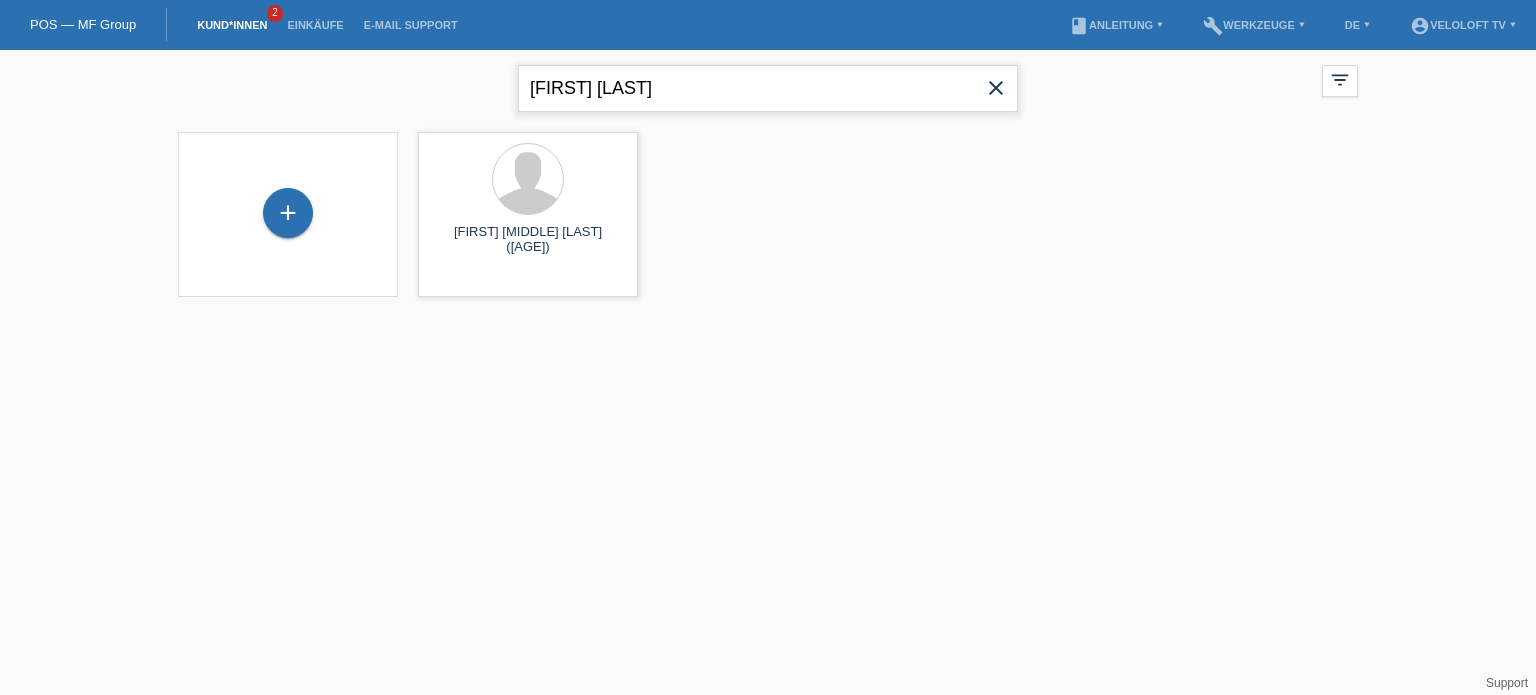 paste on "Geissbühler" 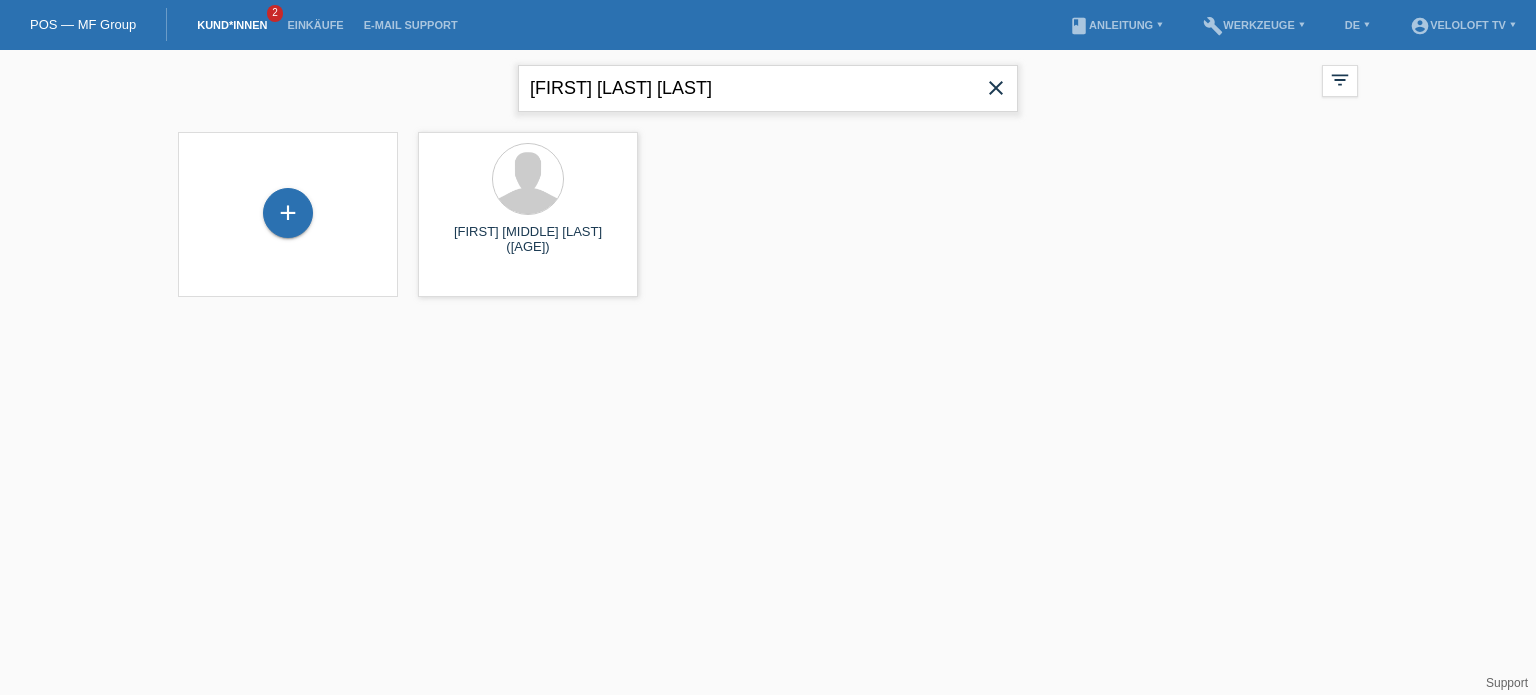 type on "Alois Lorenz Geissbühler" 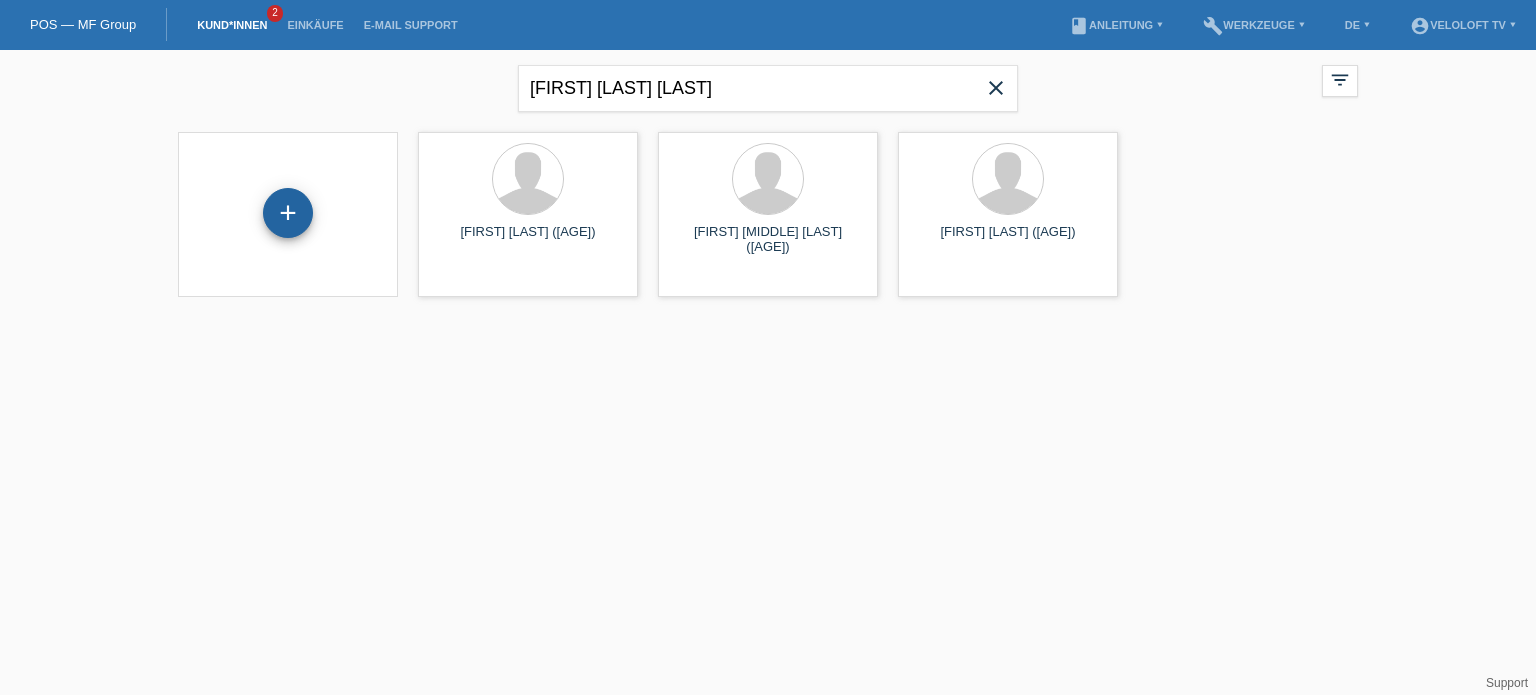 click on "+" at bounding box center (288, 213) 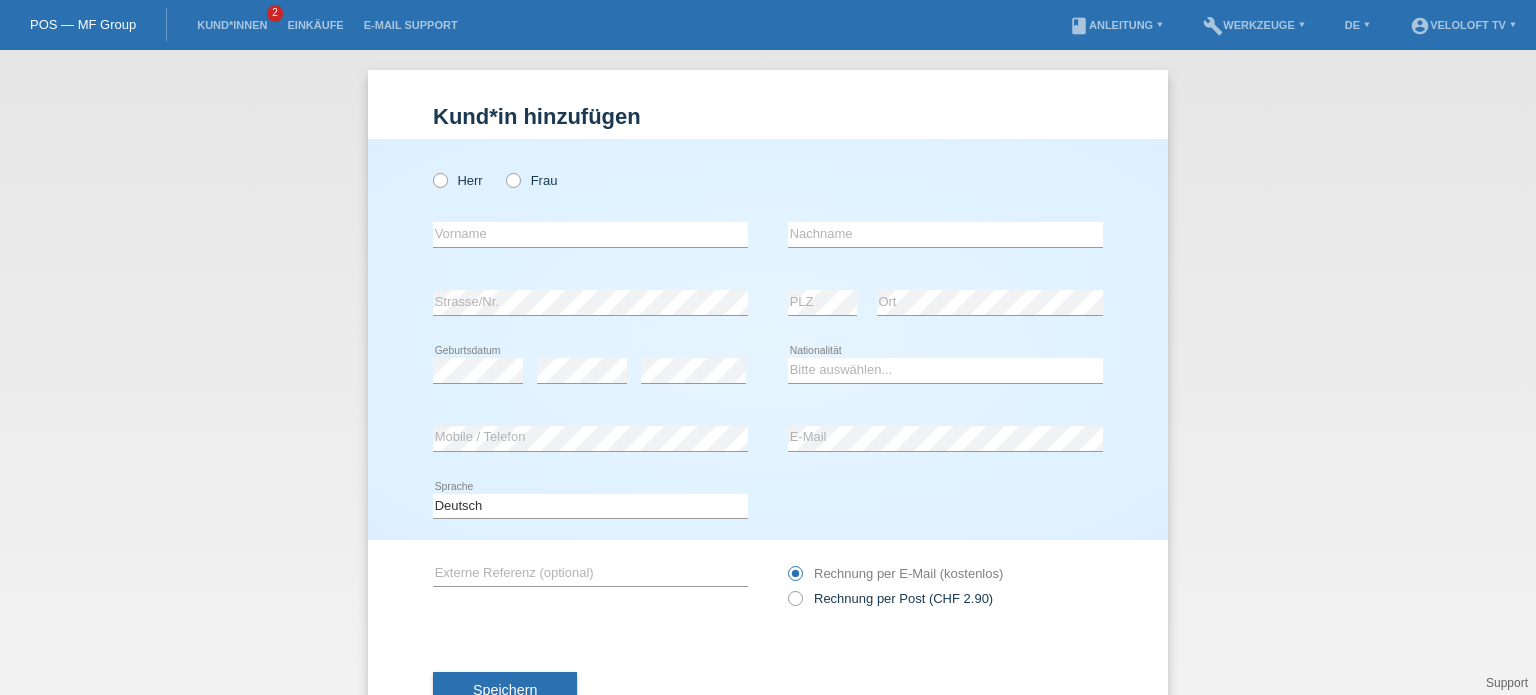 scroll, scrollTop: 0, scrollLeft: 0, axis: both 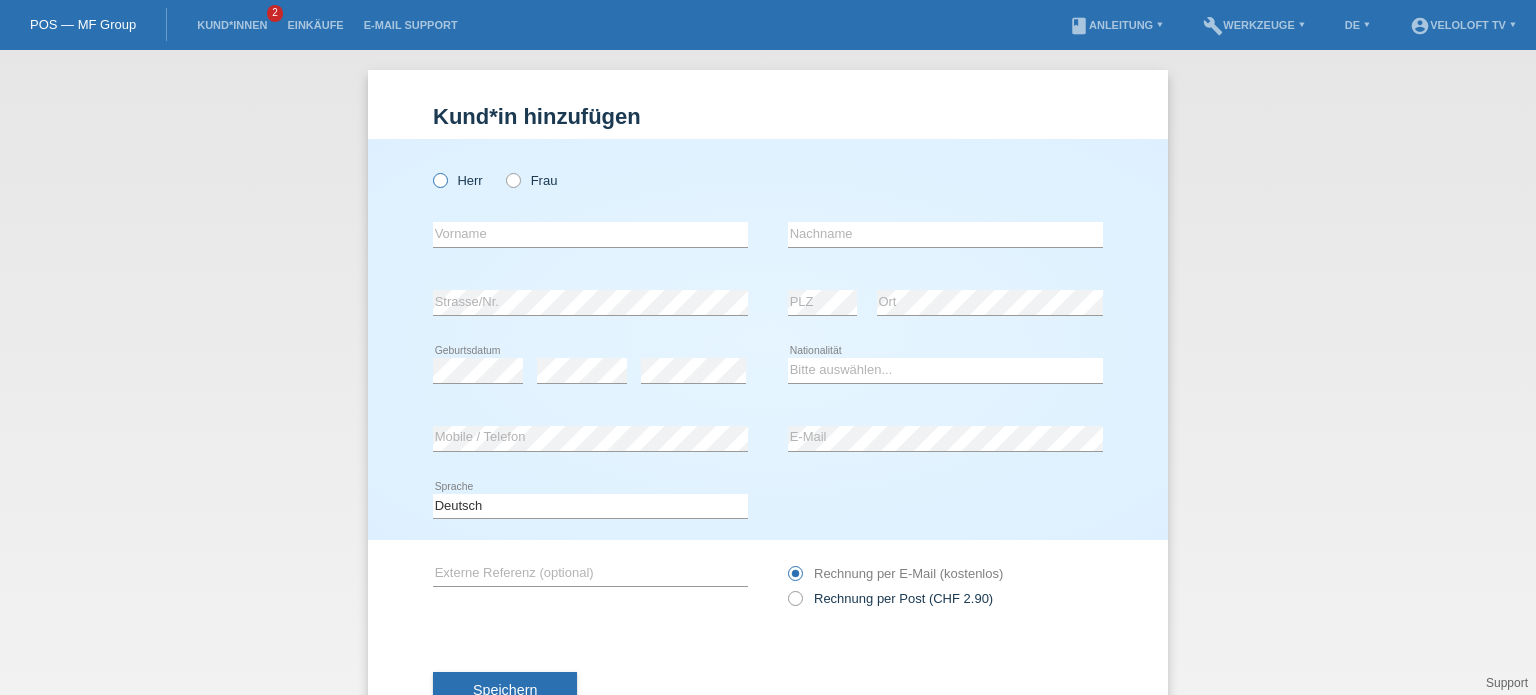 click at bounding box center (430, 170) 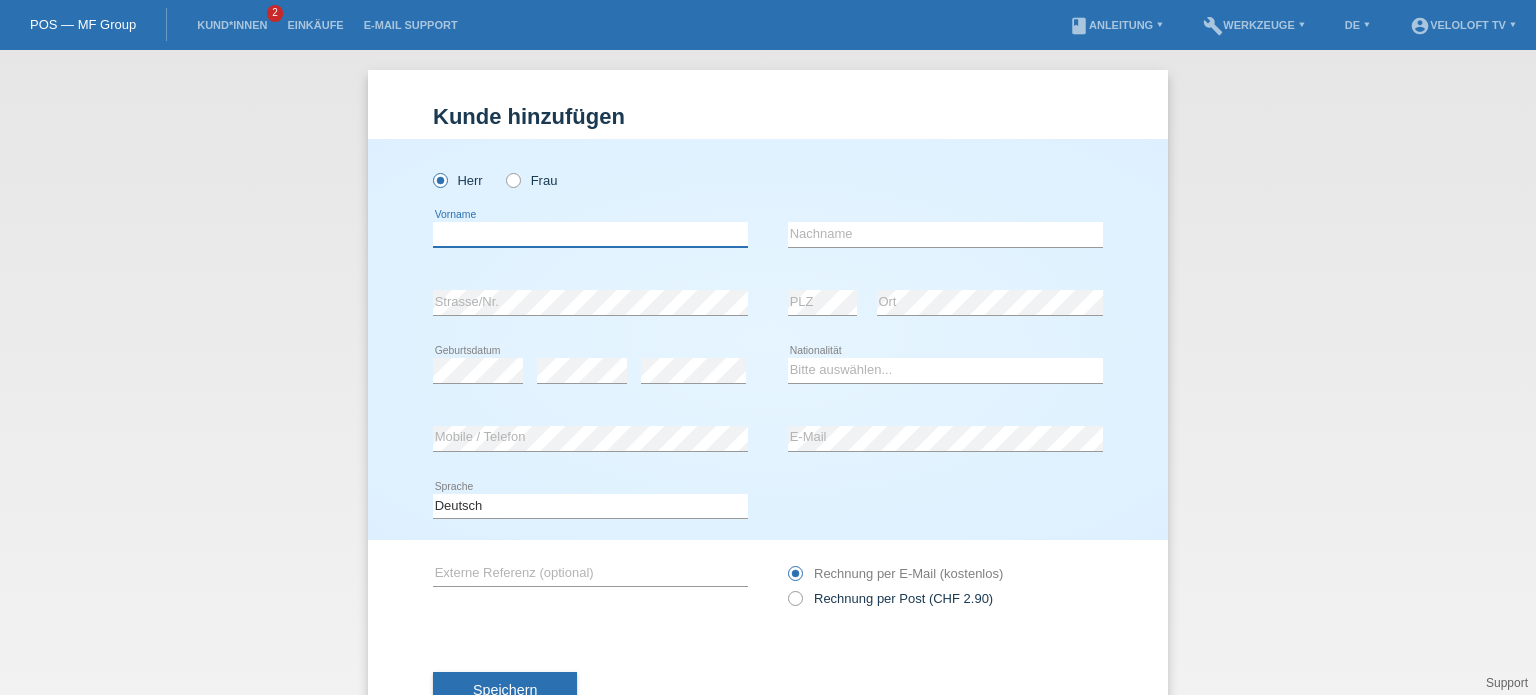 click at bounding box center (590, 234) 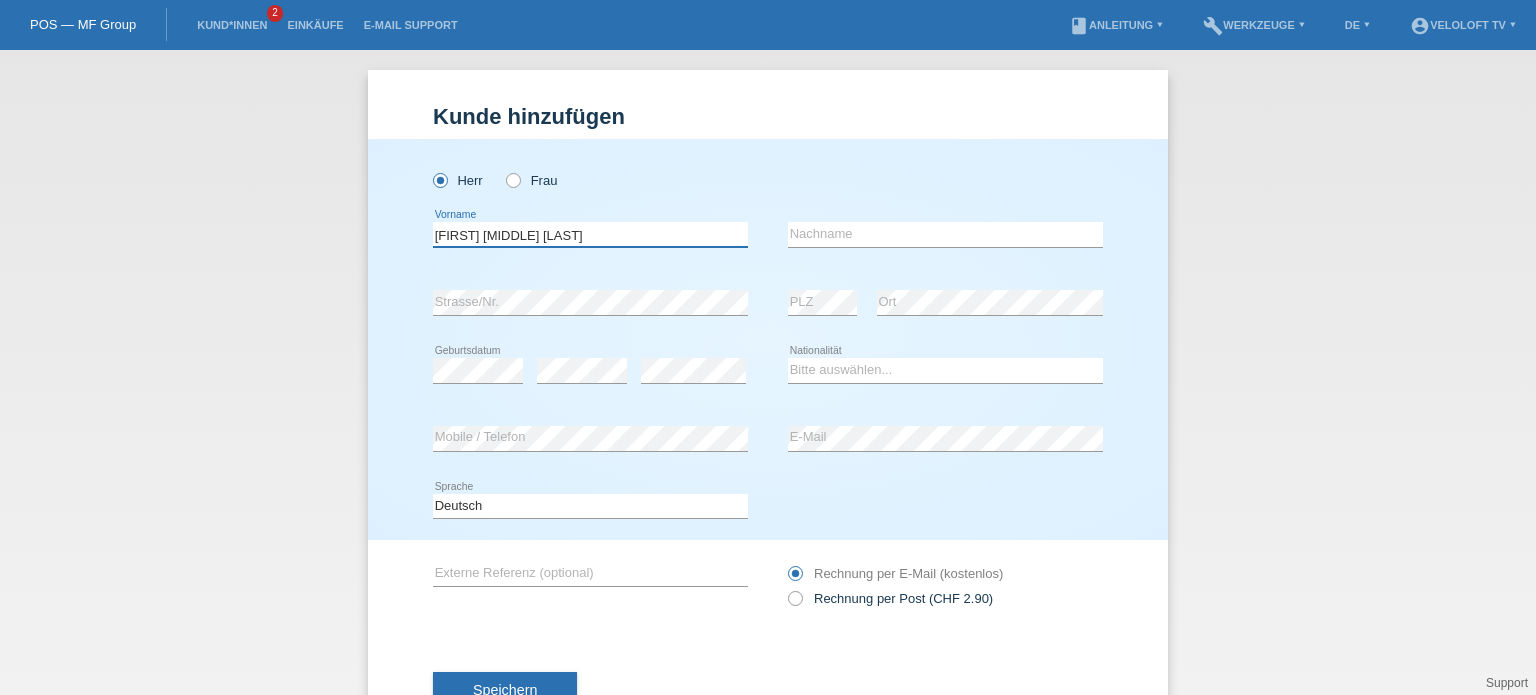 click on "[FIRST] [LAST] [LAST]" at bounding box center (590, 234) 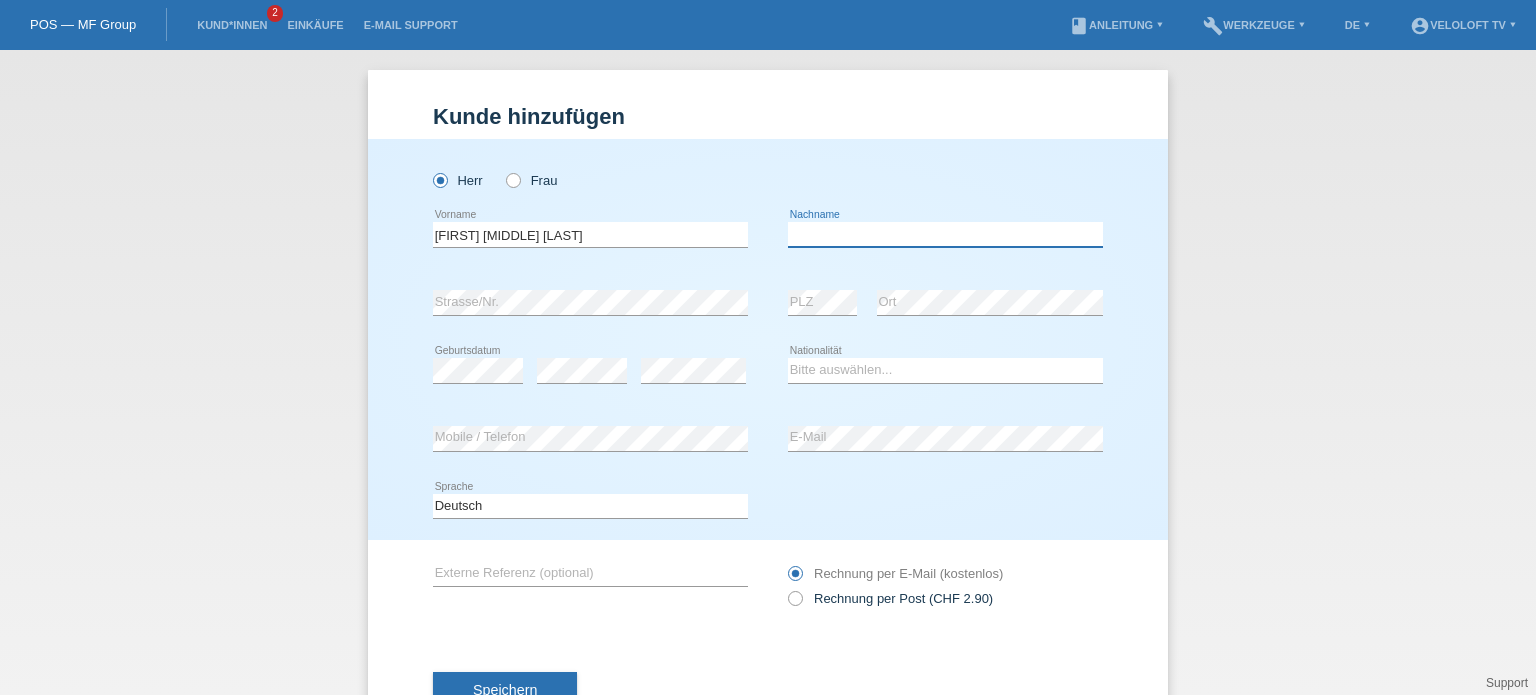 click at bounding box center (945, 234) 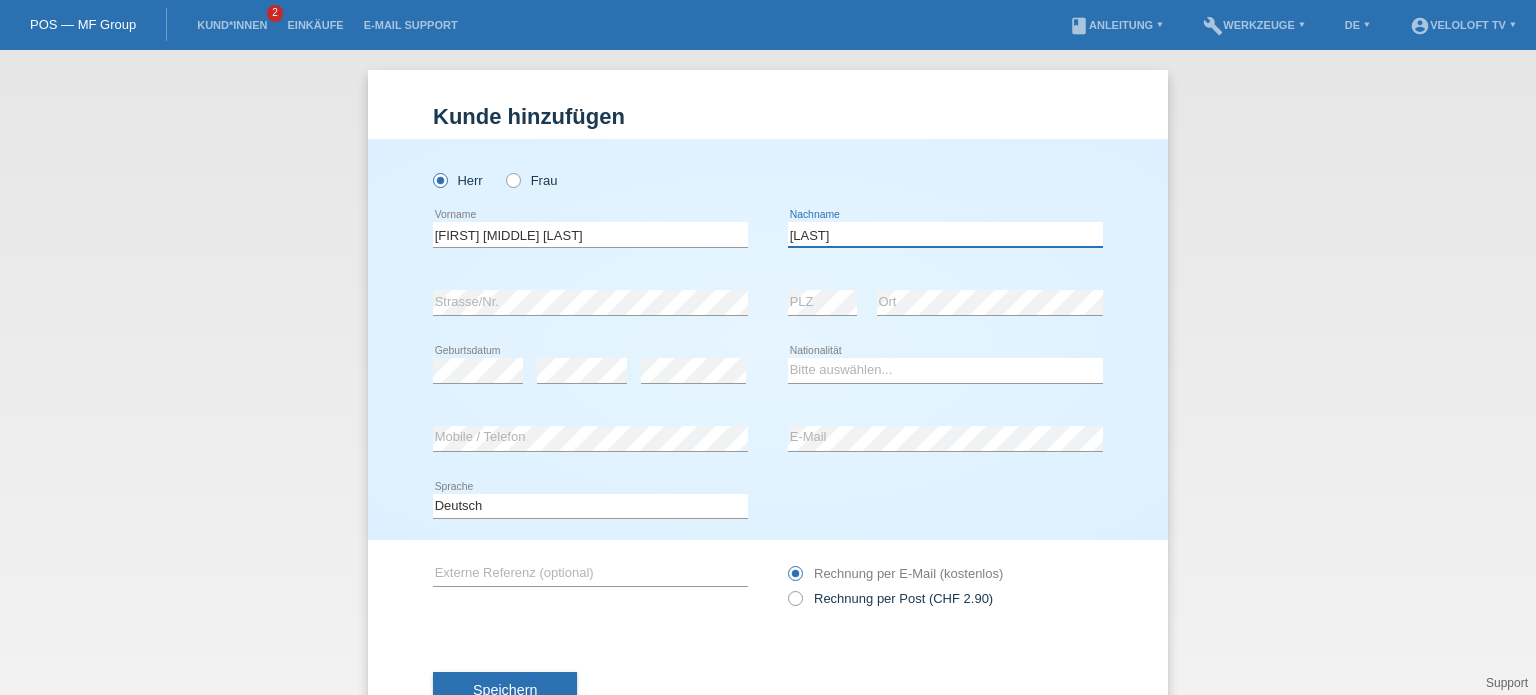 type on "Geissbühler" 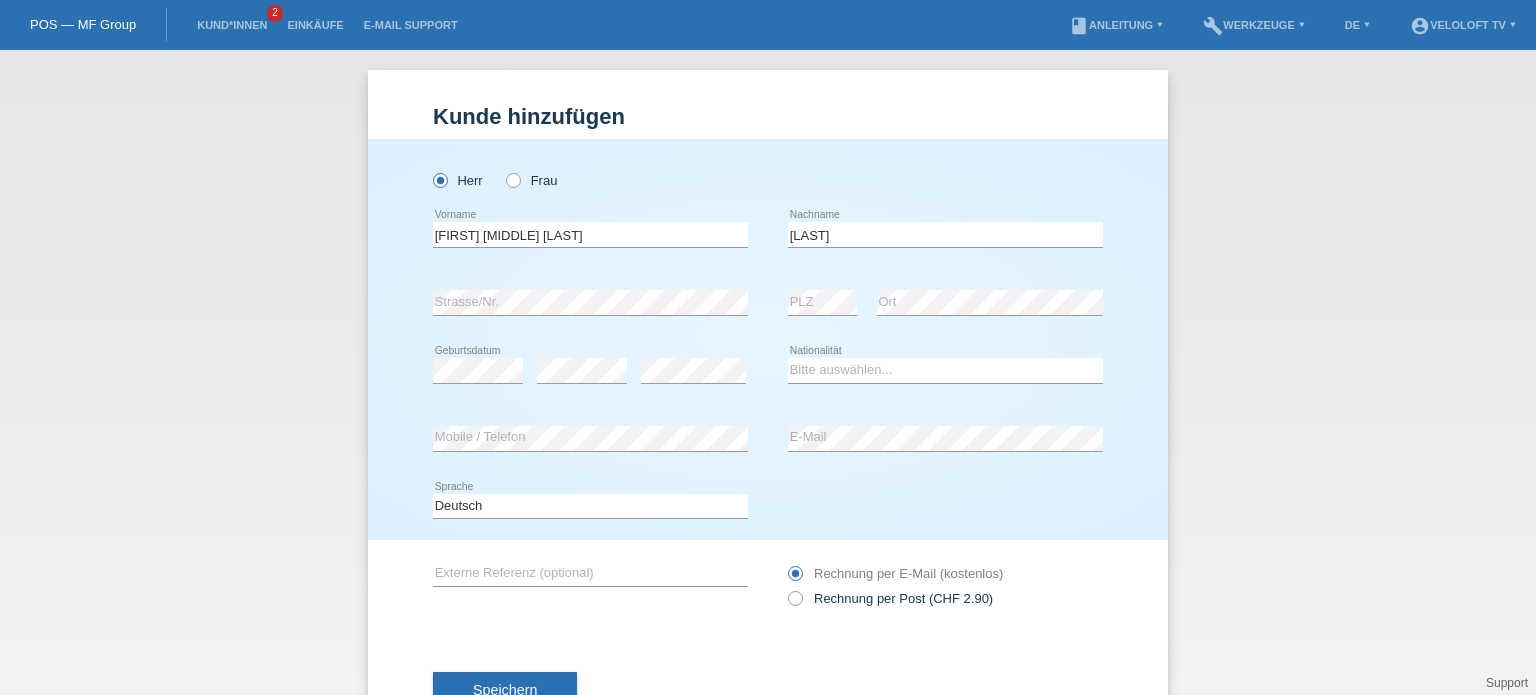 drag, startPoint x: 753, startPoint y: 675, endPoint x: 746, endPoint y: 667, distance: 10.630146 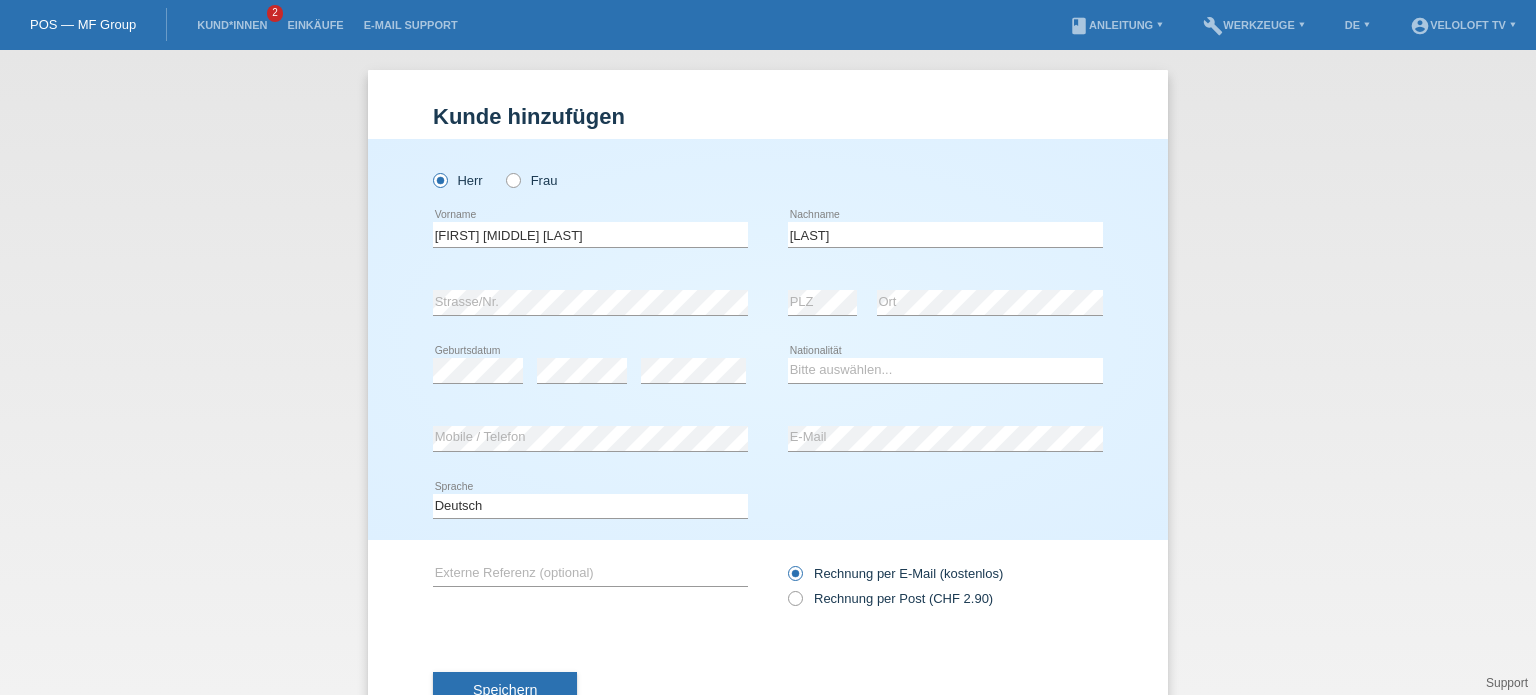 click on "Speichern" at bounding box center [768, 691] 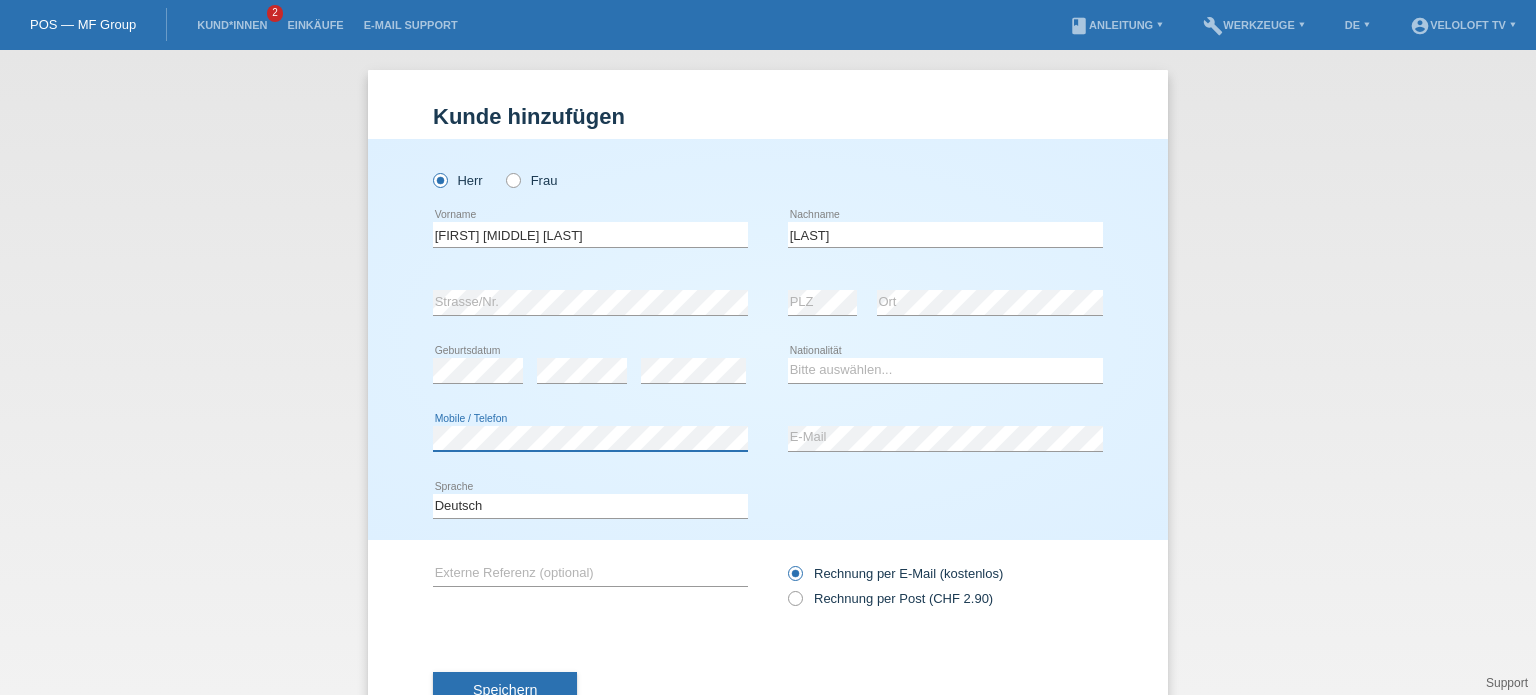 click on "Herr
Frau
Alois Lorenz Geissbühler
error
Vorname
Geissbühler" at bounding box center [768, 339] 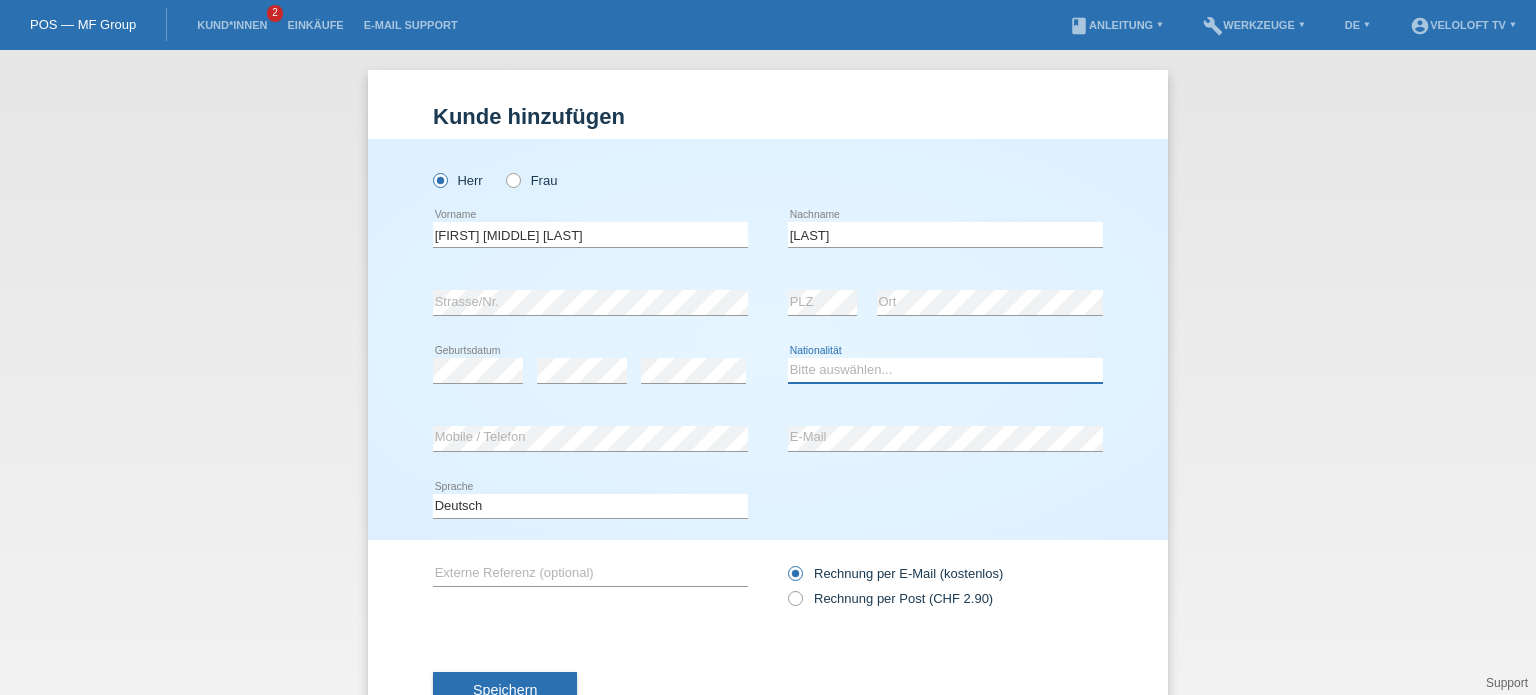 click on "Bitte auswählen...
Schweiz
Deutschland
Liechtenstein
Österreich
------------
Afghanistan
Ägypten
Åland
Albanien
Algerien" at bounding box center (945, 370) 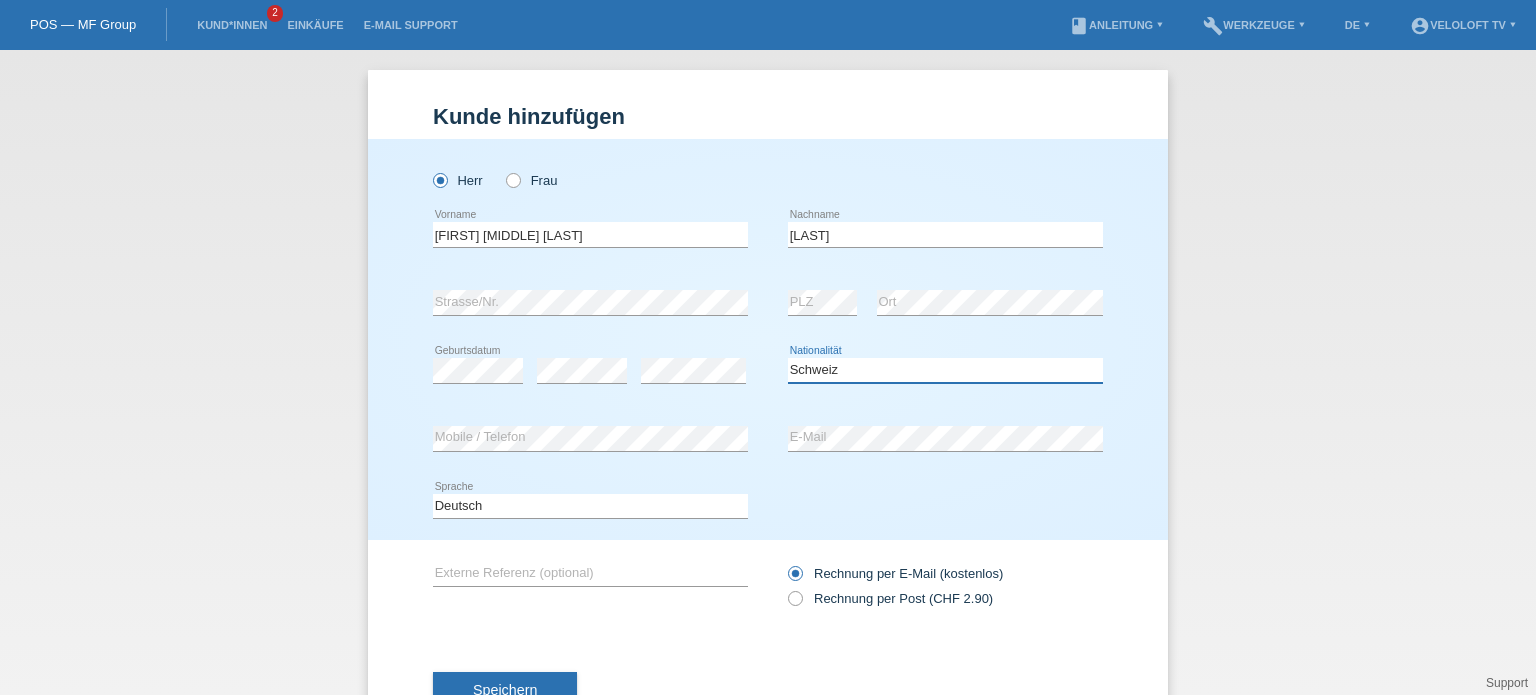 click on "Bitte auswählen...
Schweiz
Deutschland
Liechtenstein
Österreich
------------
Afghanistan
Ägypten
Åland
Albanien
Algerien" at bounding box center [945, 370] 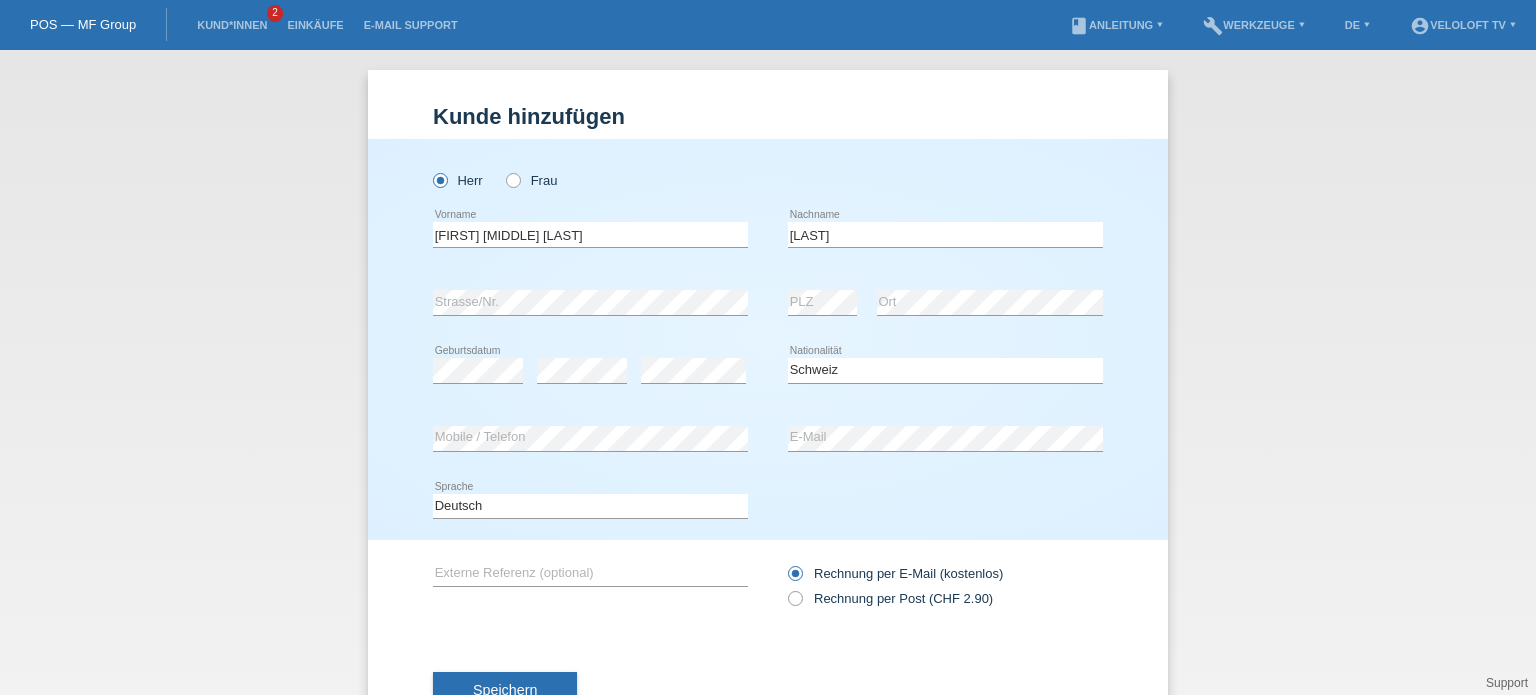 click on "Speichern" at bounding box center (768, 691) 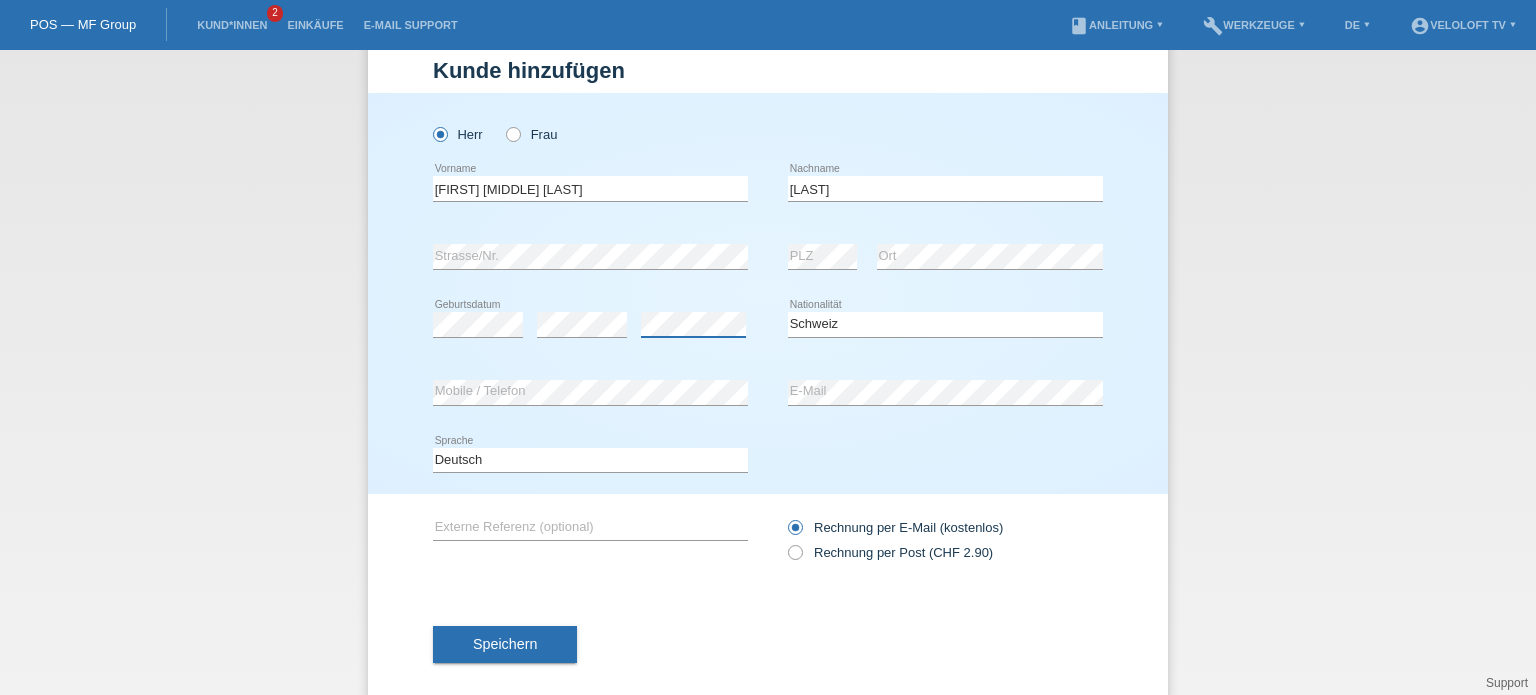 scroll, scrollTop: 72, scrollLeft: 0, axis: vertical 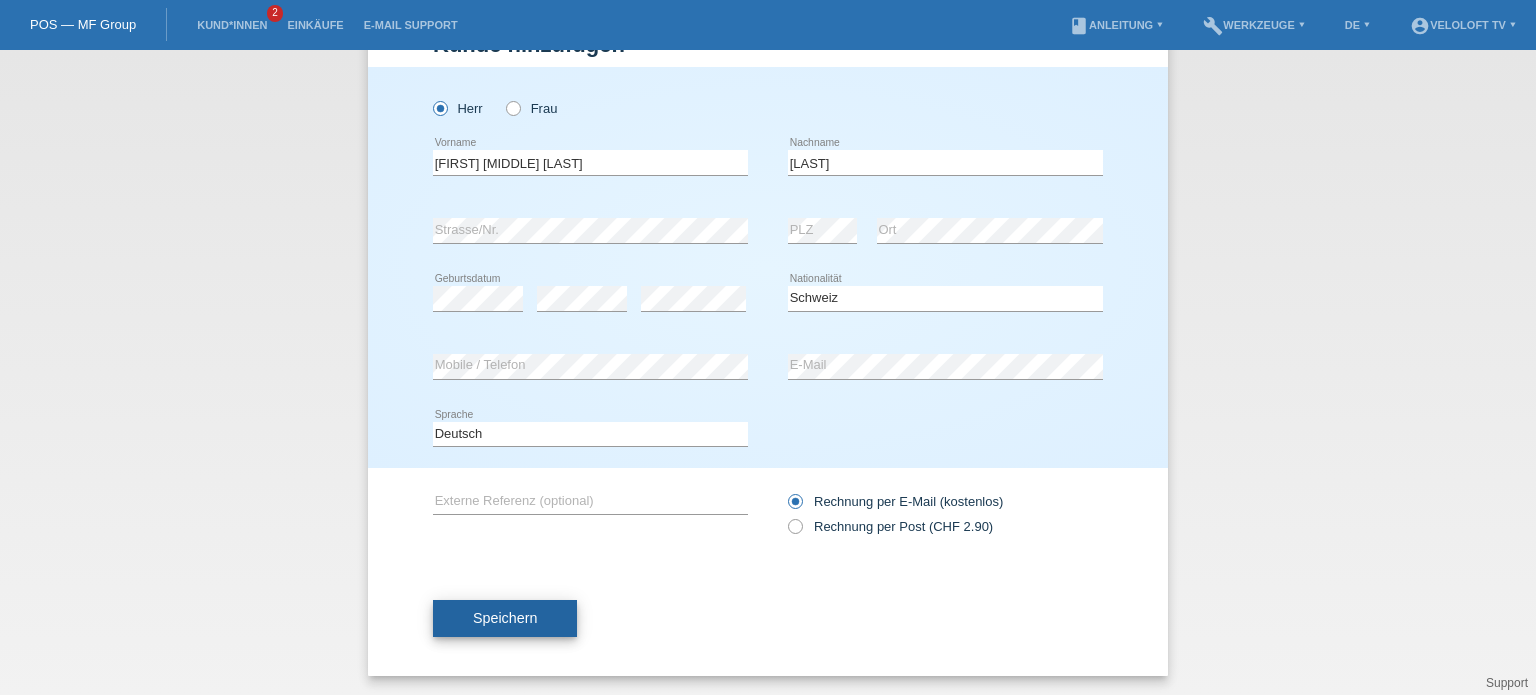 click on "Speichern" at bounding box center (505, 618) 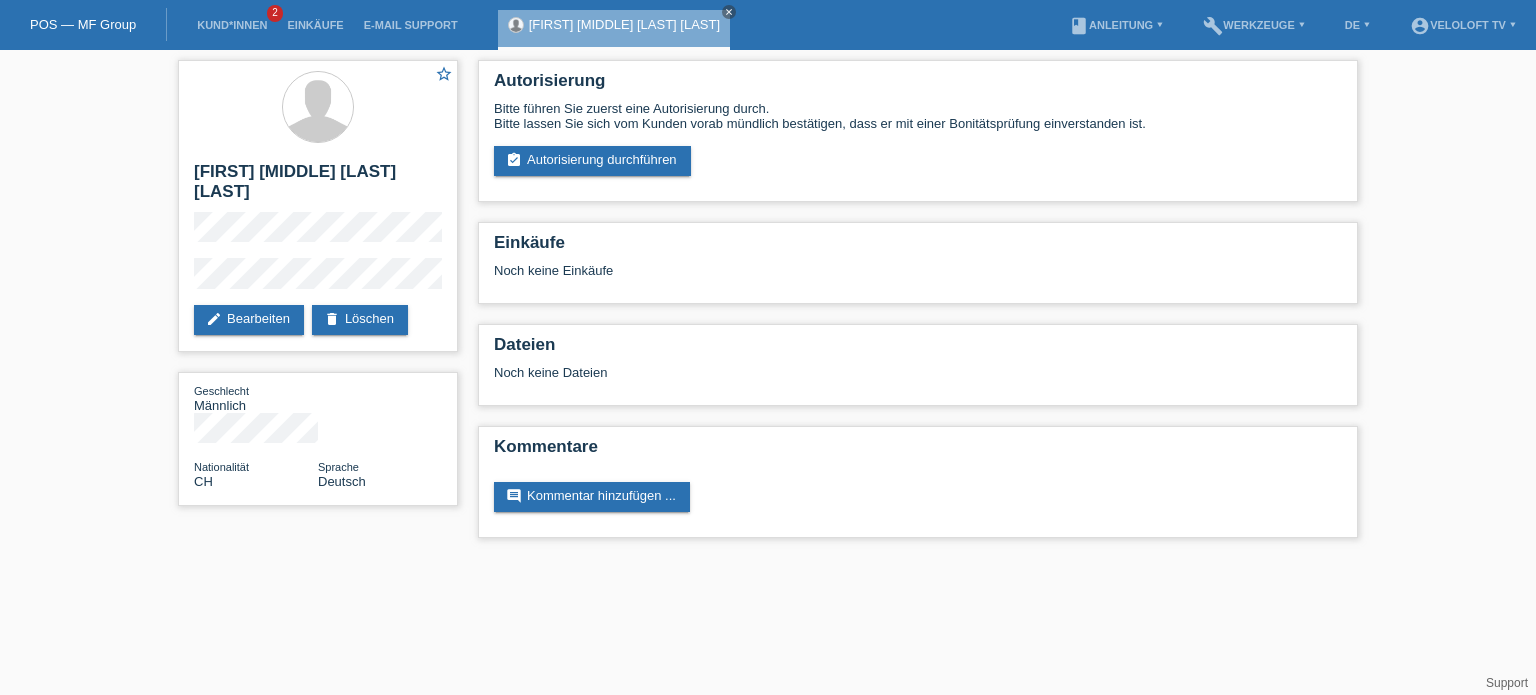 scroll, scrollTop: 0, scrollLeft: 0, axis: both 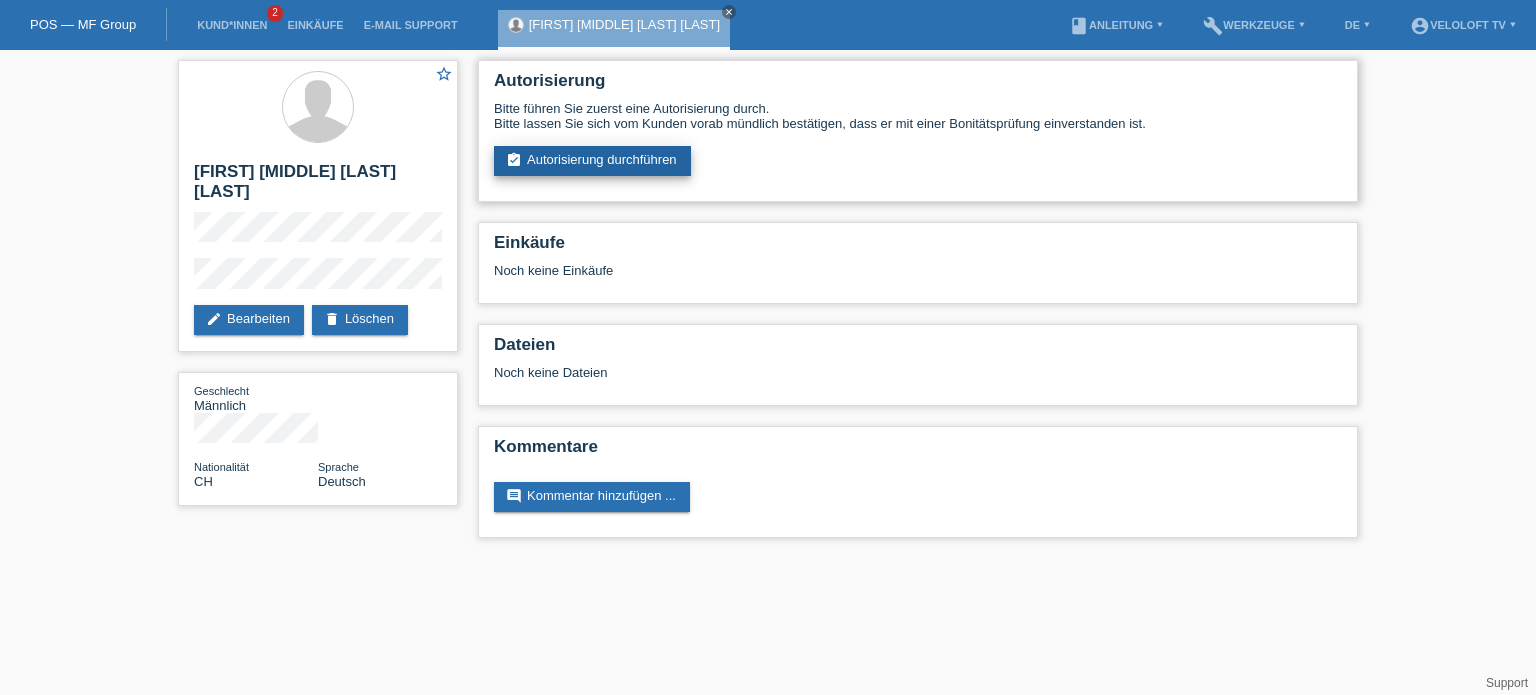 click on "assignment_turned_in  Autorisierung durchführen" at bounding box center (592, 161) 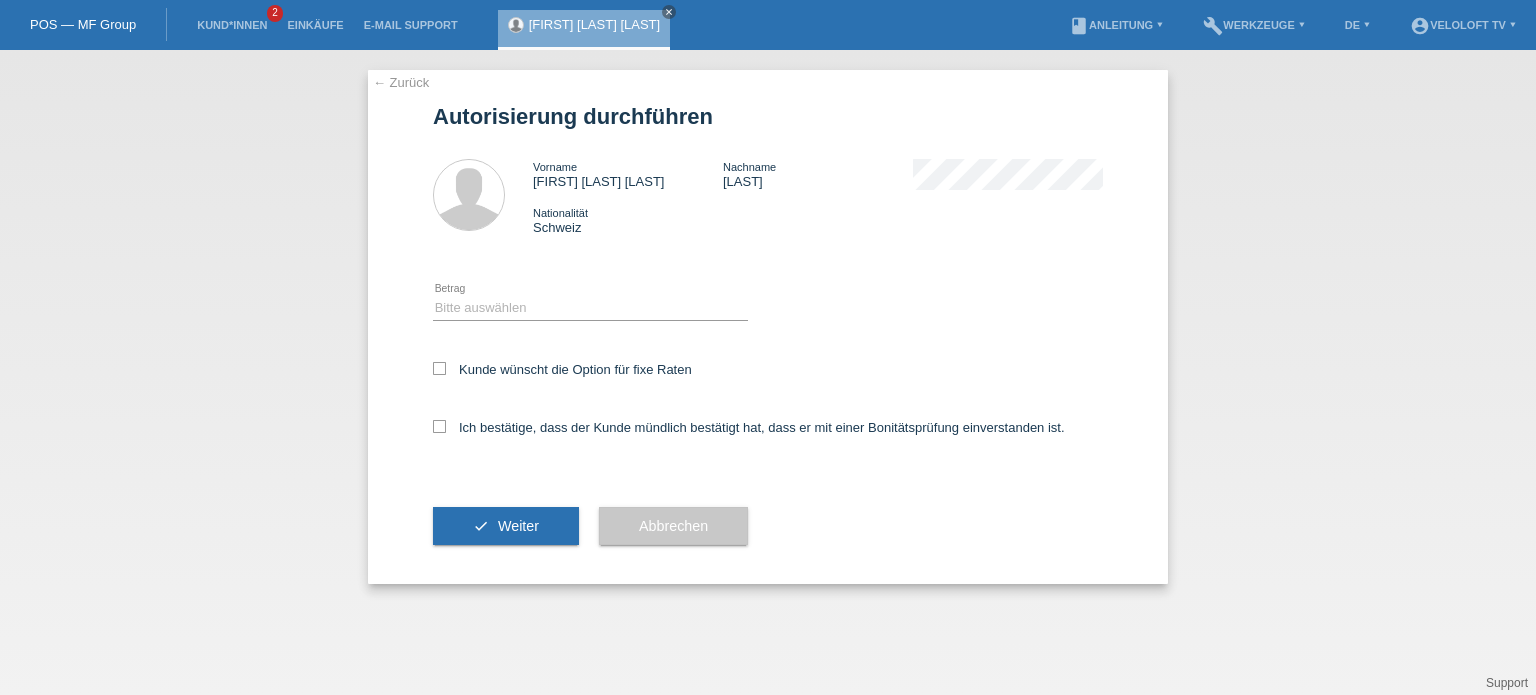 scroll, scrollTop: 0, scrollLeft: 0, axis: both 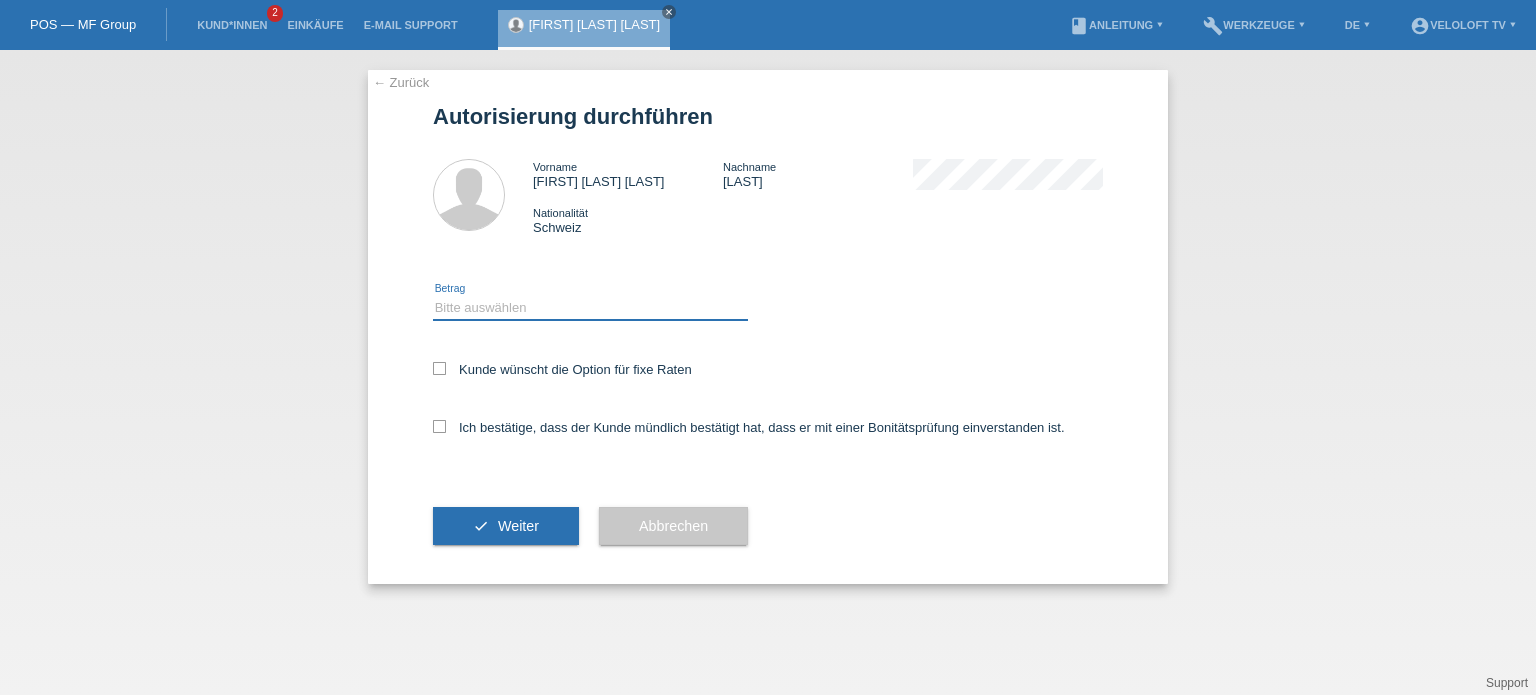 click on "Bitte auswählen
CHF 1.00 - CHF 499.00
CHF 500.00 - CHF 1'999.00
CHF 2'000.00 - CHF 15'000.00" at bounding box center (590, 308) 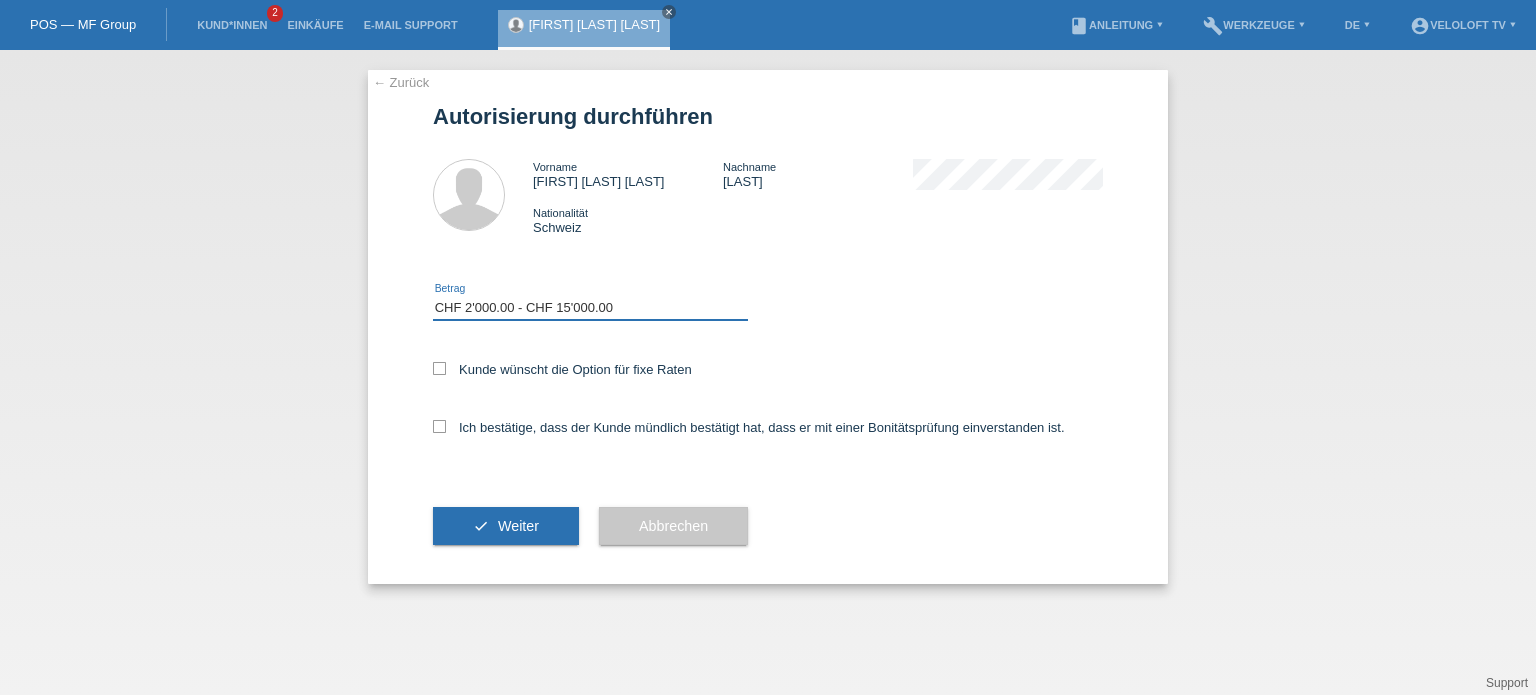 click on "Bitte auswählen
CHF 1.00 - CHF 499.00
CHF 500.00 - CHF 1'999.00
CHF 2'000.00 - CHF 15'000.00" at bounding box center (590, 308) 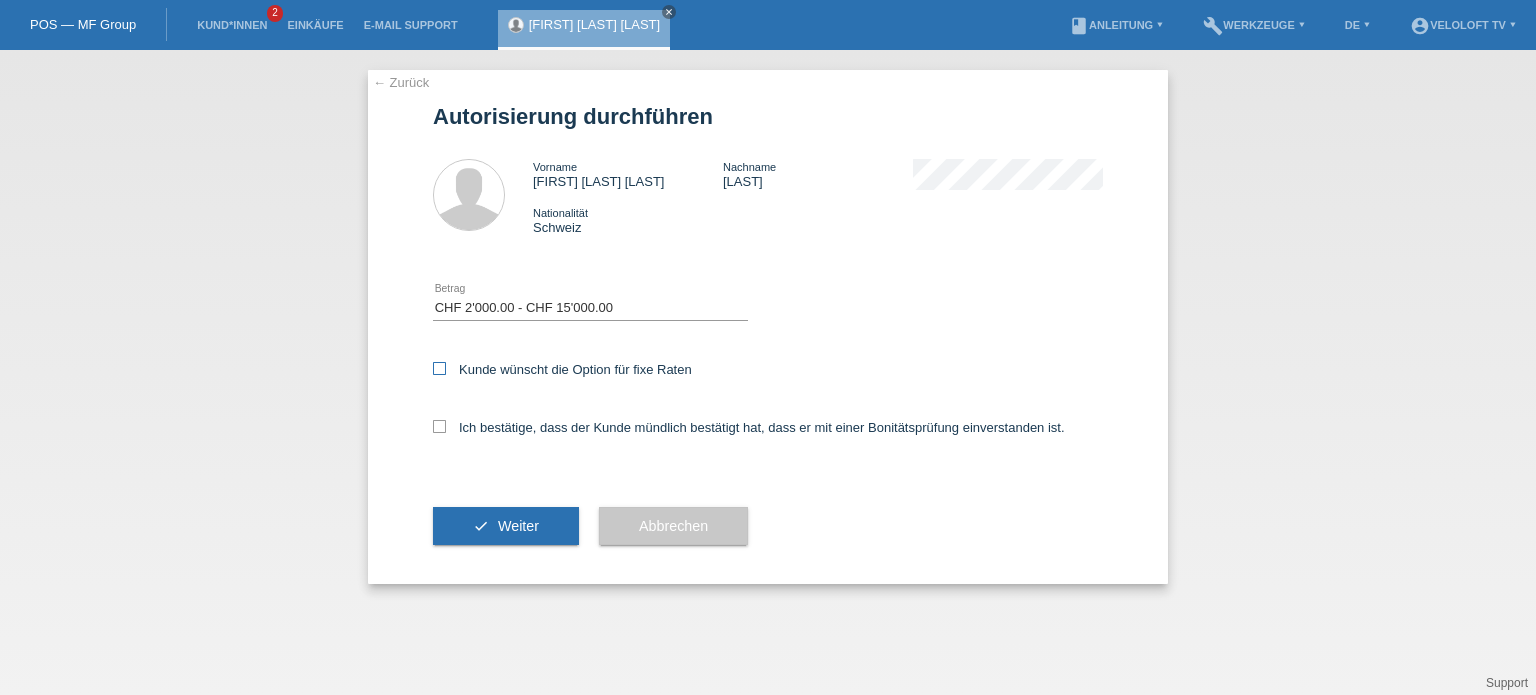 click at bounding box center [439, 368] 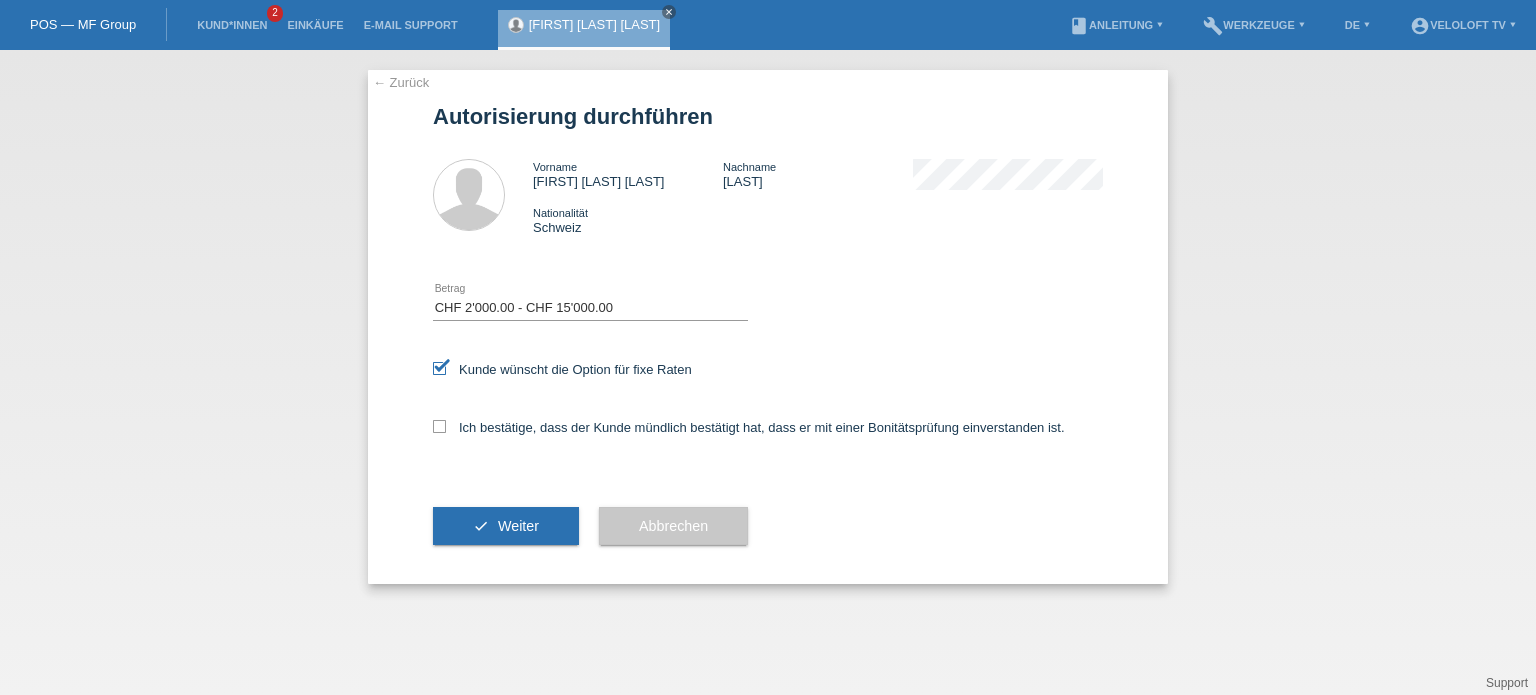 drag, startPoint x: 443, startPoint y: 424, endPoint x: 460, endPoint y: 450, distance: 31.06445 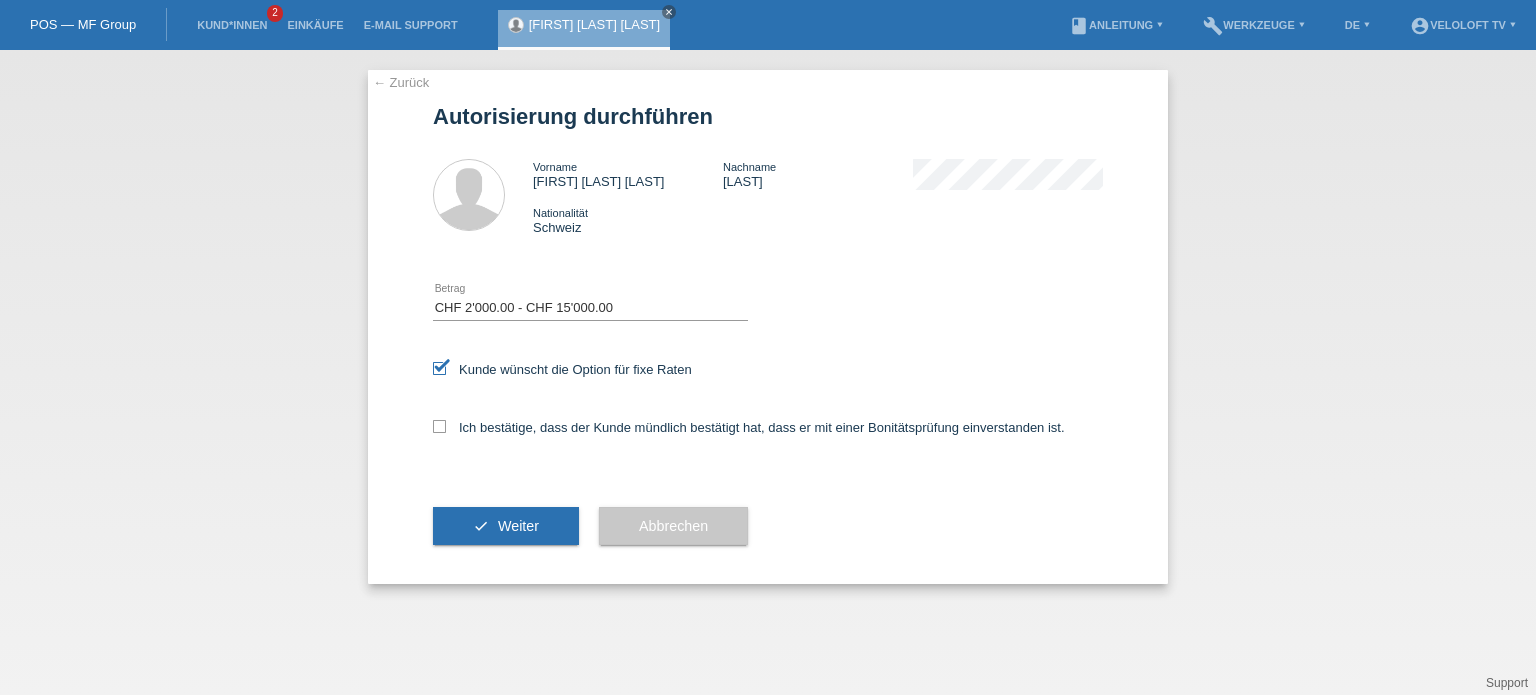 click on "Ich bestätige, dass der Kunde mündlich bestätigt hat, dass er mit einer Bonitätsprüfung einverstanden ist." at bounding box center (768, 434) 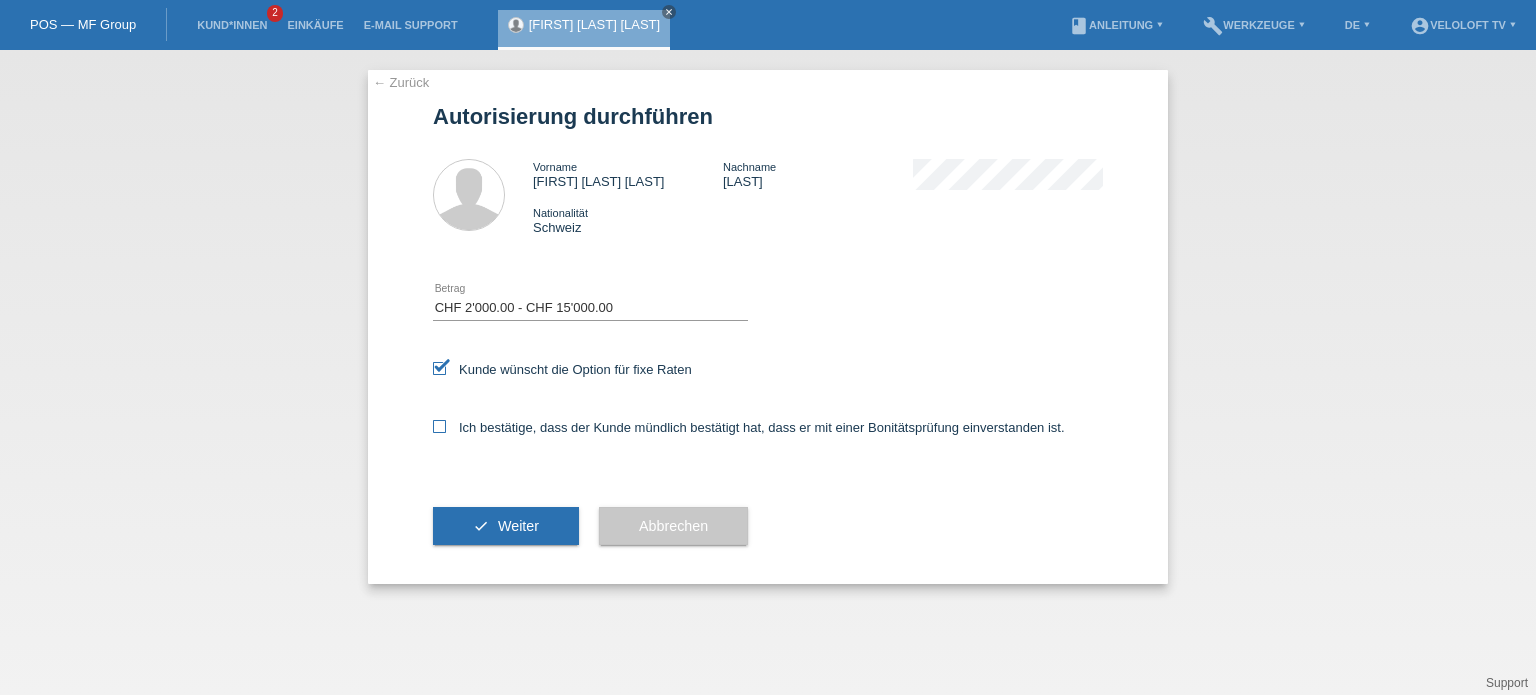click at bounding box center [439, 426] 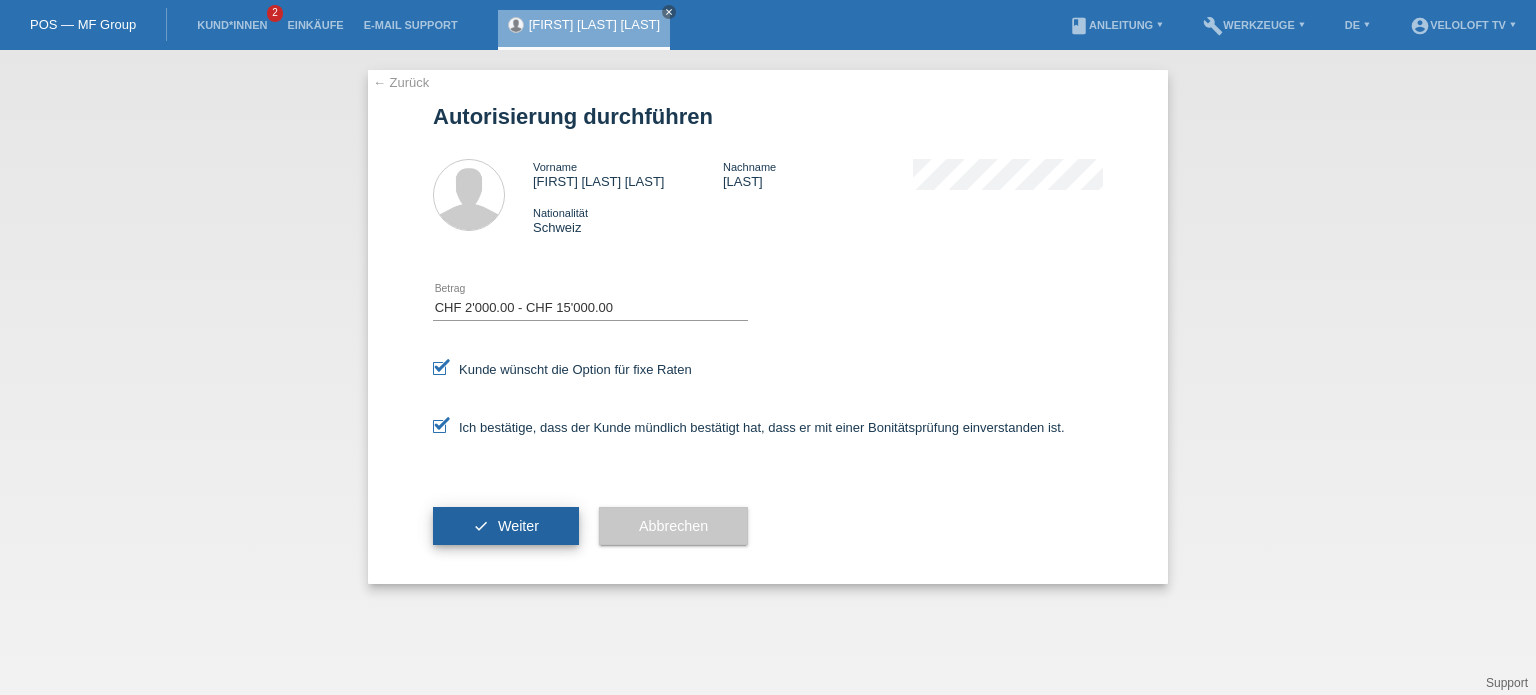 click on "Weiter" at bounding box center [518, 526] 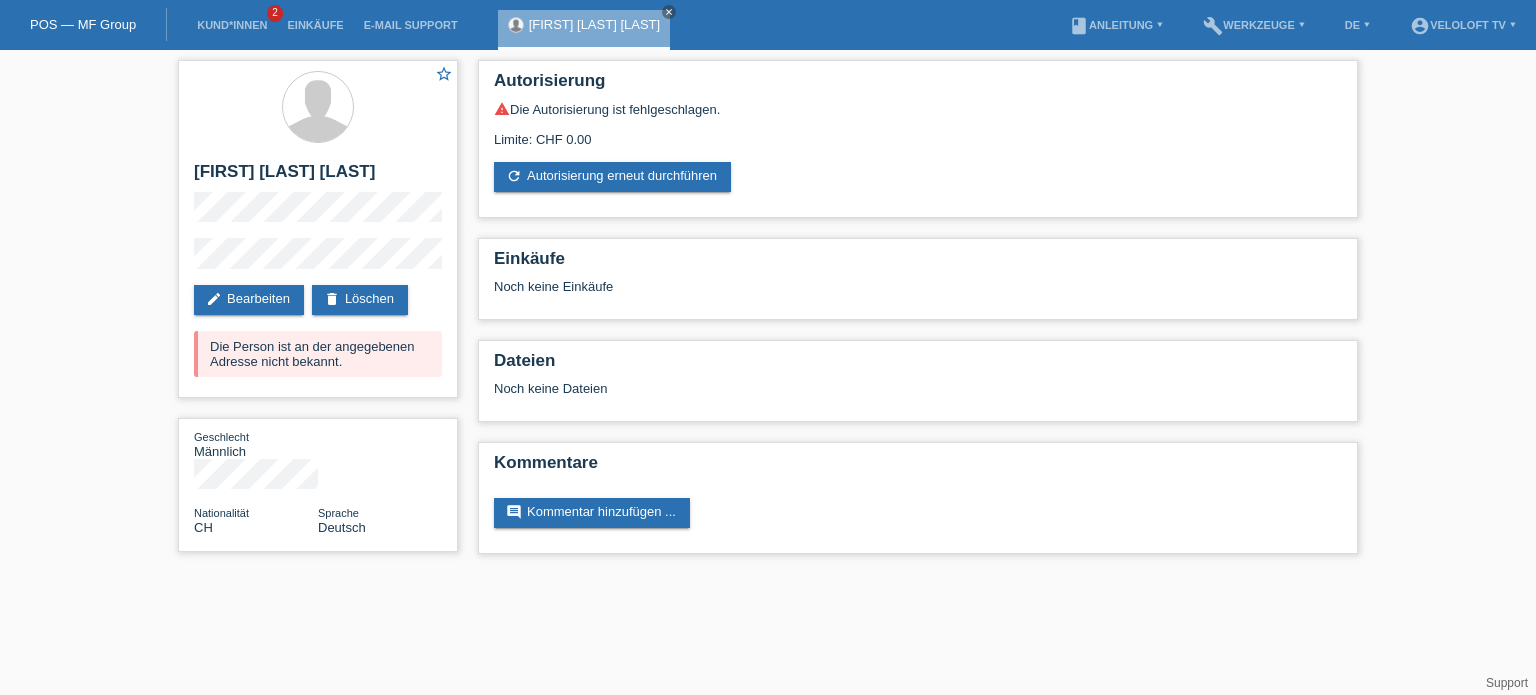 scroll, scrollTop: 0, scrollLeft: 0, axis: both 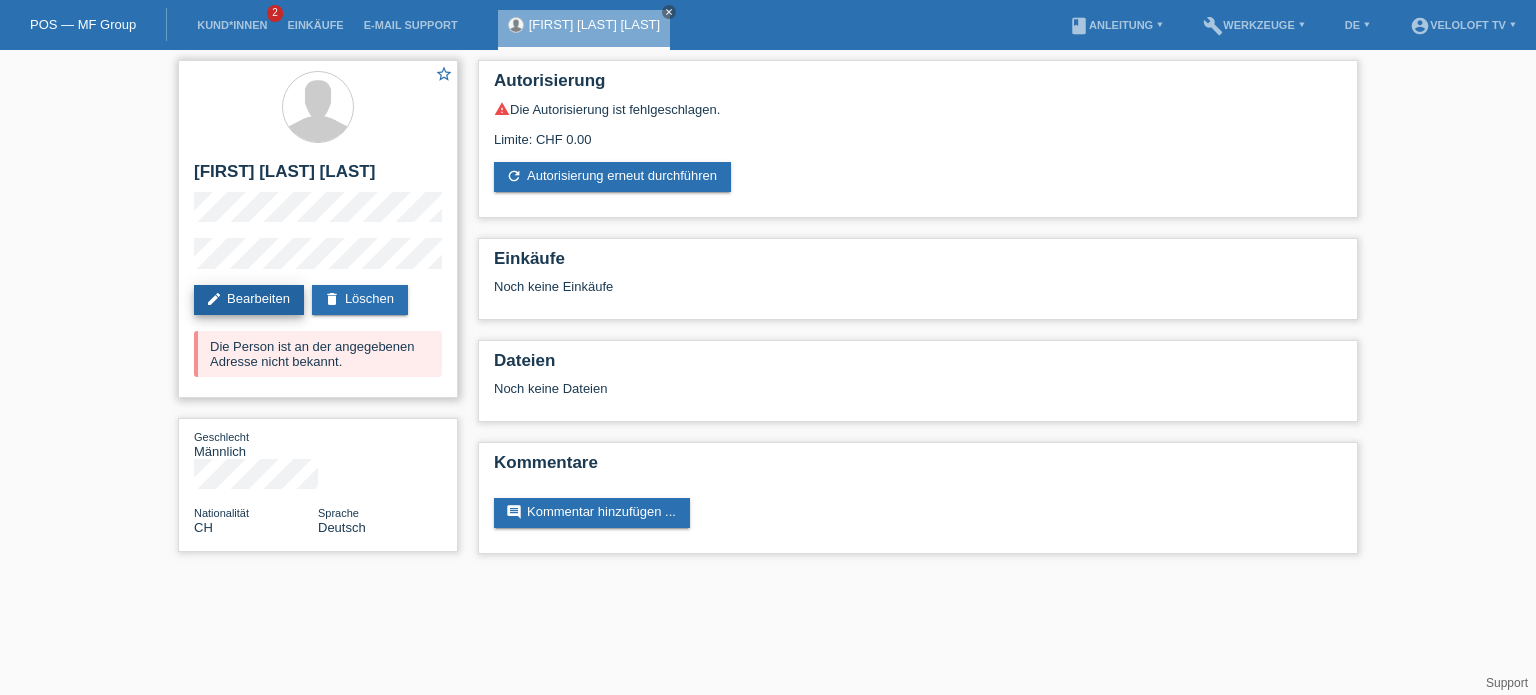 click on "edit  Bearbeiten" at bounding box center [249, 300] 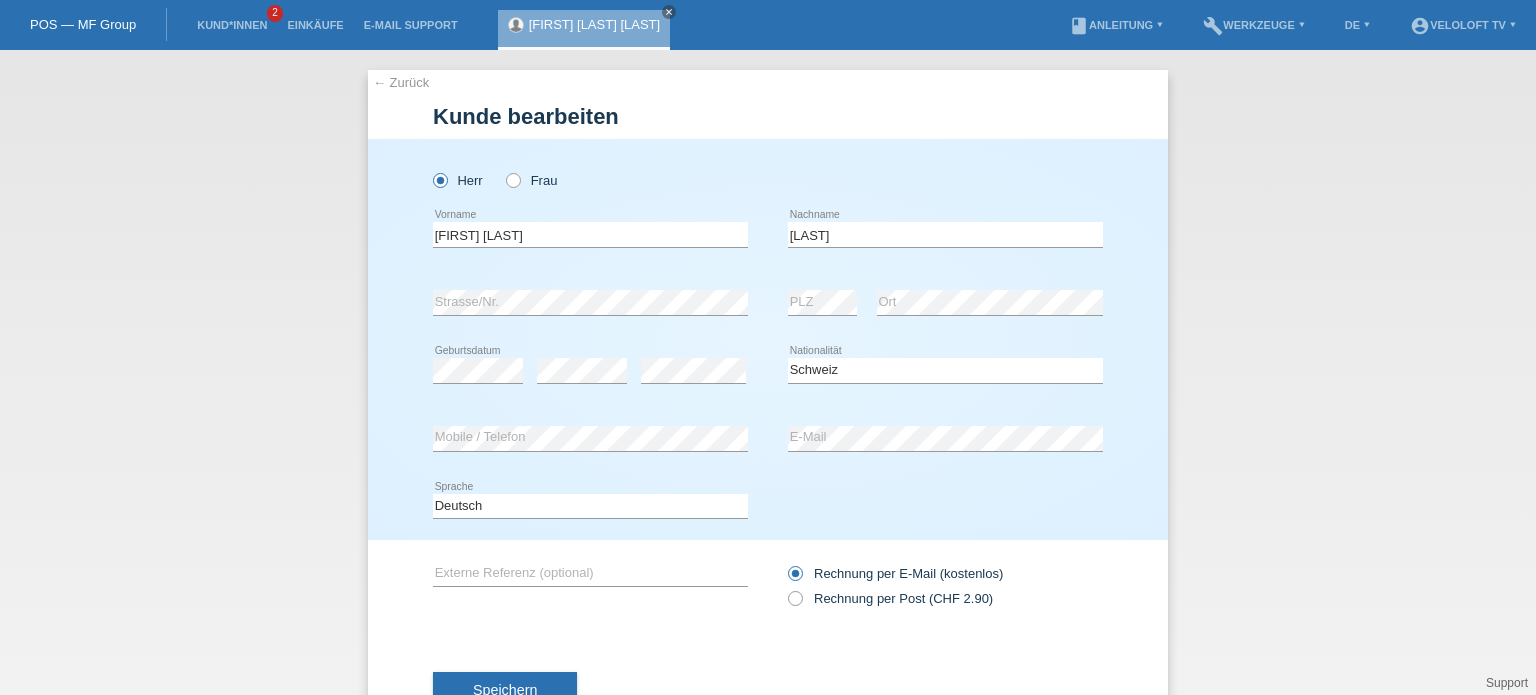 select on "CH" 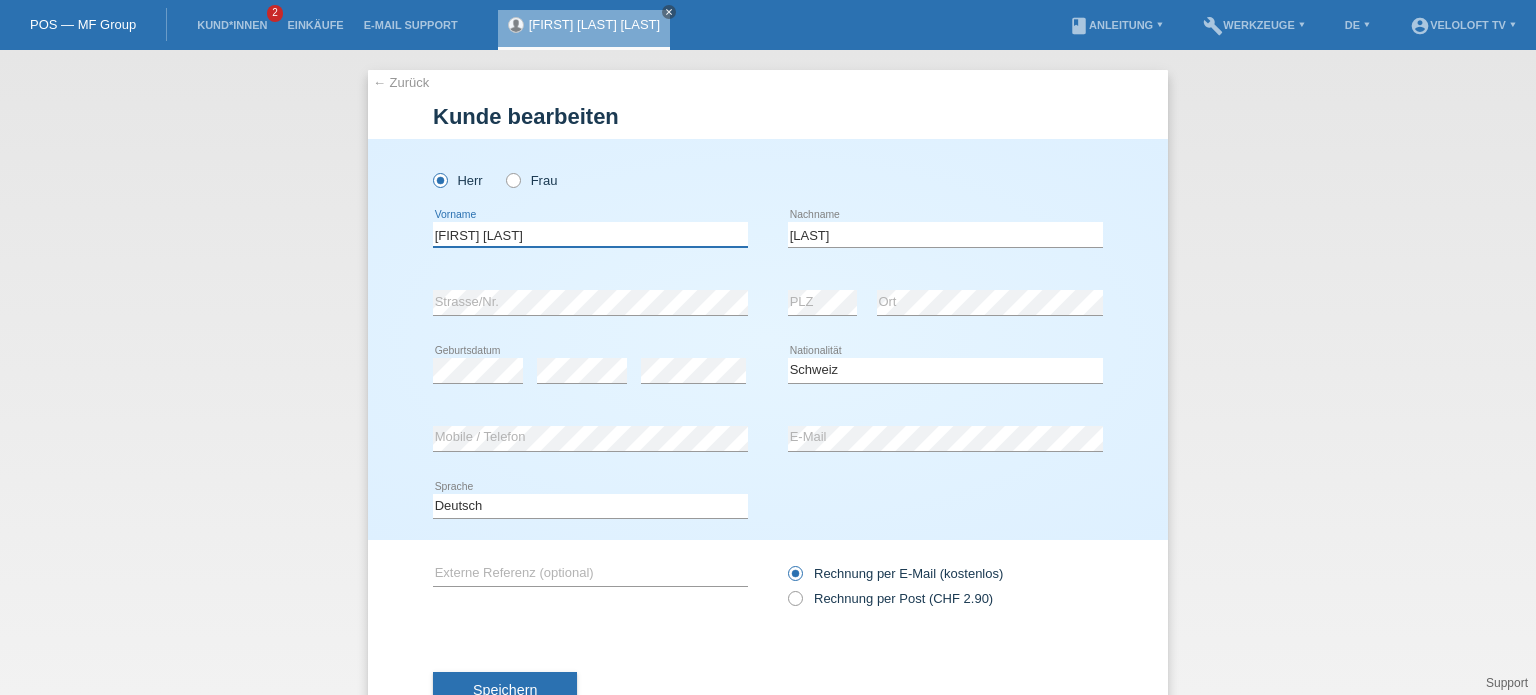 click on "[FIRST] [LAST]" at bounding box center [590, 234] 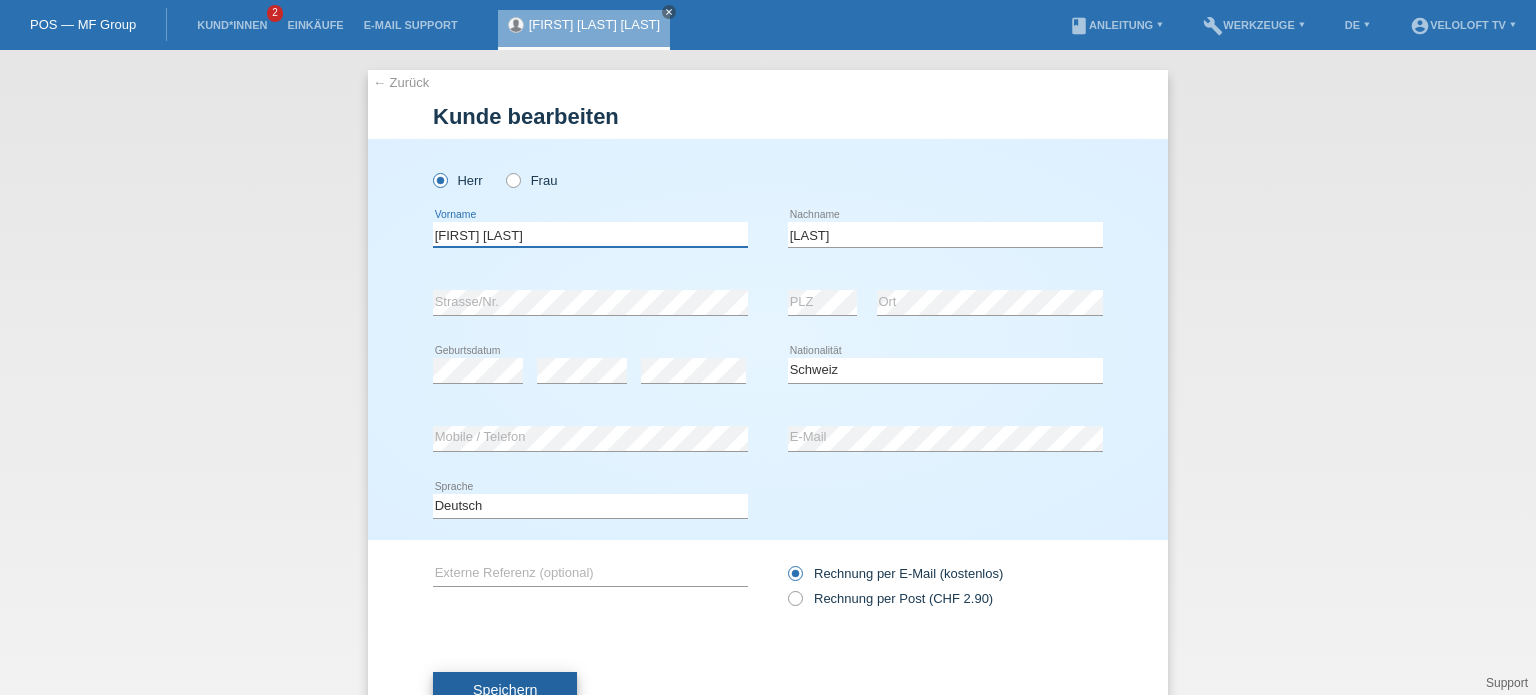 type on "[FIRST] [LAST]" 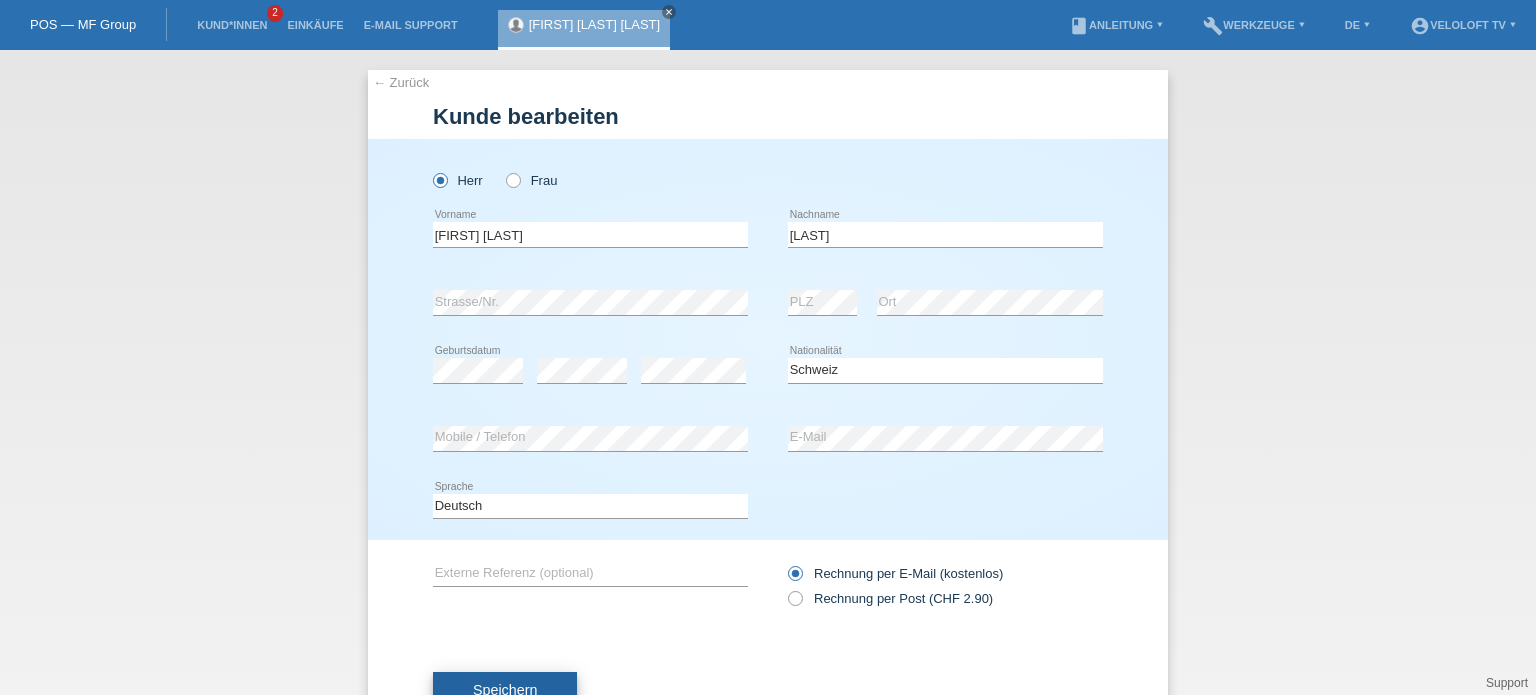 click on "Speichern" at bounding box center [505, 691] 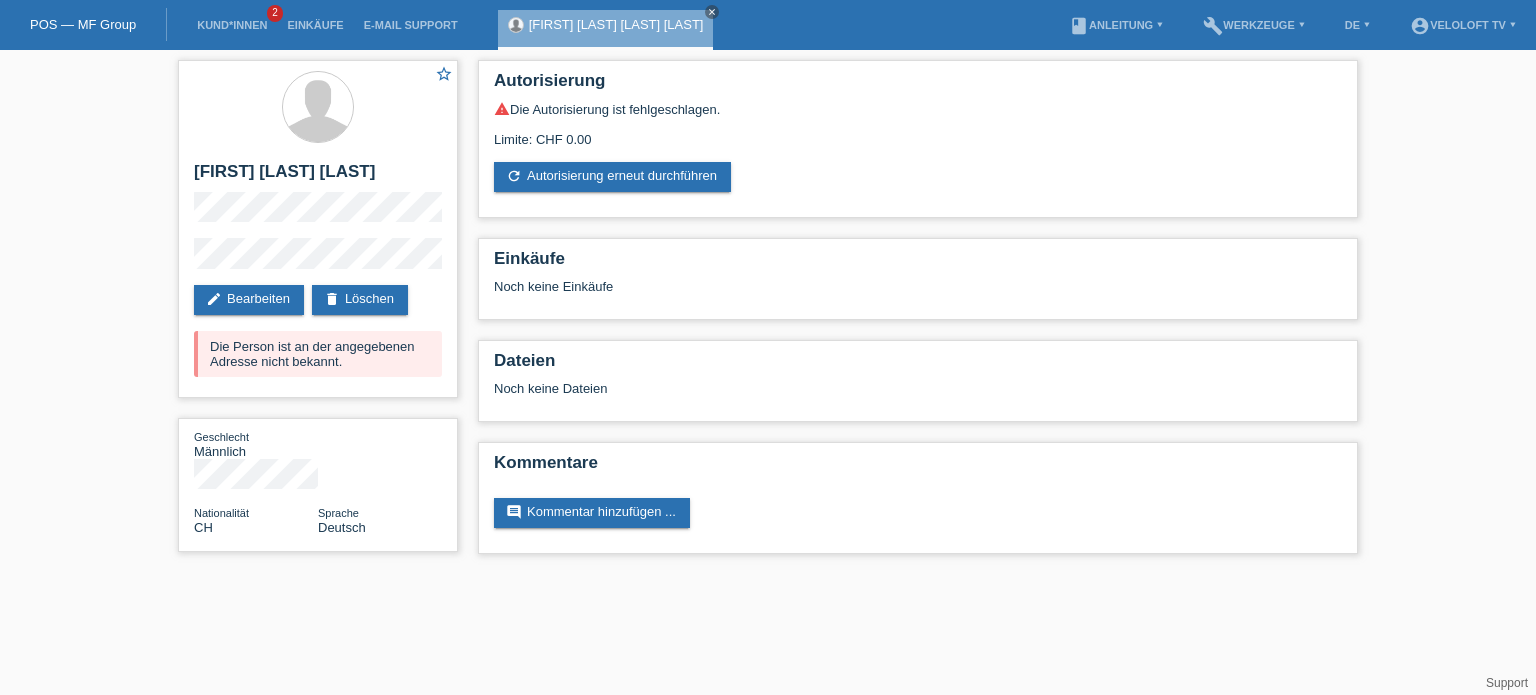 scroll, scrollTop: 0, scrollLeft: 0, axis: both 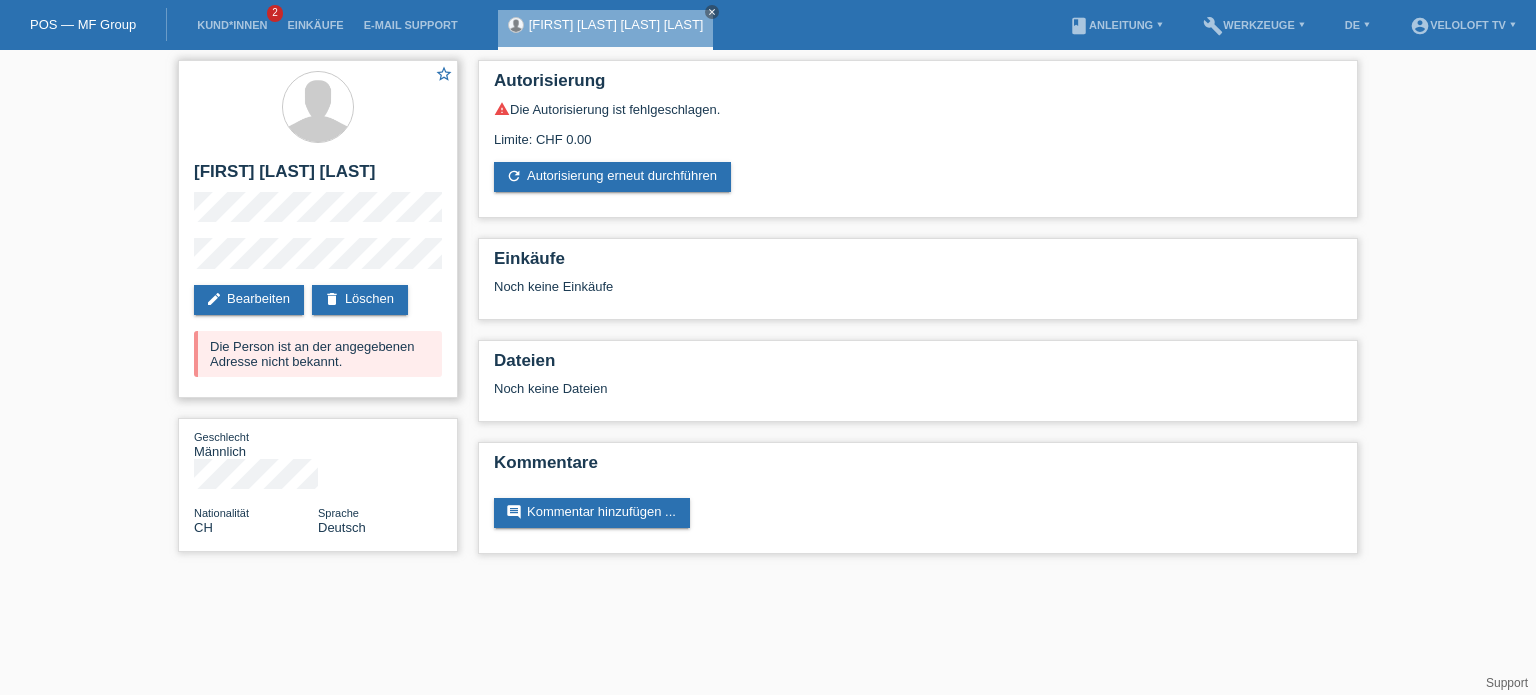 drag, startPoint x: 205, startPoint y: 352, endPoint x: 372, endPoint y: 365, distance: 167.50522 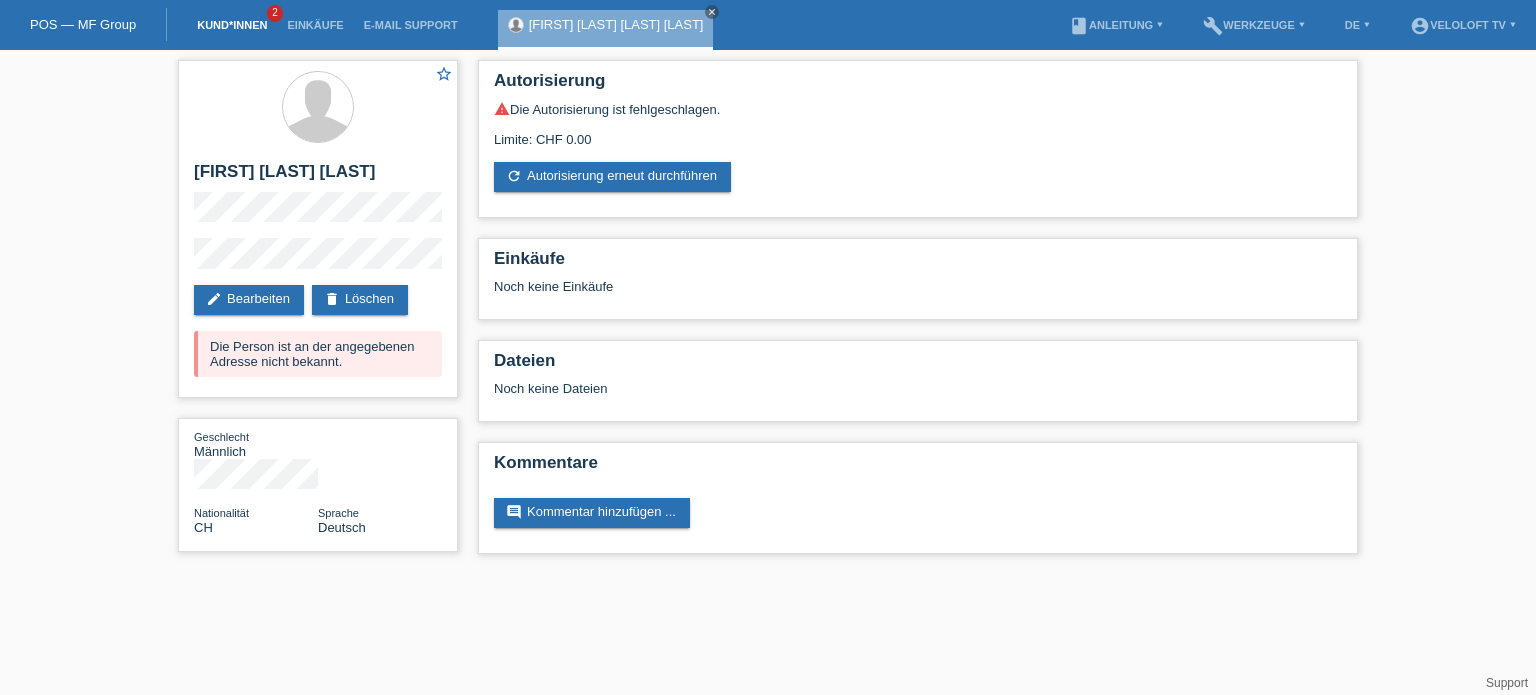 click on "Kund*innen" at bounding box center [232, 25] 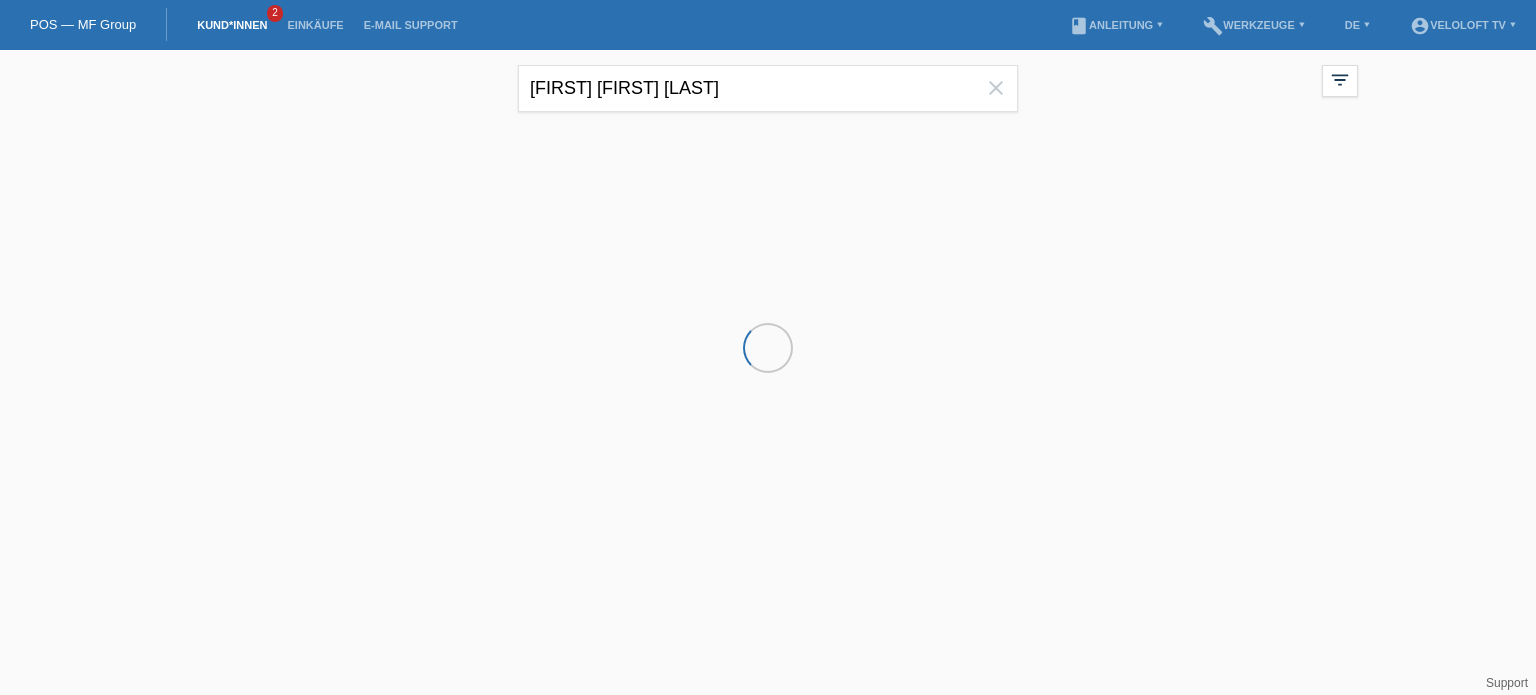 scroll, scrollTop: 0, scrollLeft: 0, axis: both 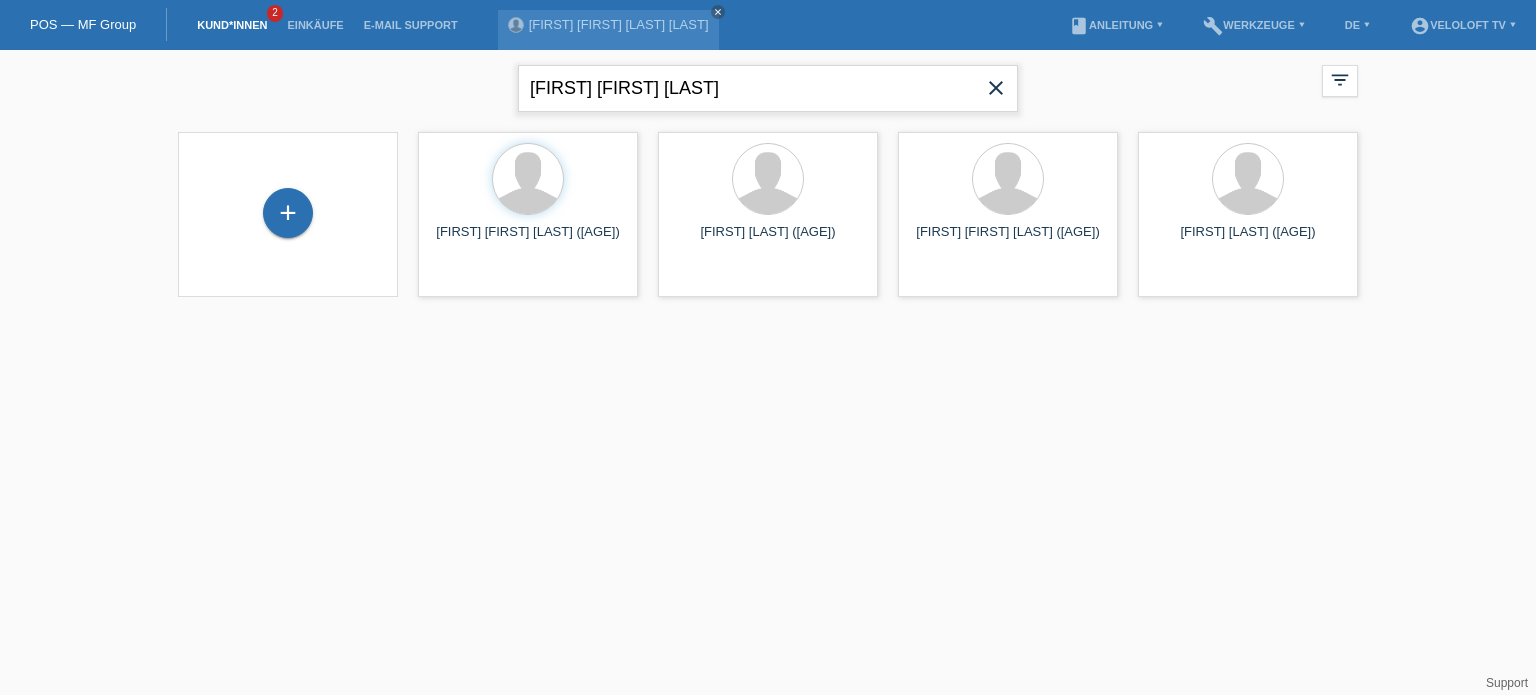 drag, startPoint x: 783, startPoint y: 97, endPoint x: 513, endPoint y: 82, distance: 270.41635 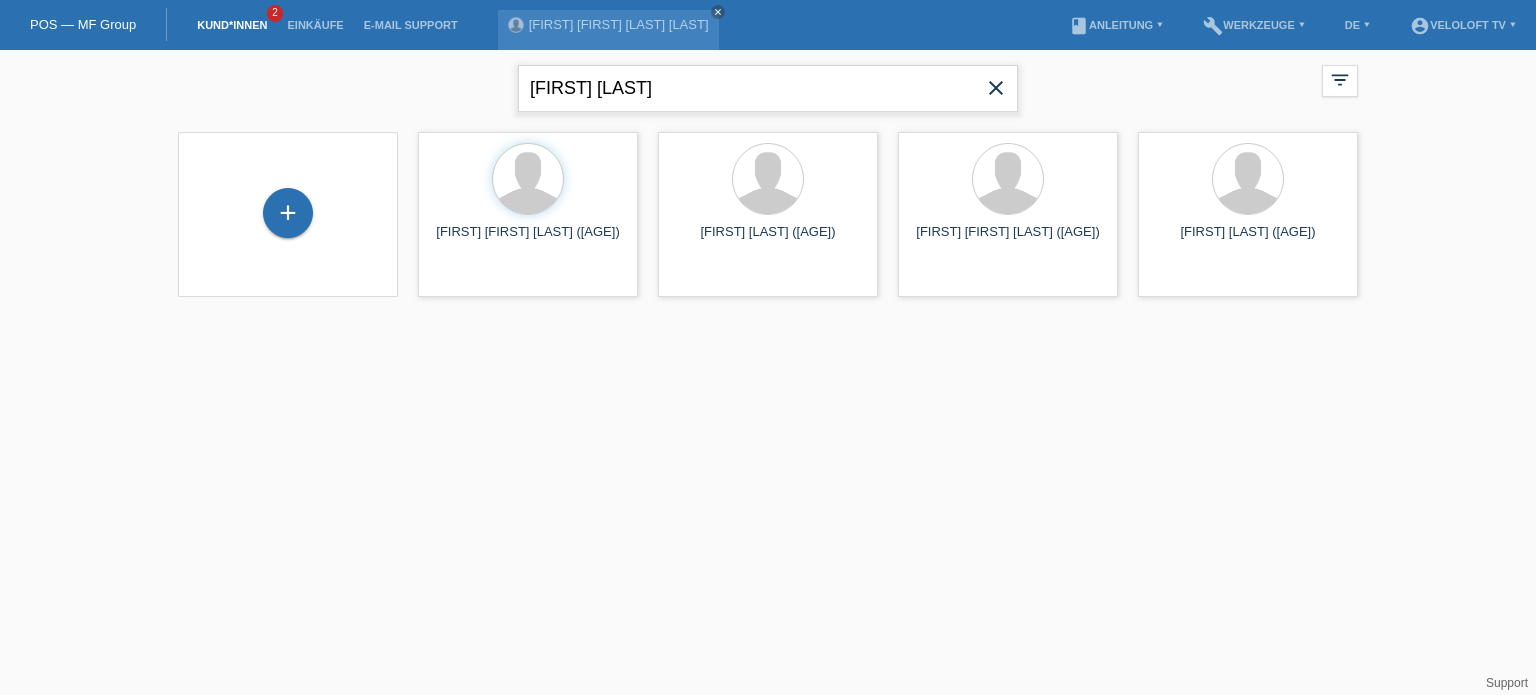 type on "[FIRST] [LAST]" 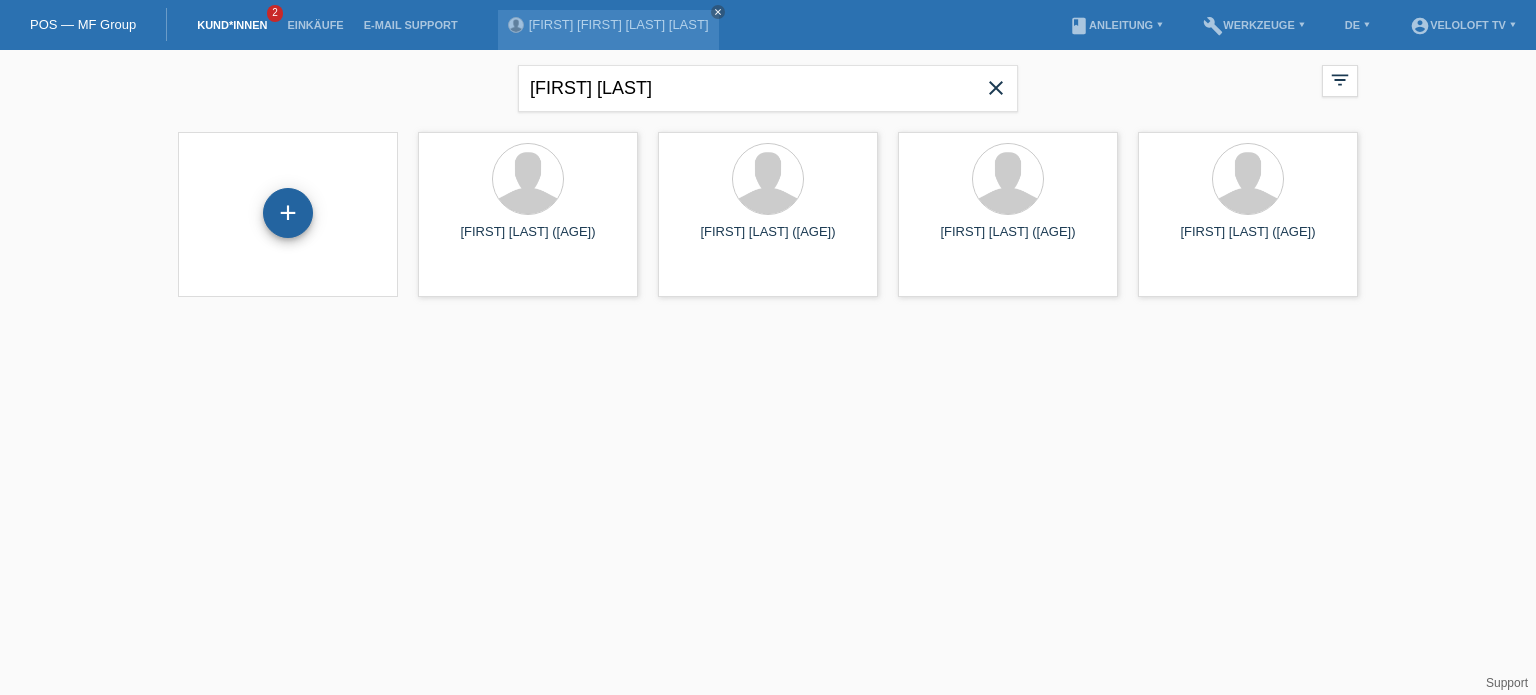 click on "+" at bounding box center [288, 213] 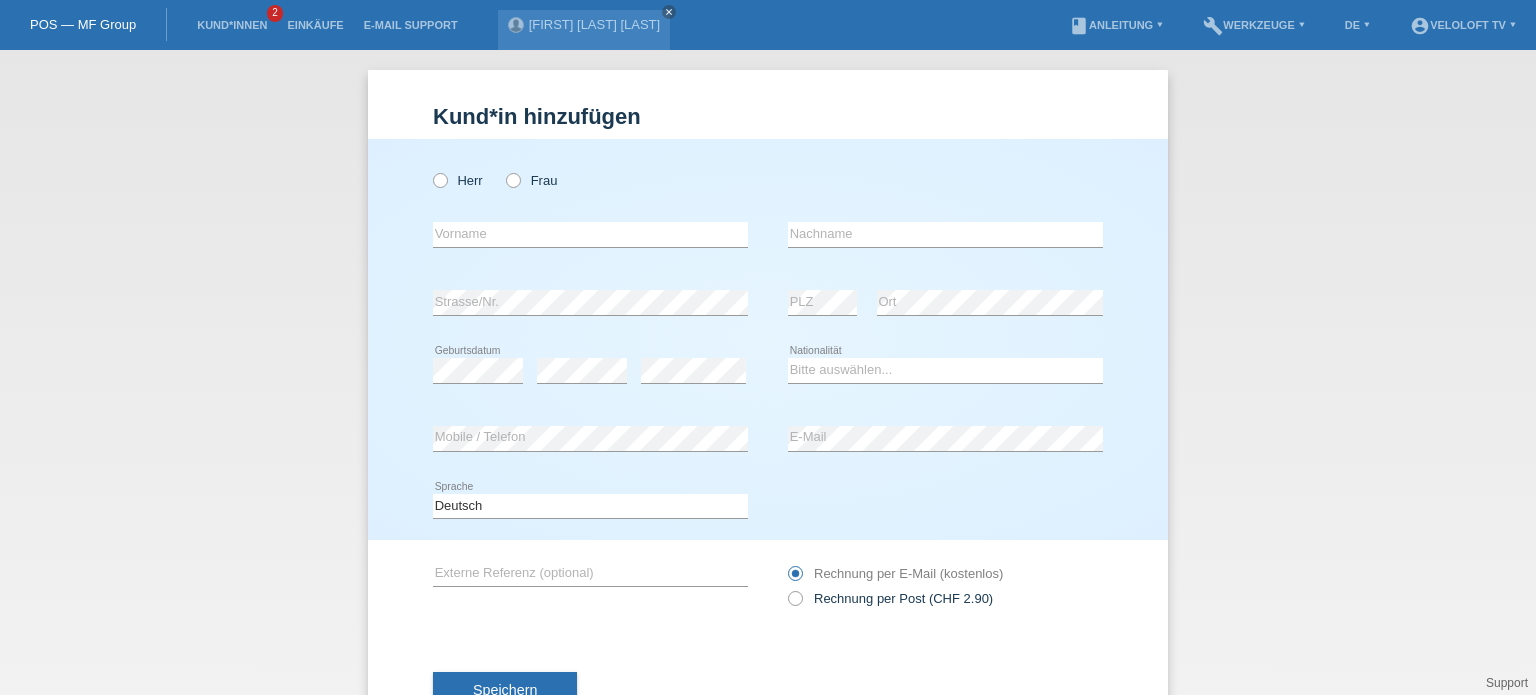 scroll, scrollTop: 0, scrollLeft: 0, axis: both 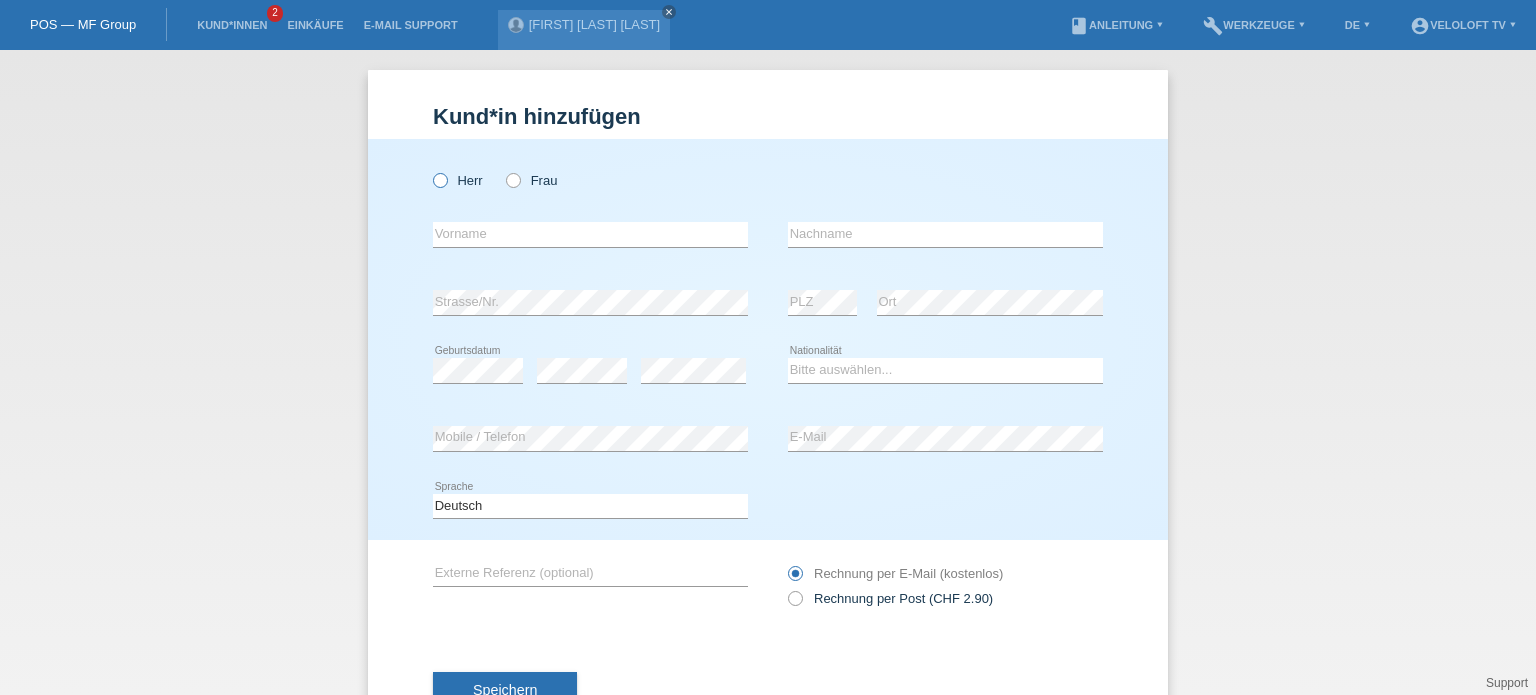 drag, startPoint x: 431, startPoint y: 185, endPoint x: 454, endPoint y: 227, distance: 47.88528 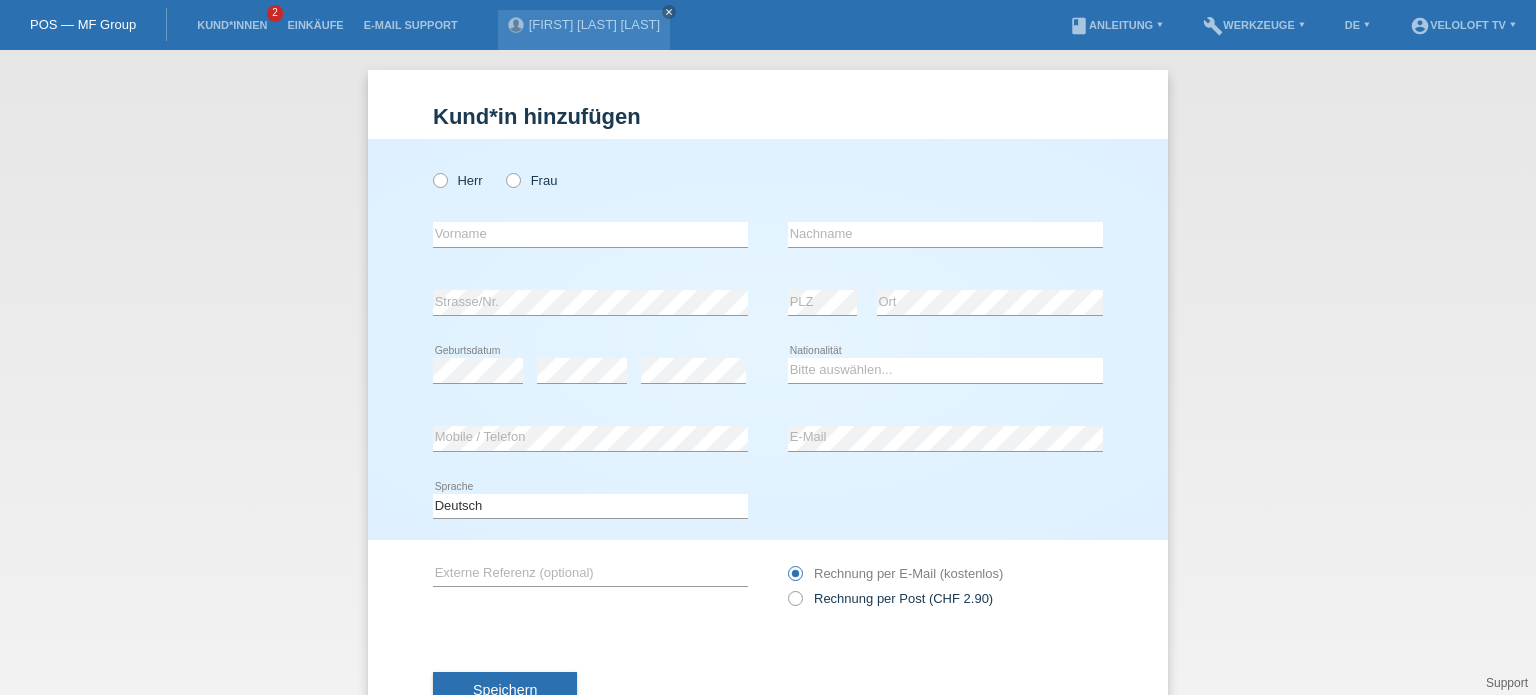 click on "Herr" at bounding box center [439, 179] 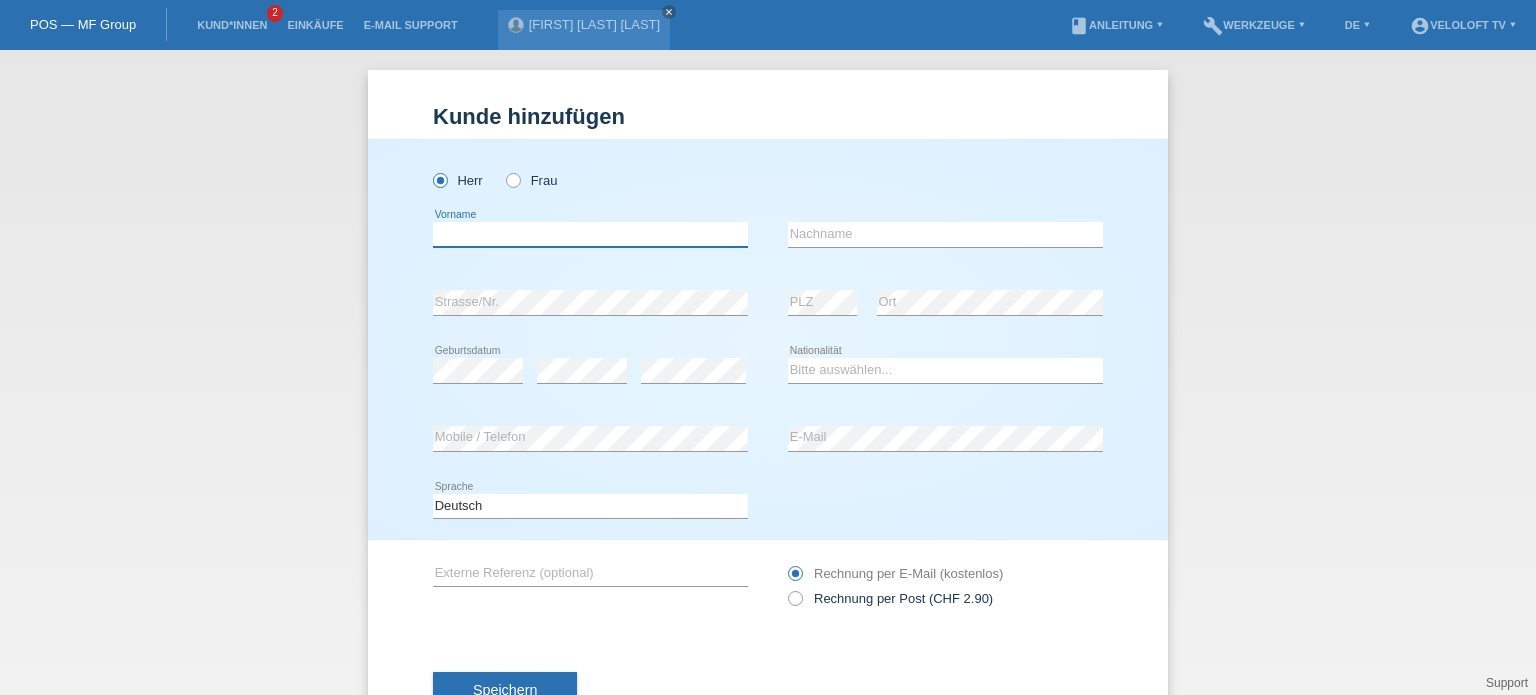 click at bounding box center (590, 234) 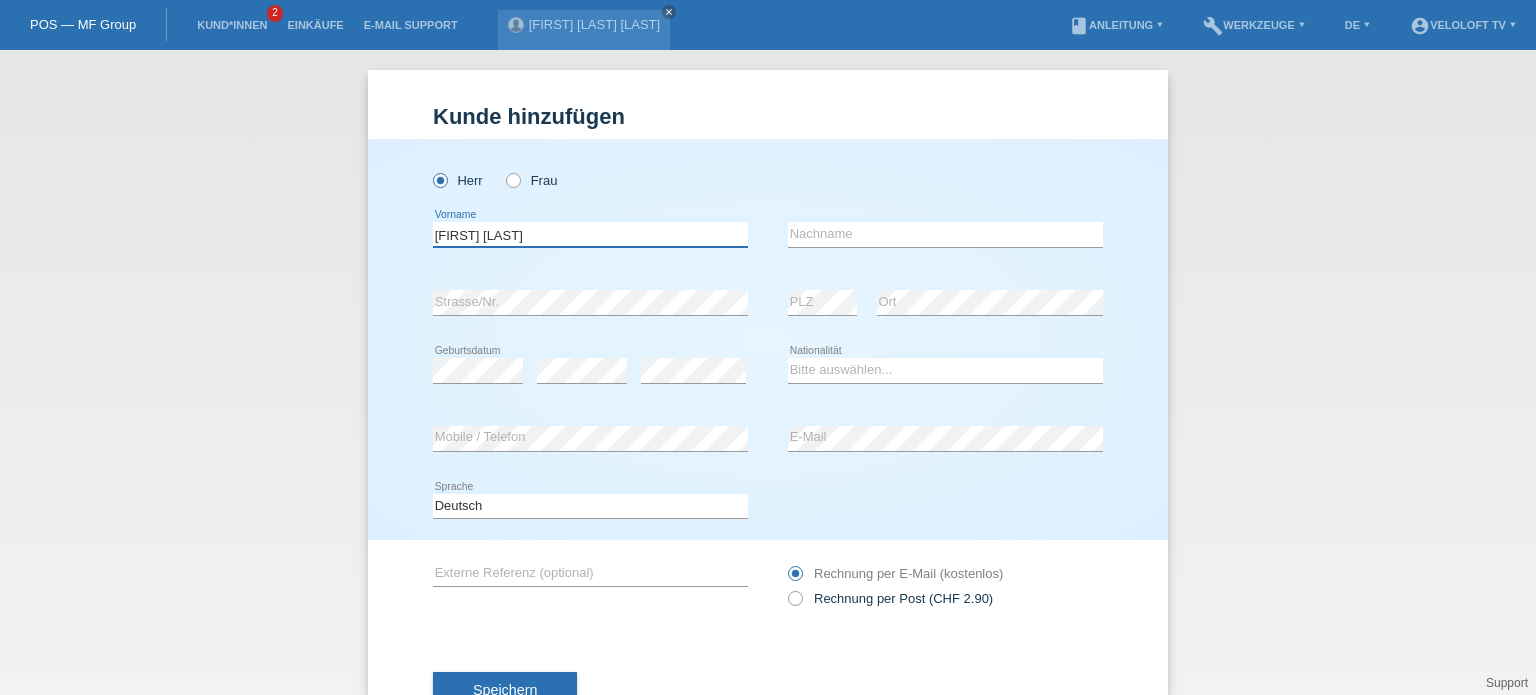 click on "[FIRST] [LAST]" at bounding box center [590, 234] 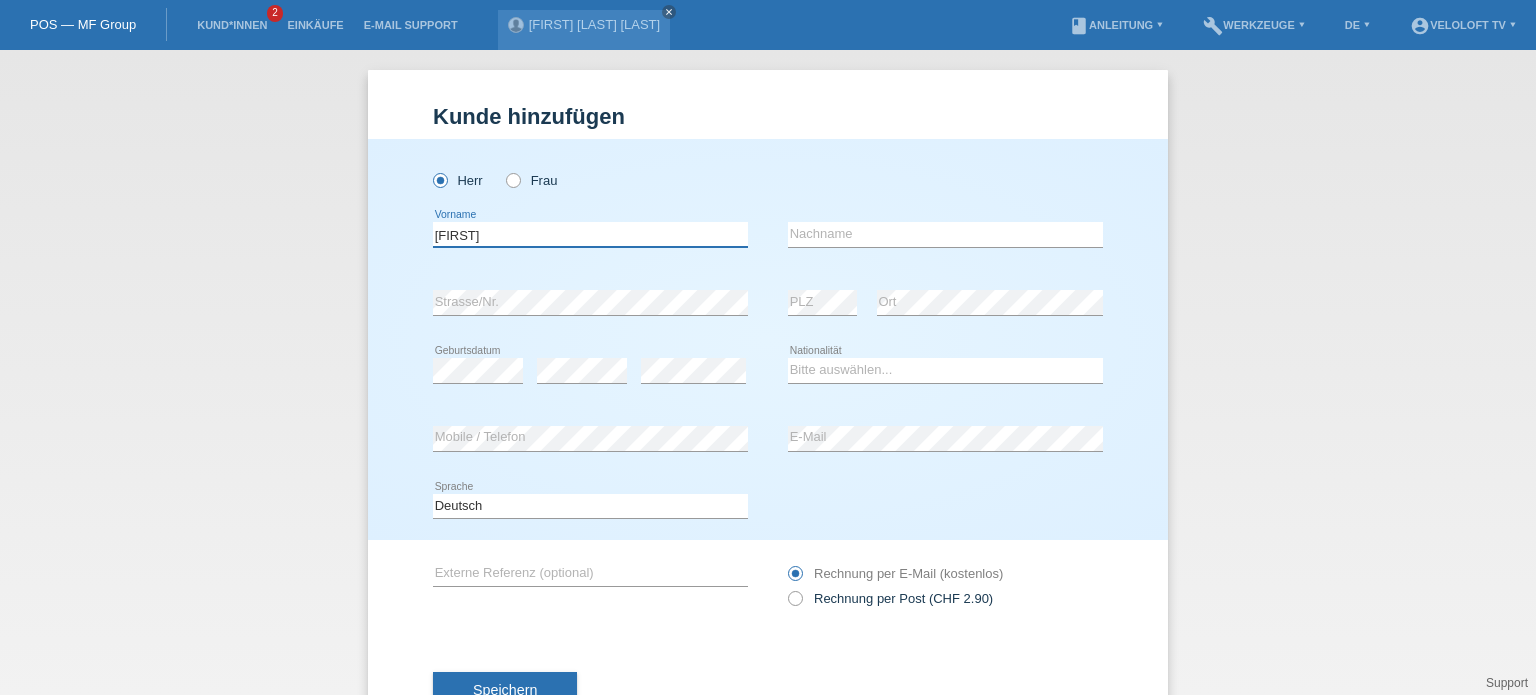 type on "Rolf" 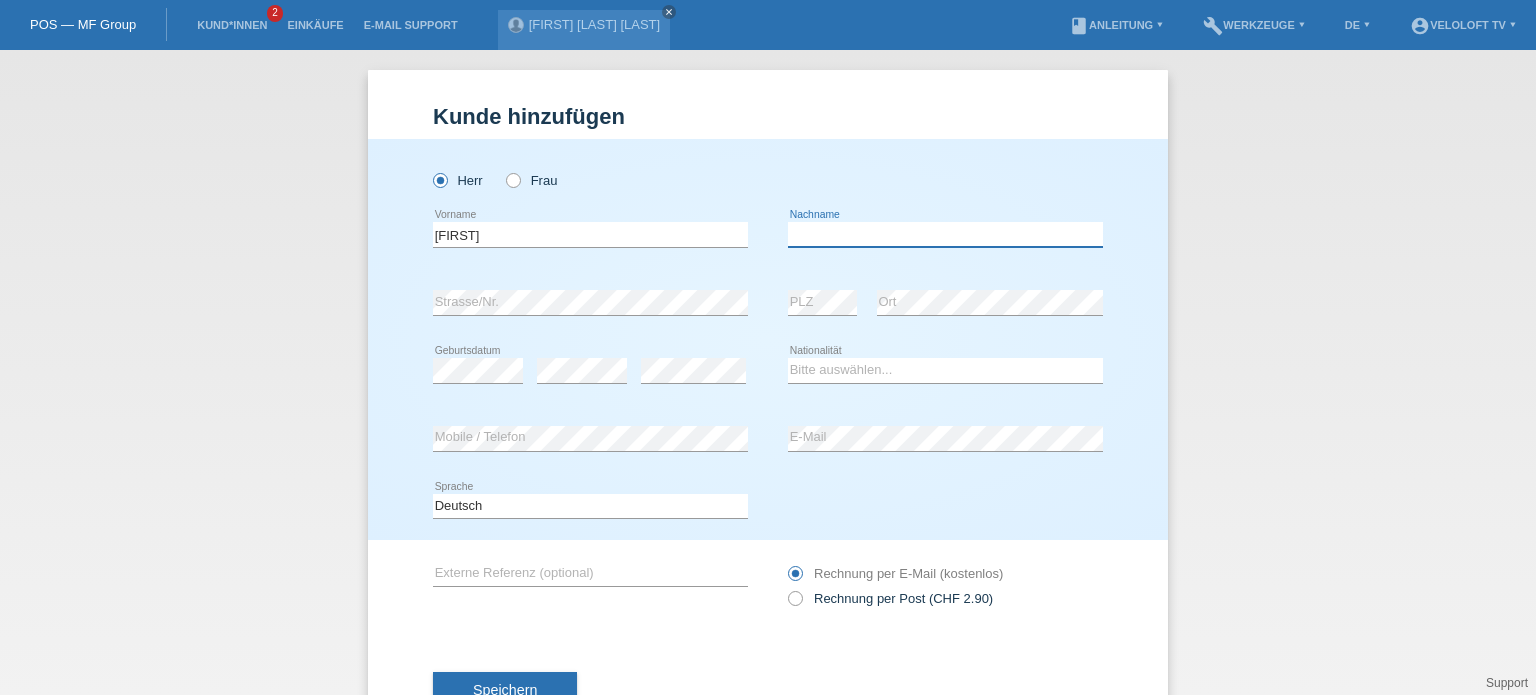 click at bounding box center (945, 234) 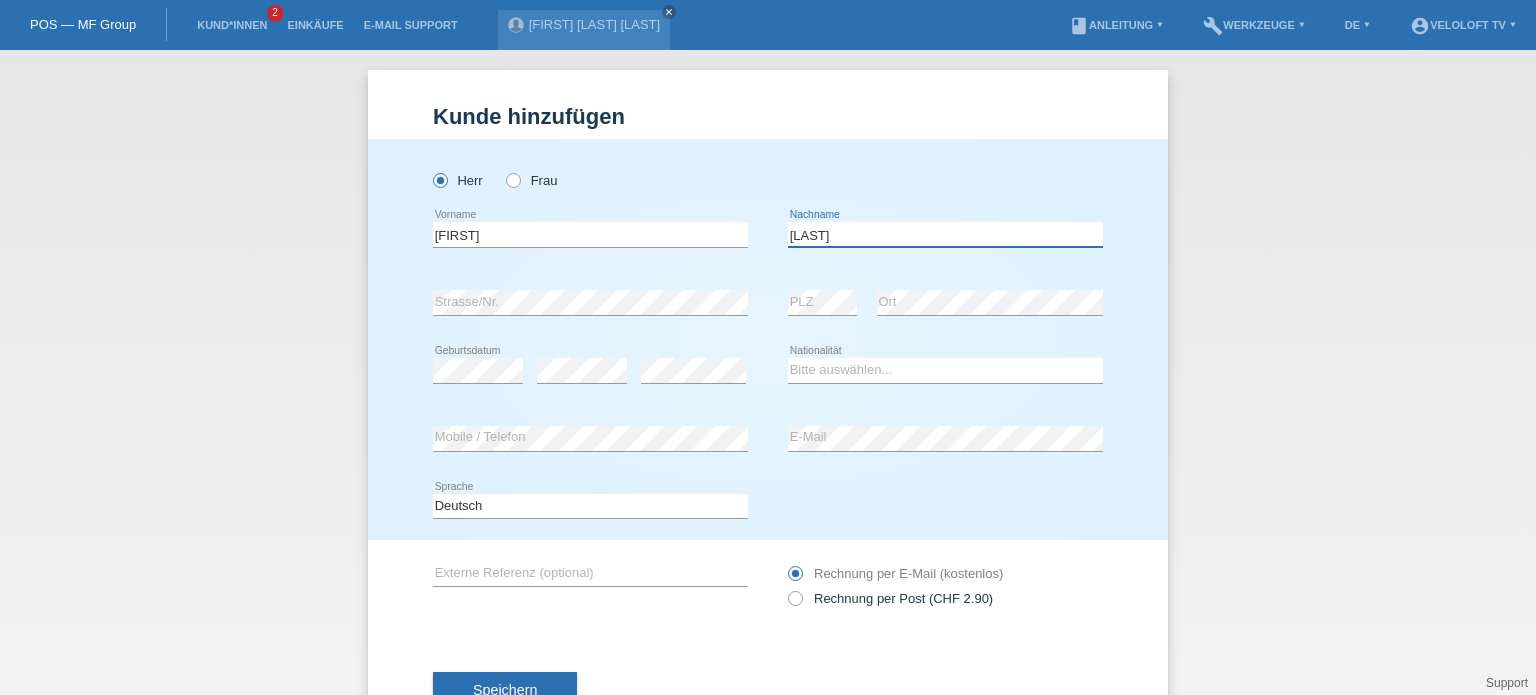 type on "Baumann" 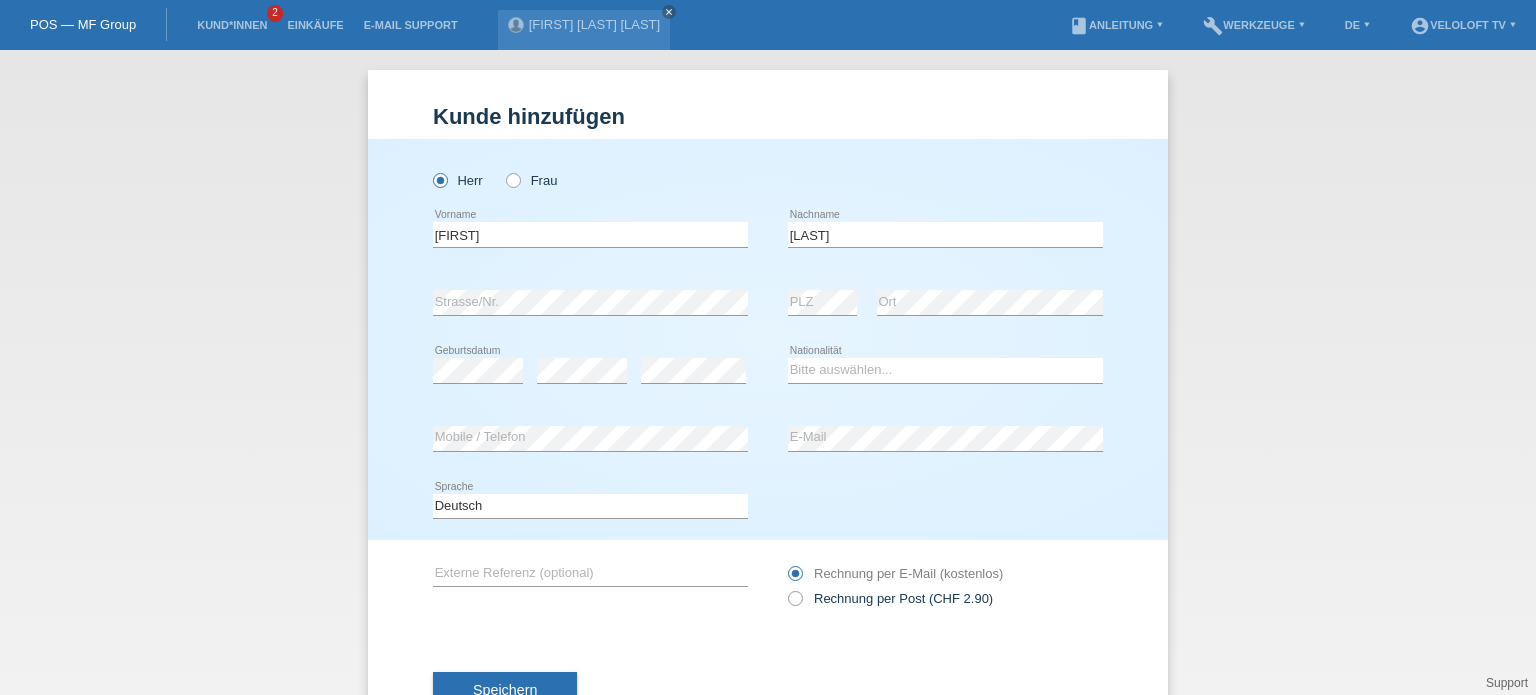 click on "Speichern" at bounding box center (768, 691) 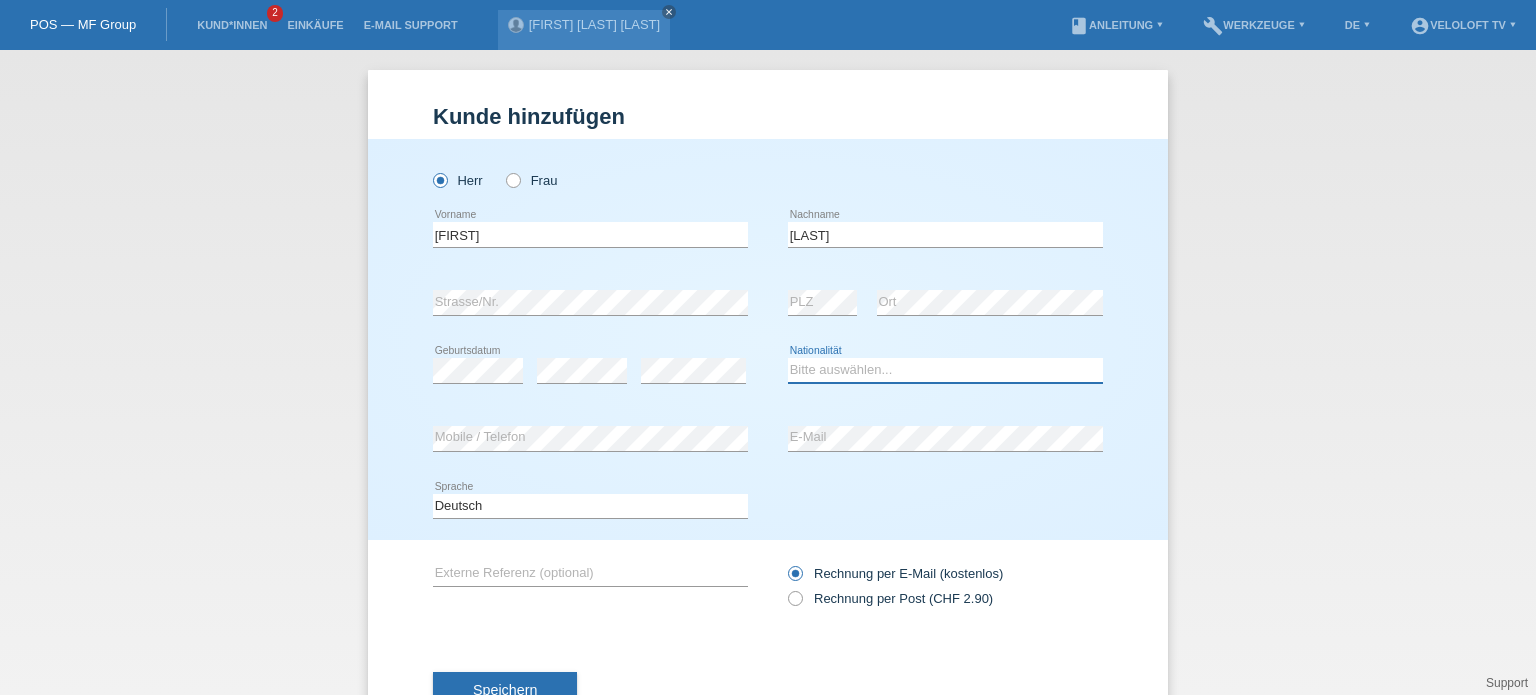 click on "Bitte auswählen...
Schweiz
Deutschland
Liechtenstein
Österreich
------------
Afghanistan
Ägypten
Åland
Albanien
Algerien" at bounding box center [945, 370] 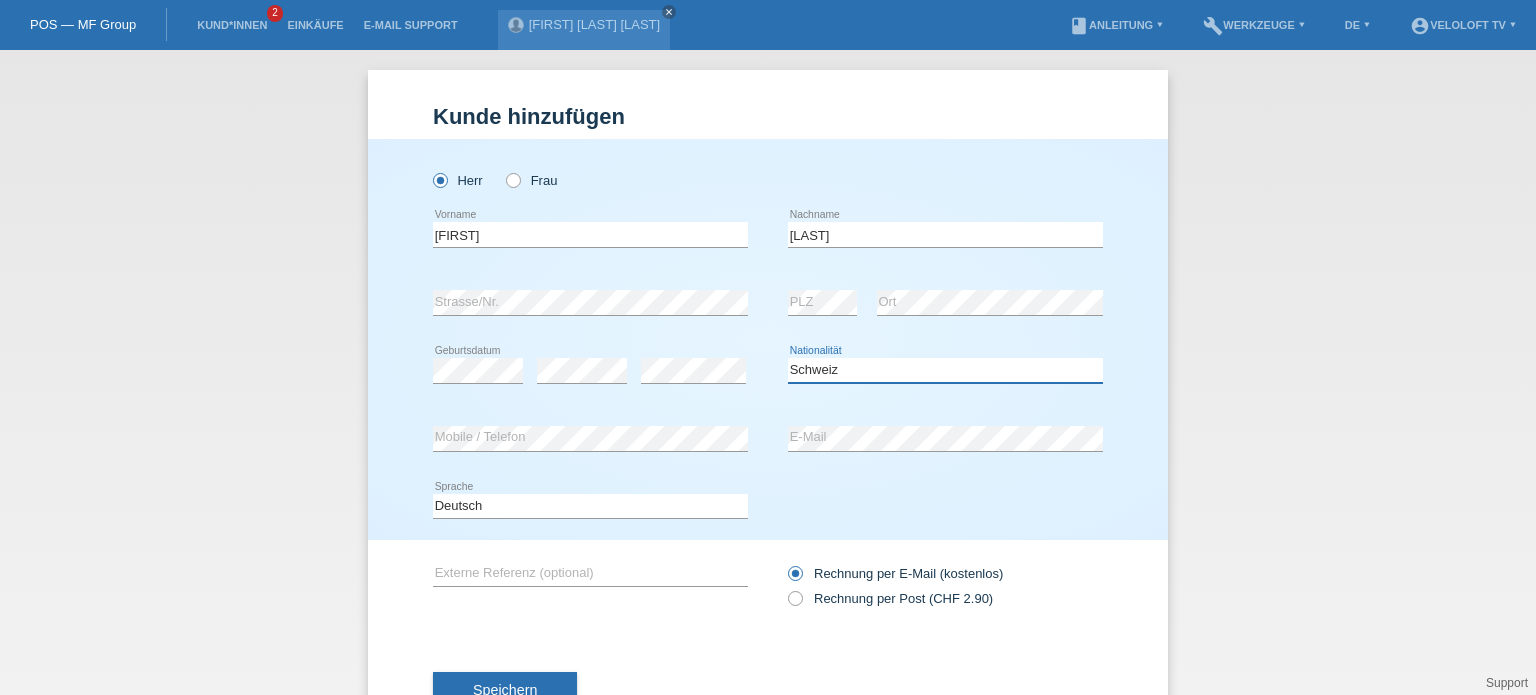 click on "Bitte auswählen...
Schweiz
Deutschland
Liechtenstein
Österreich
------------
Afghanistan
Ägypten
Åland
Albanien
Algerien" at bounding box center (945, 370) 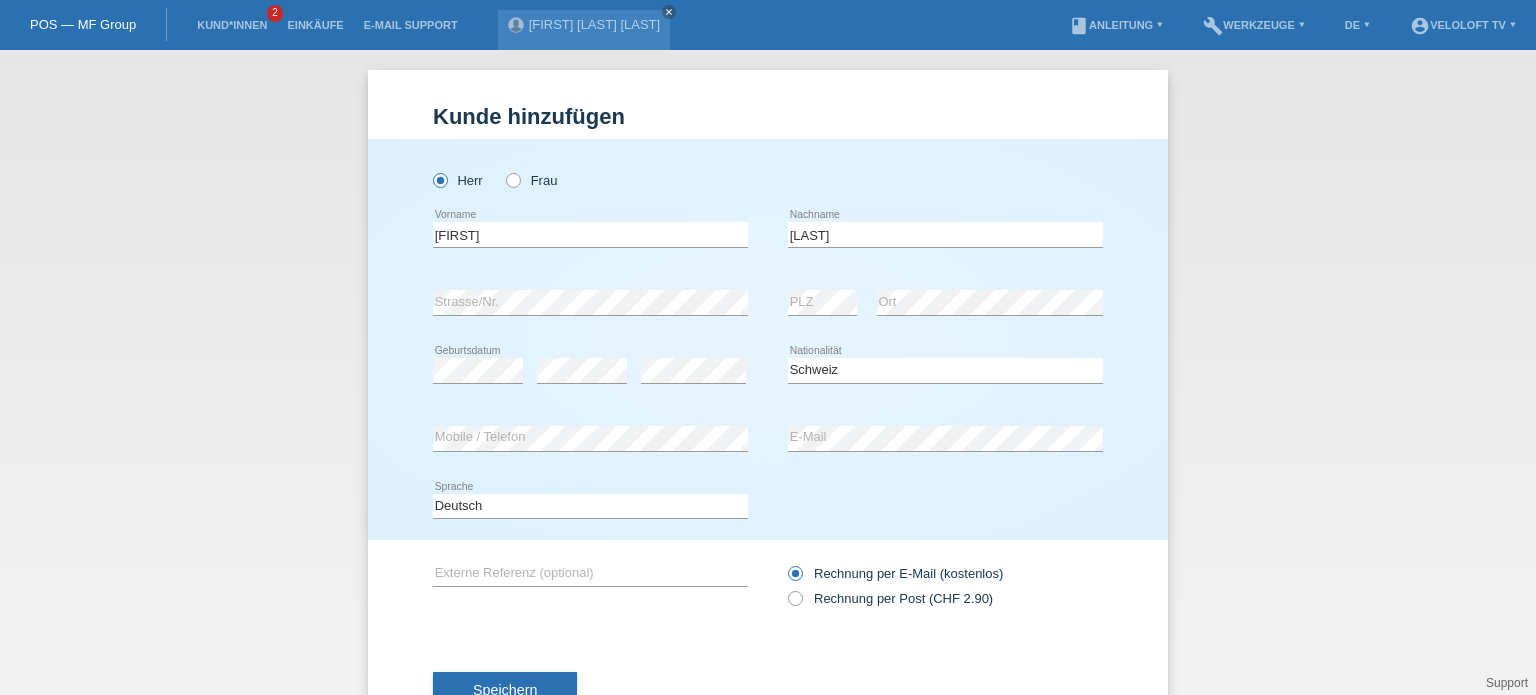 click on "Speichern" at bounding box center (768, 691) 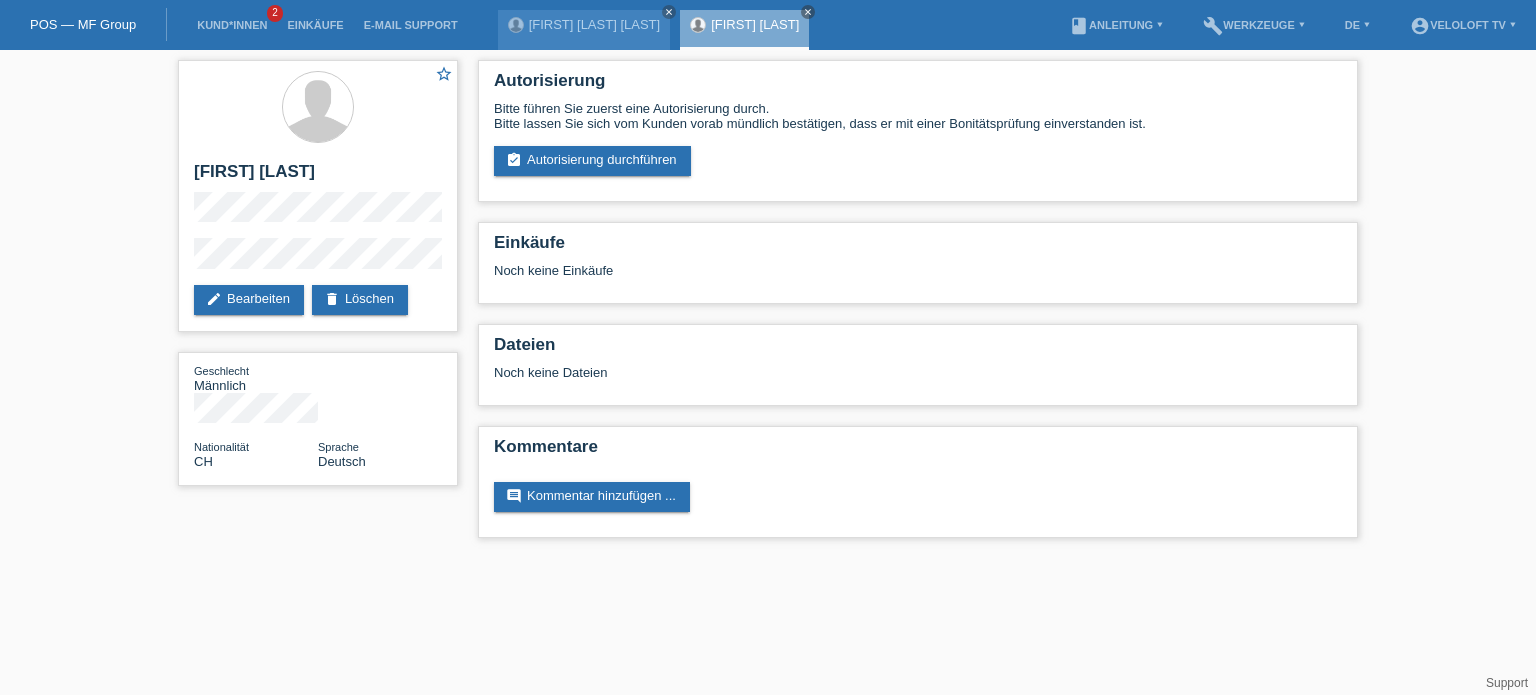 scroll, scrollTop: 0, scrollLeft: 0, axis: both 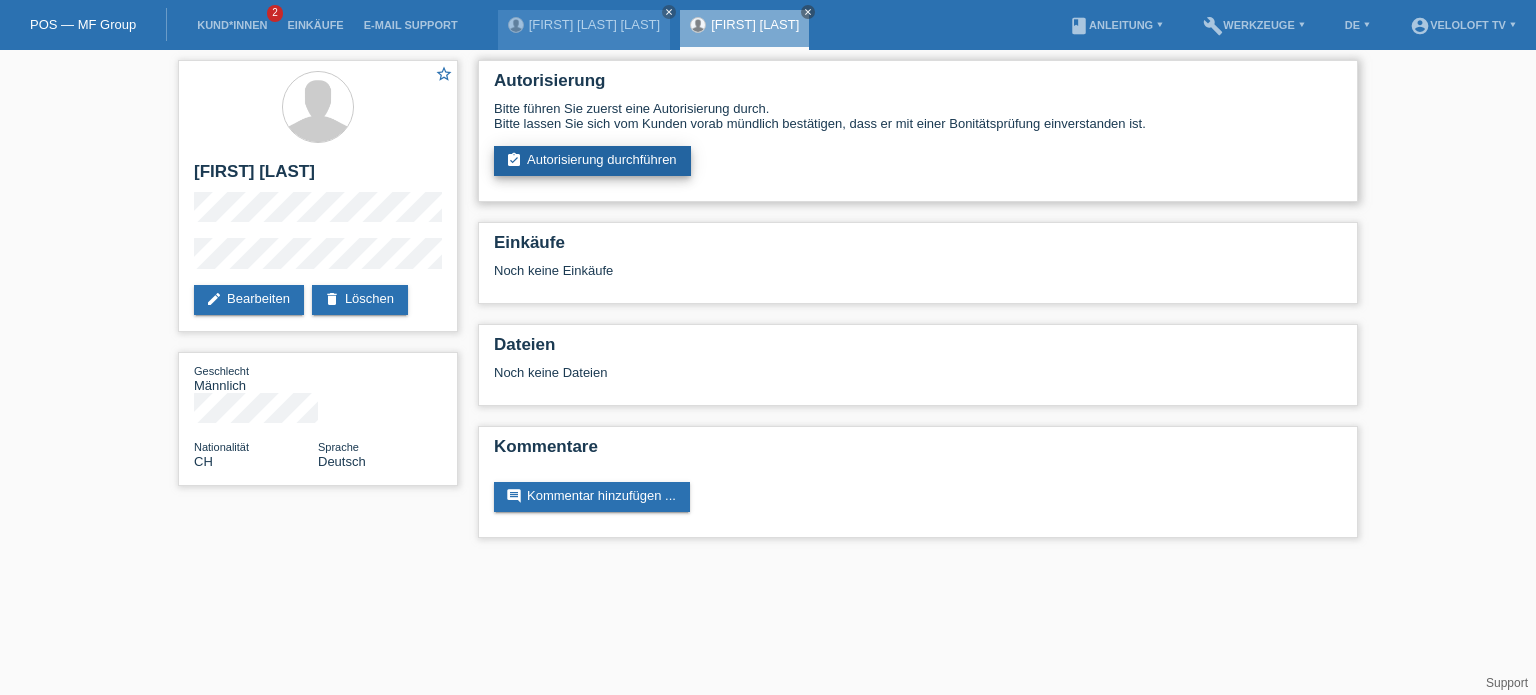 click on "assignment_turned_in  Autorisierung durchführen" at bounding box center [592, 161] 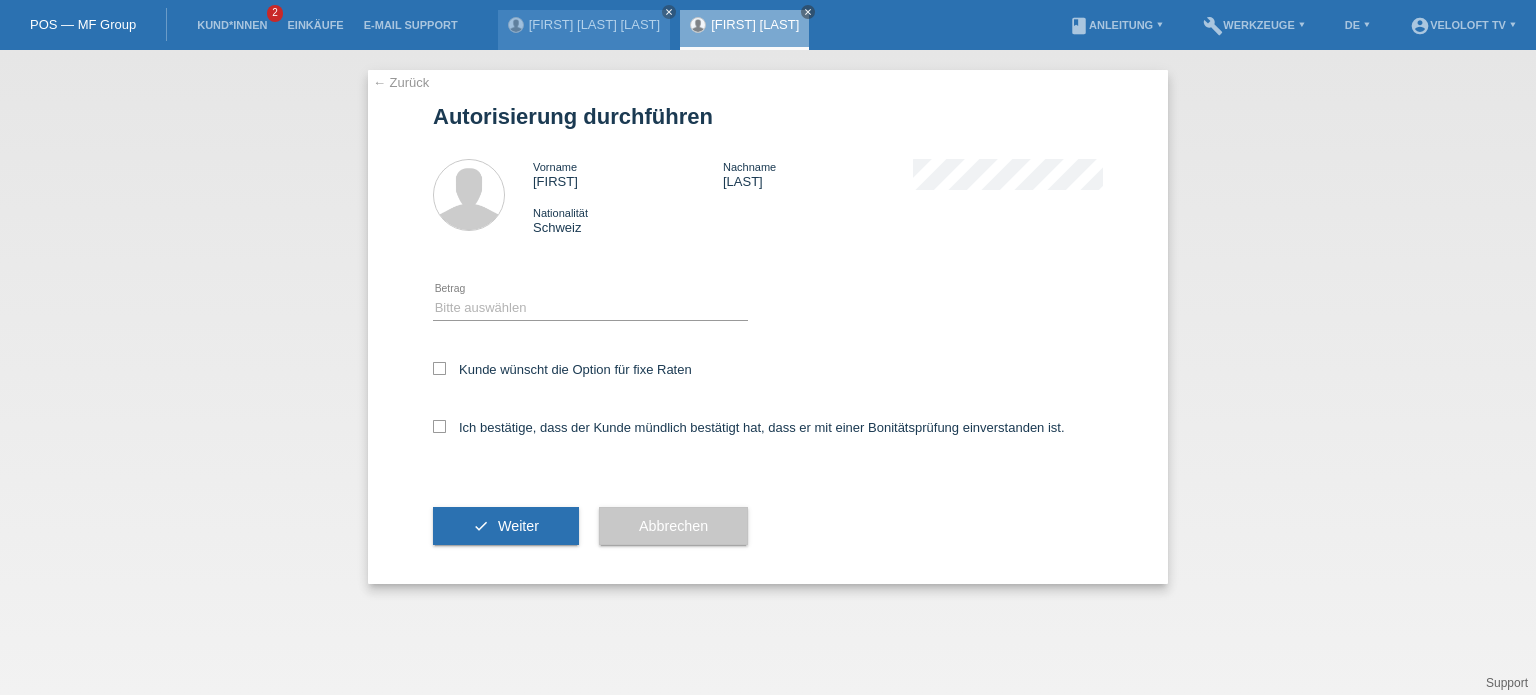 scroll, scrollTop: 0, scrollLeft: 0, axis: both 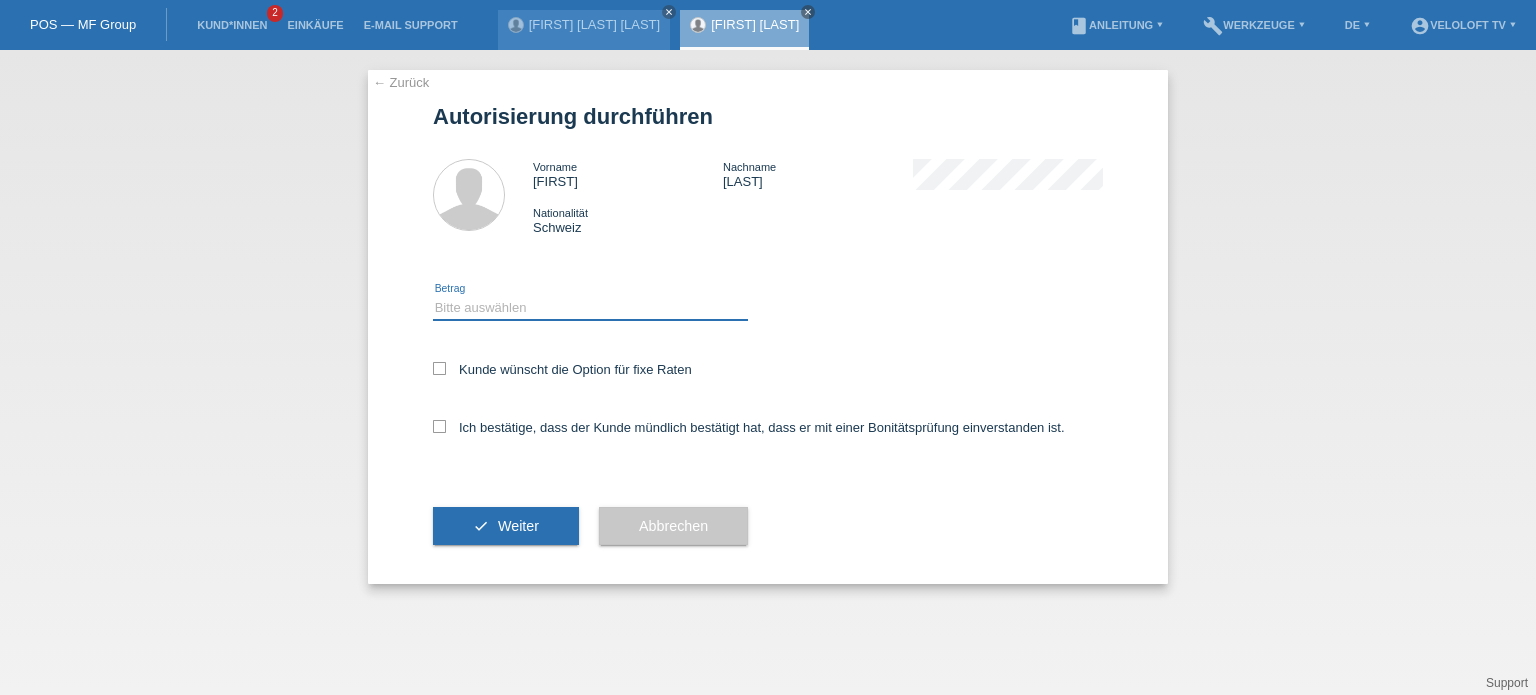 click on "Bitte auswählen
CHF 1.00 - CHF 499.00
CHF 500.00 - CHF 1'999.00
CHF 2'000.00 - CHF 15'000.00" at bounding box center [590, 308] 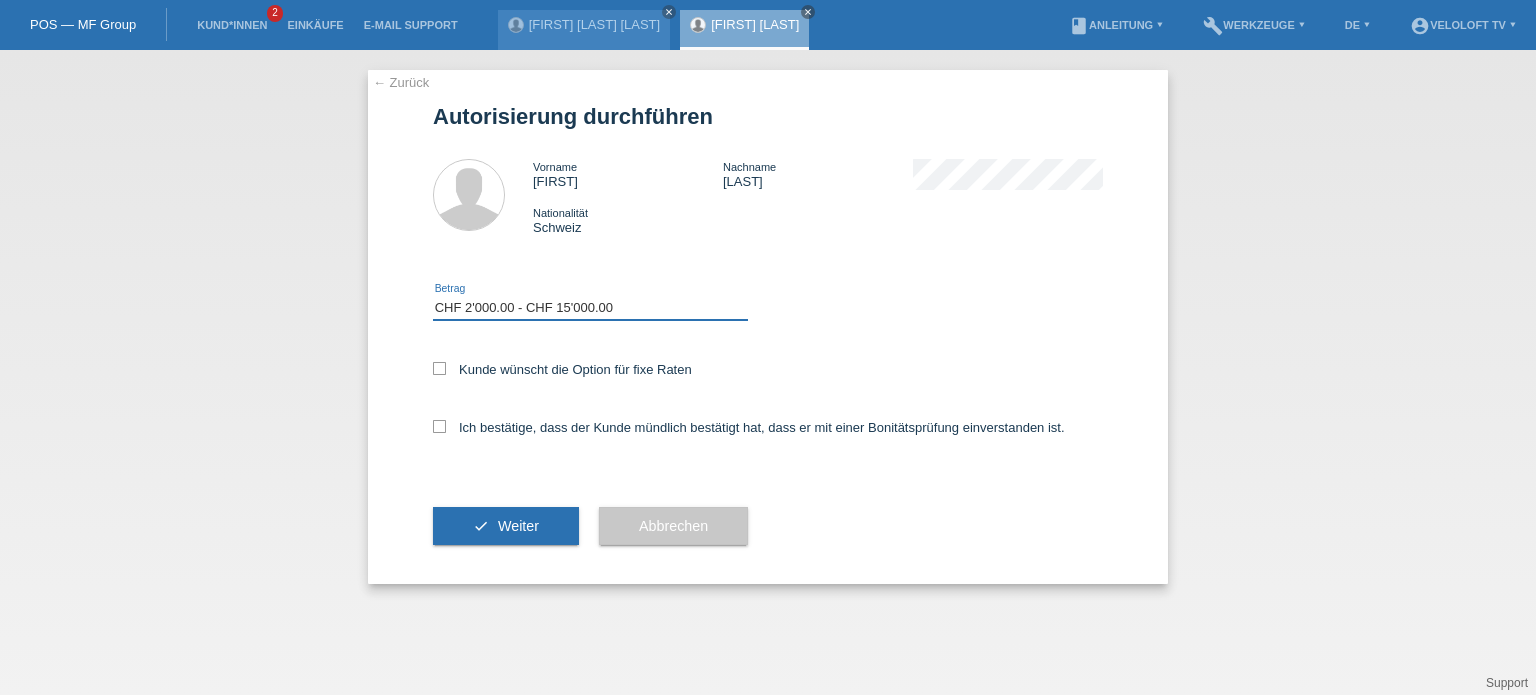click on "Bitte auswählen
CHF 1.00 - CHF 499.00
CHF 500.00 - CHF 1'999.00
CHF 2'000.00 - CHF 15'000.00" at bounding box center (590, 308) 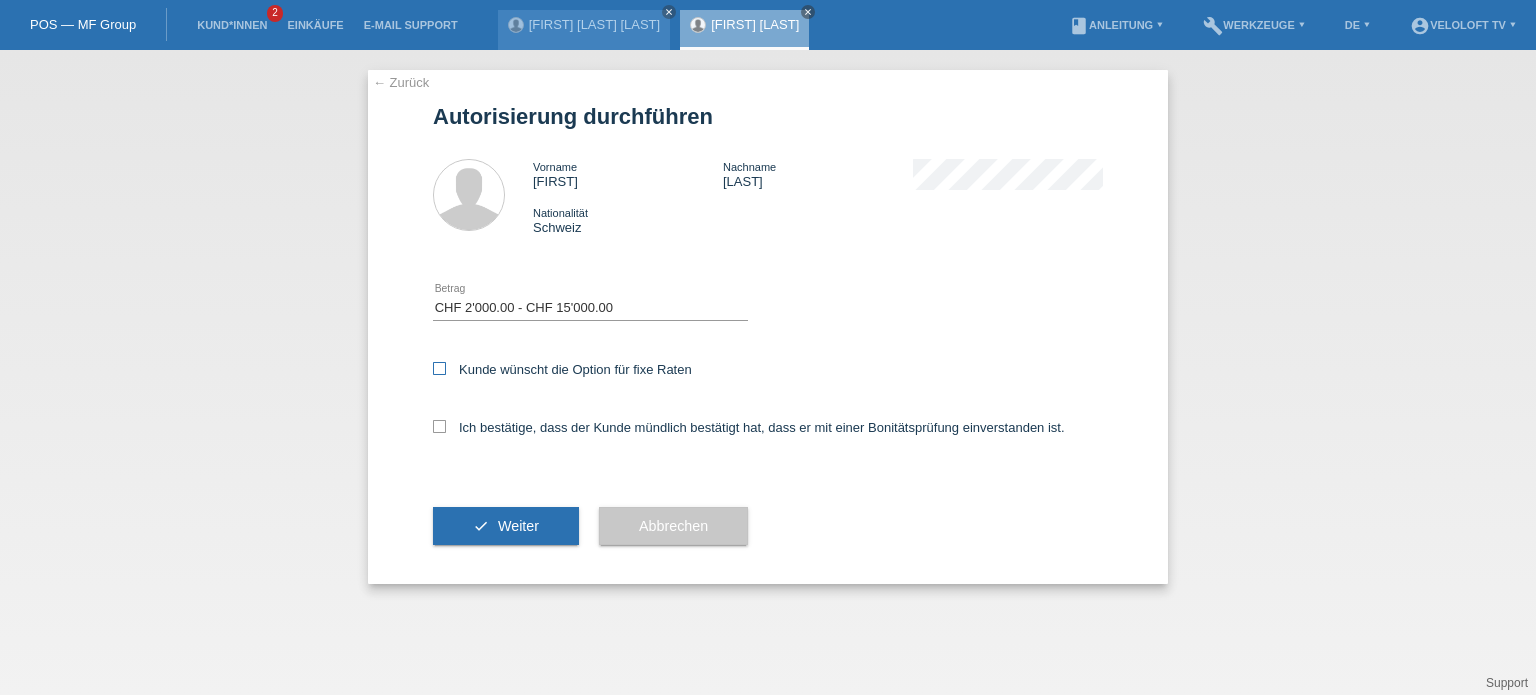 click at bounding box center [439, 368] 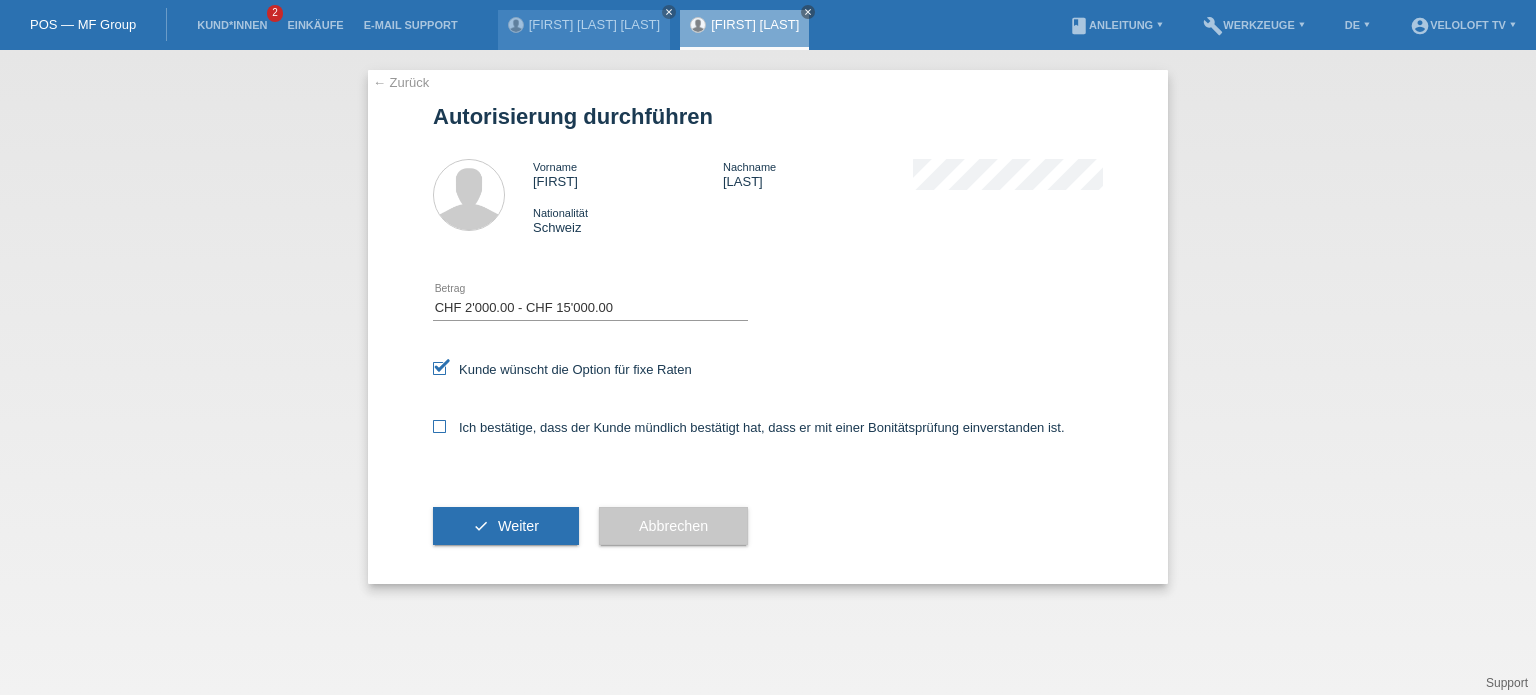 click on "Ich bestätige, dass der Kunde mündlich bestätigt hat, dass er mit einer Bonitätsprüfung einverstanden ist." at bounding box center [749, 427] 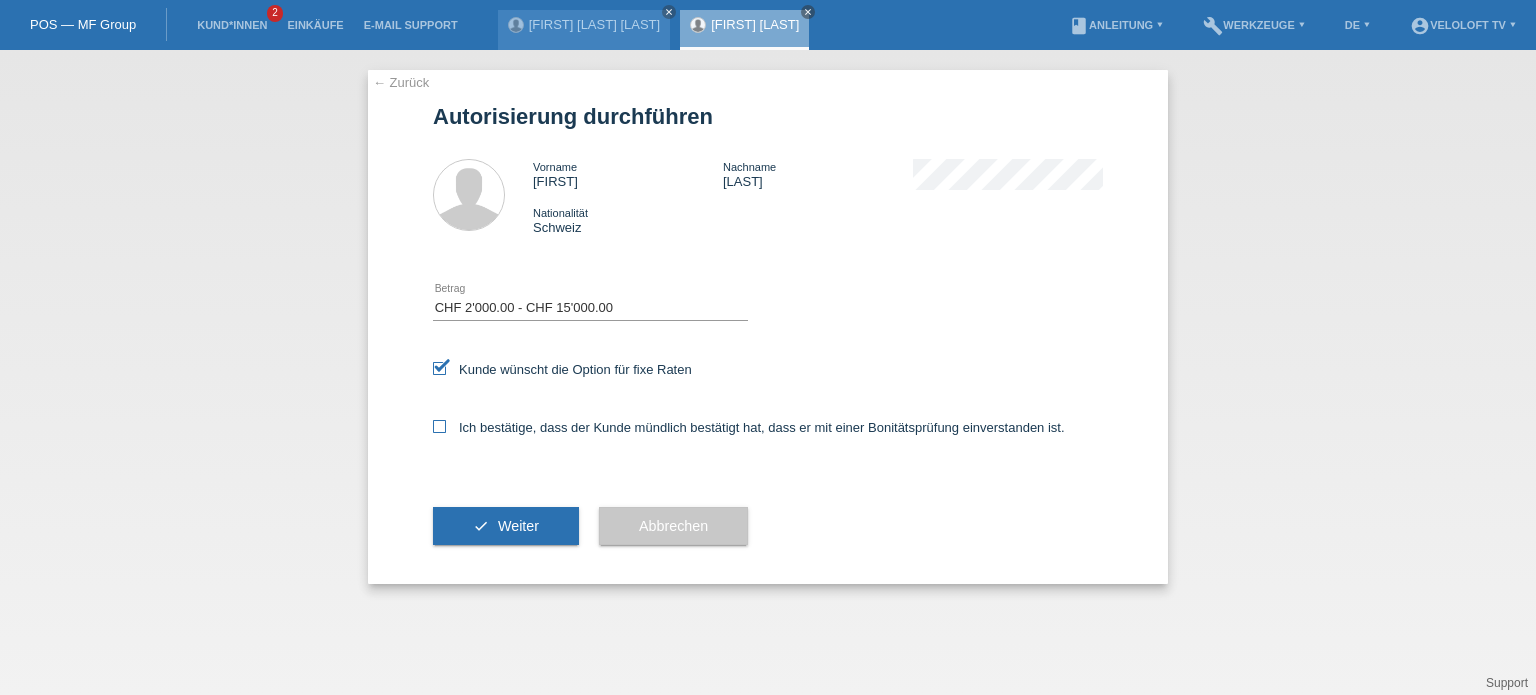 click at bounding box center (439, 426) 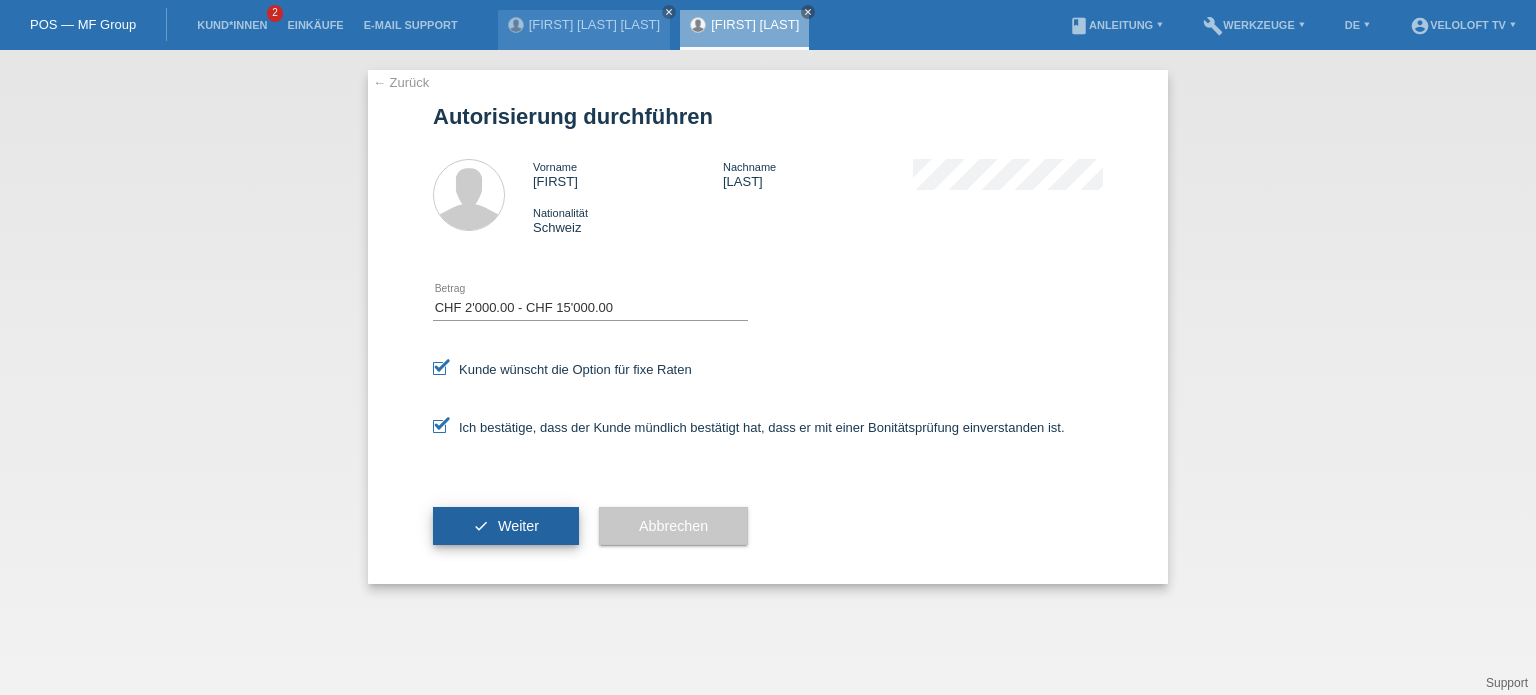 click on "check   Weiter" at bounding box center [506, 526] 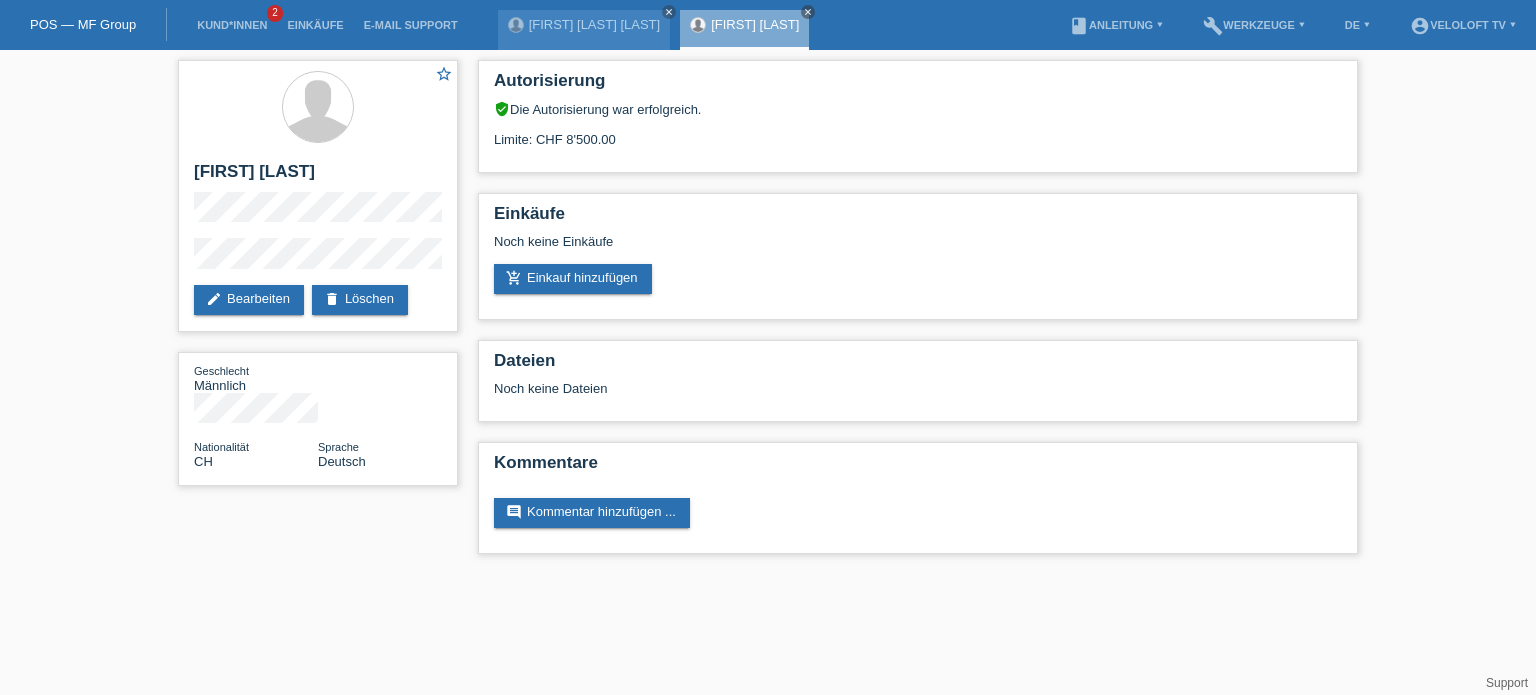 scroll, scrollTop: 0, scrollLeft: 0, axis: both 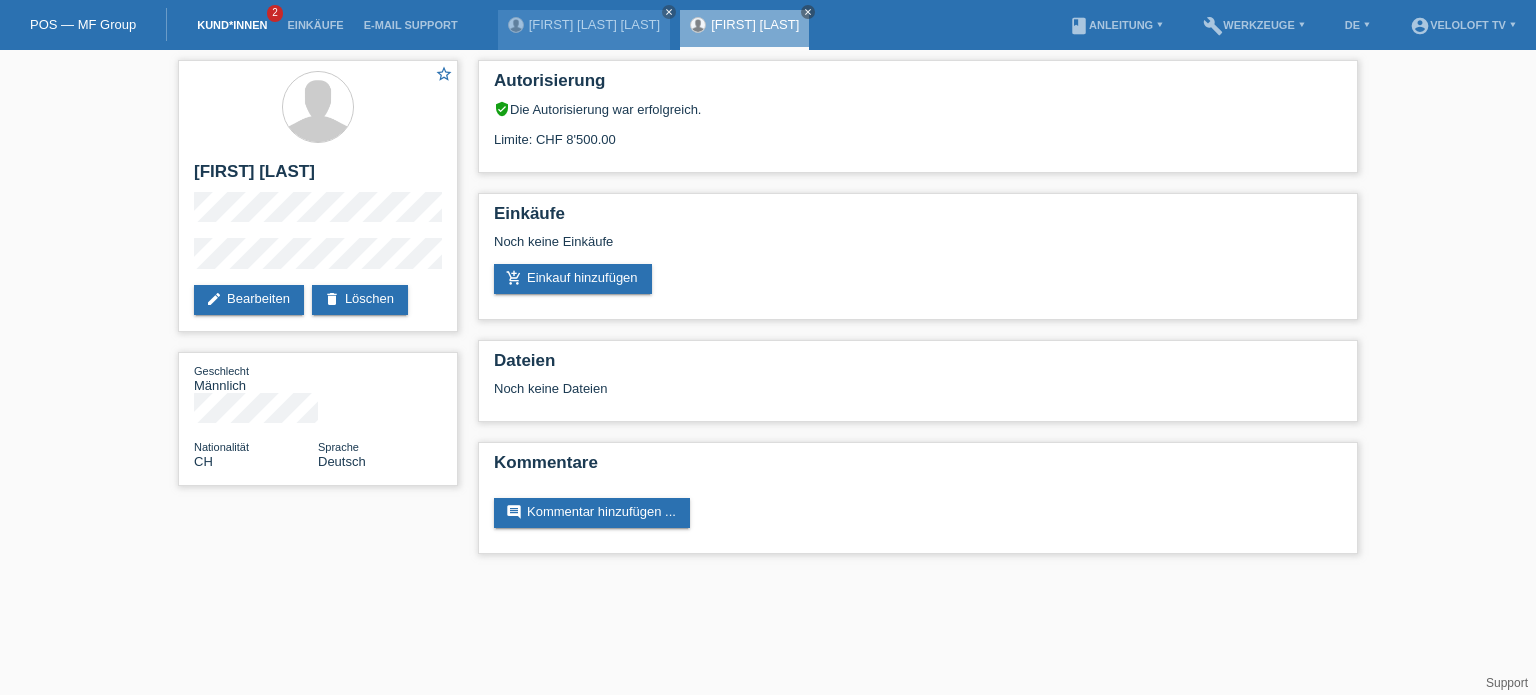 click on "Kund*innen" at bounding box center (232, 25) 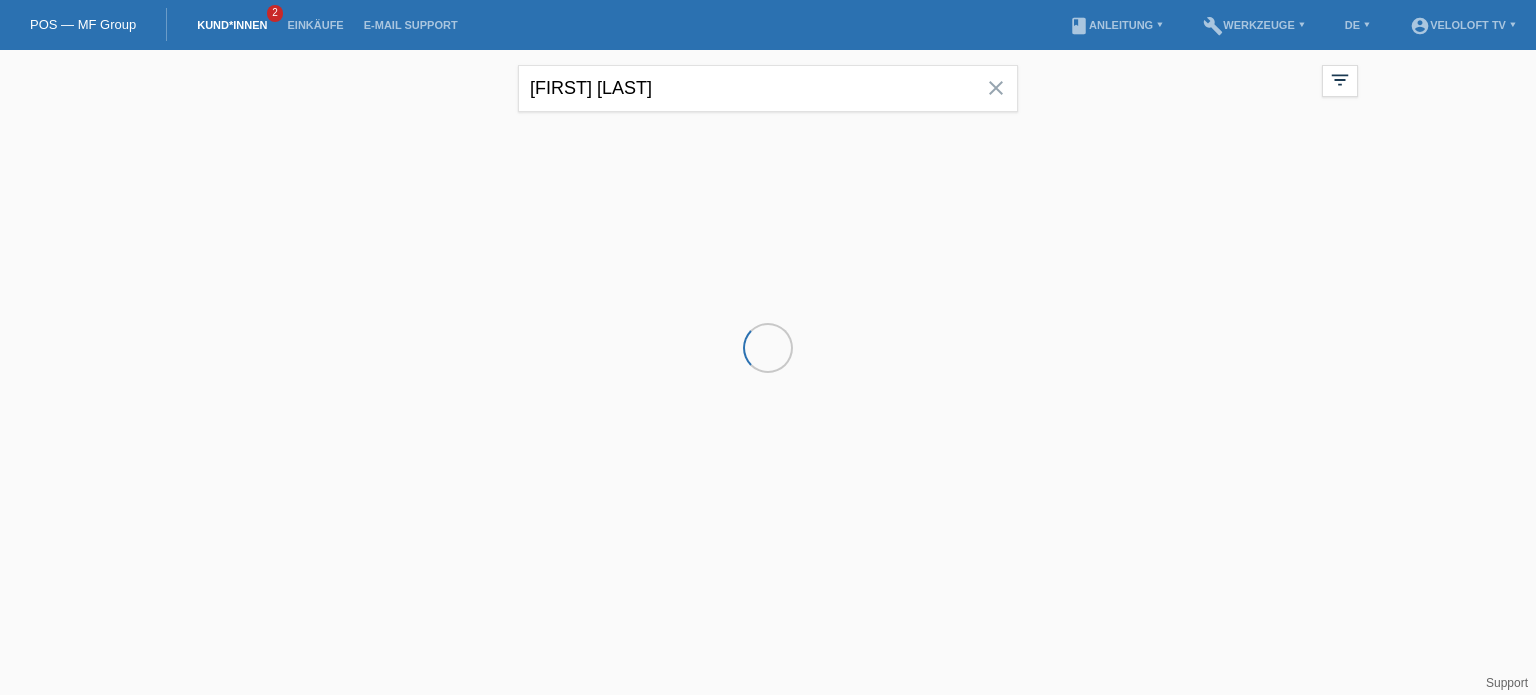 scroll, scrollTop: 0, scrollLeft: 0, axis: both 